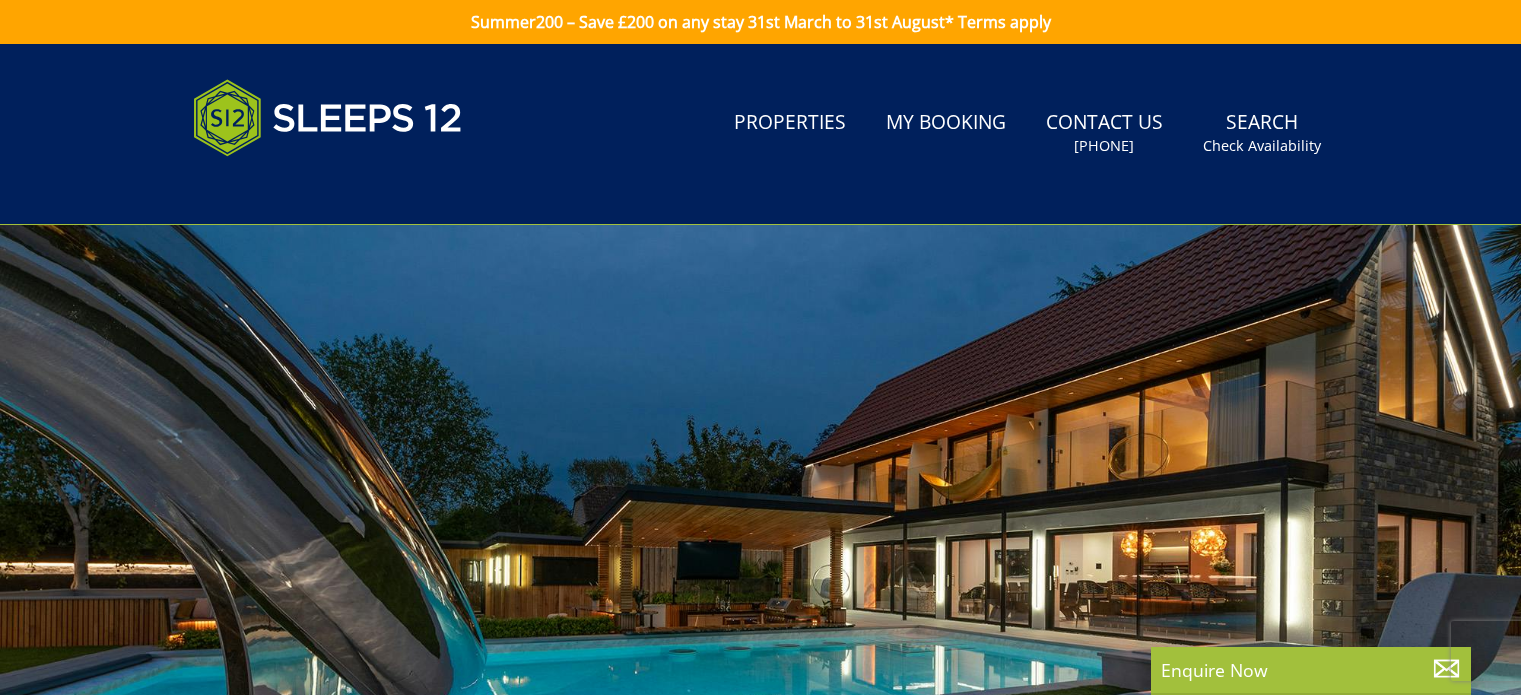 scroll, scrollTop: 0, scrollLeft: 0, axis: both 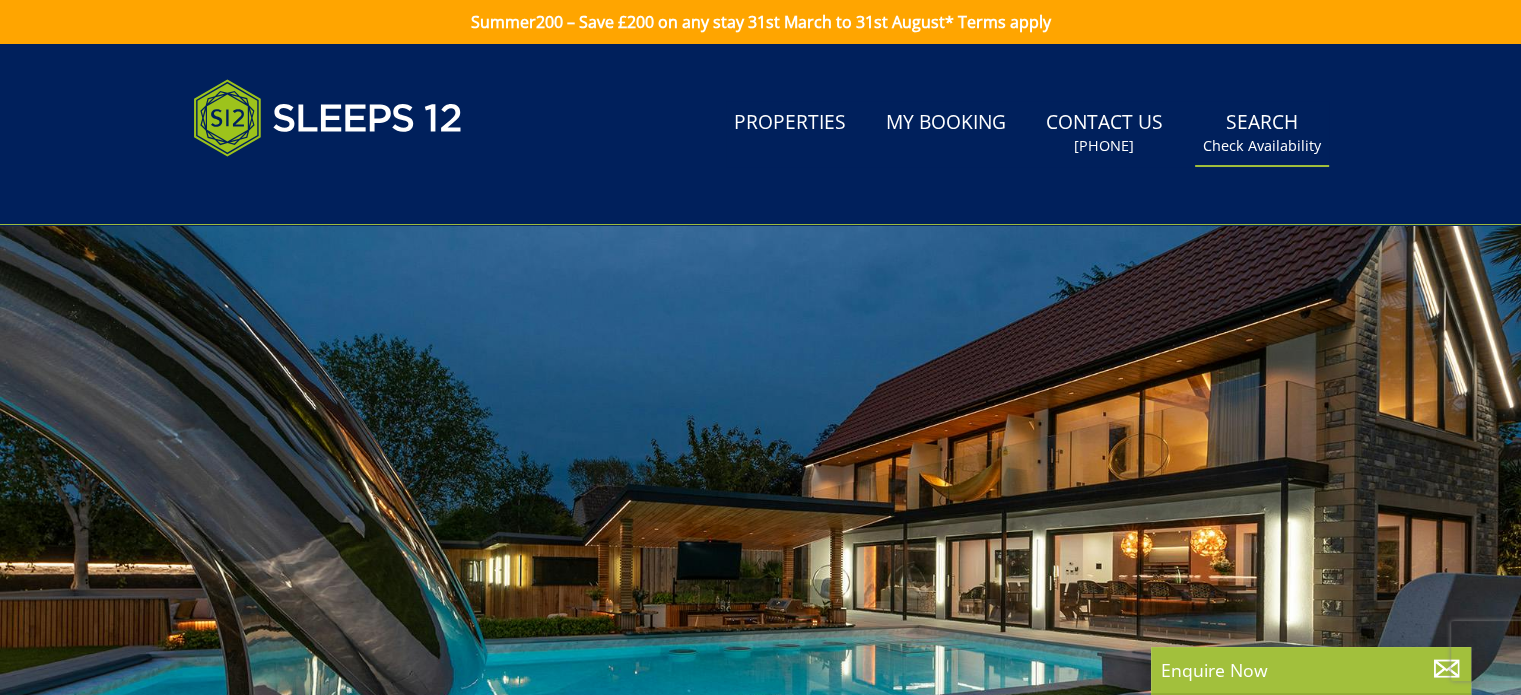 click on "Search  Check Availability" at bounding box center [1262, 133] 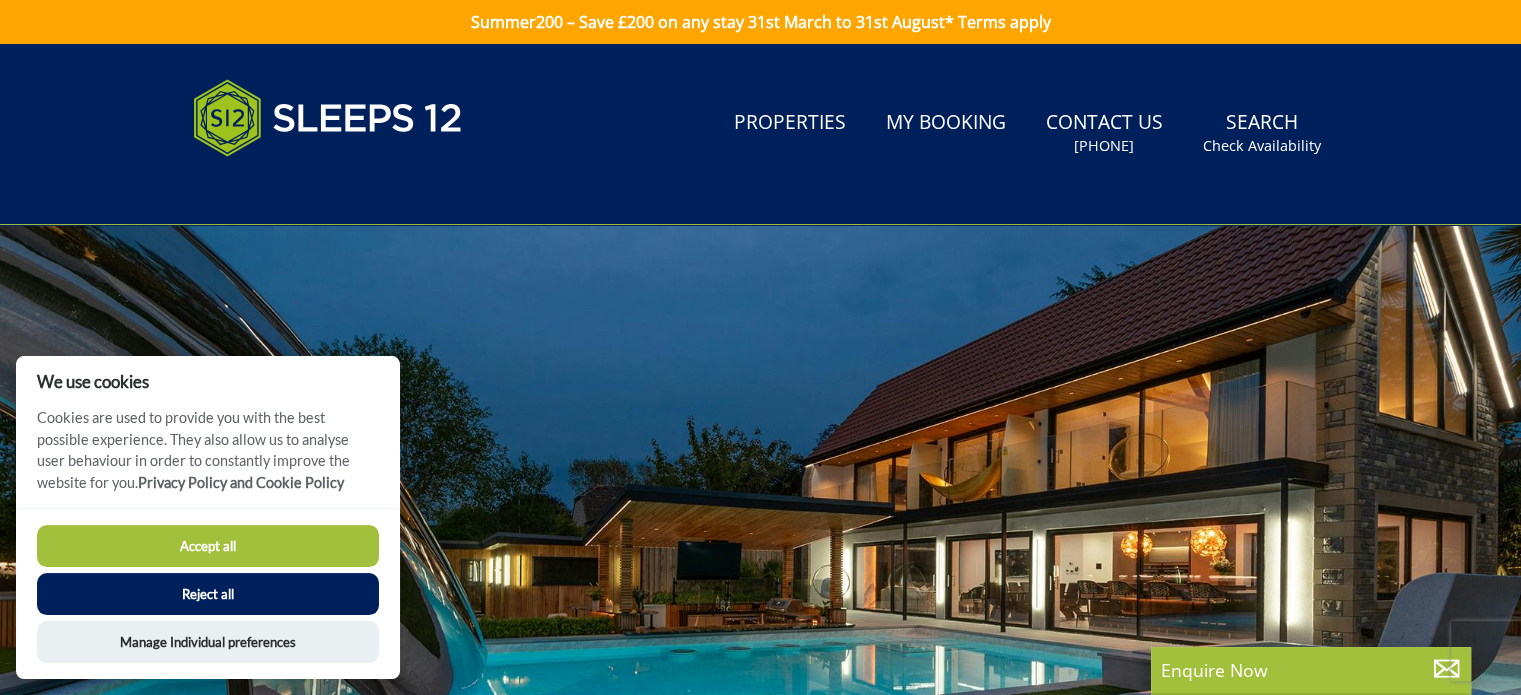 click on "Accept all" at bounding box center [208, 546] 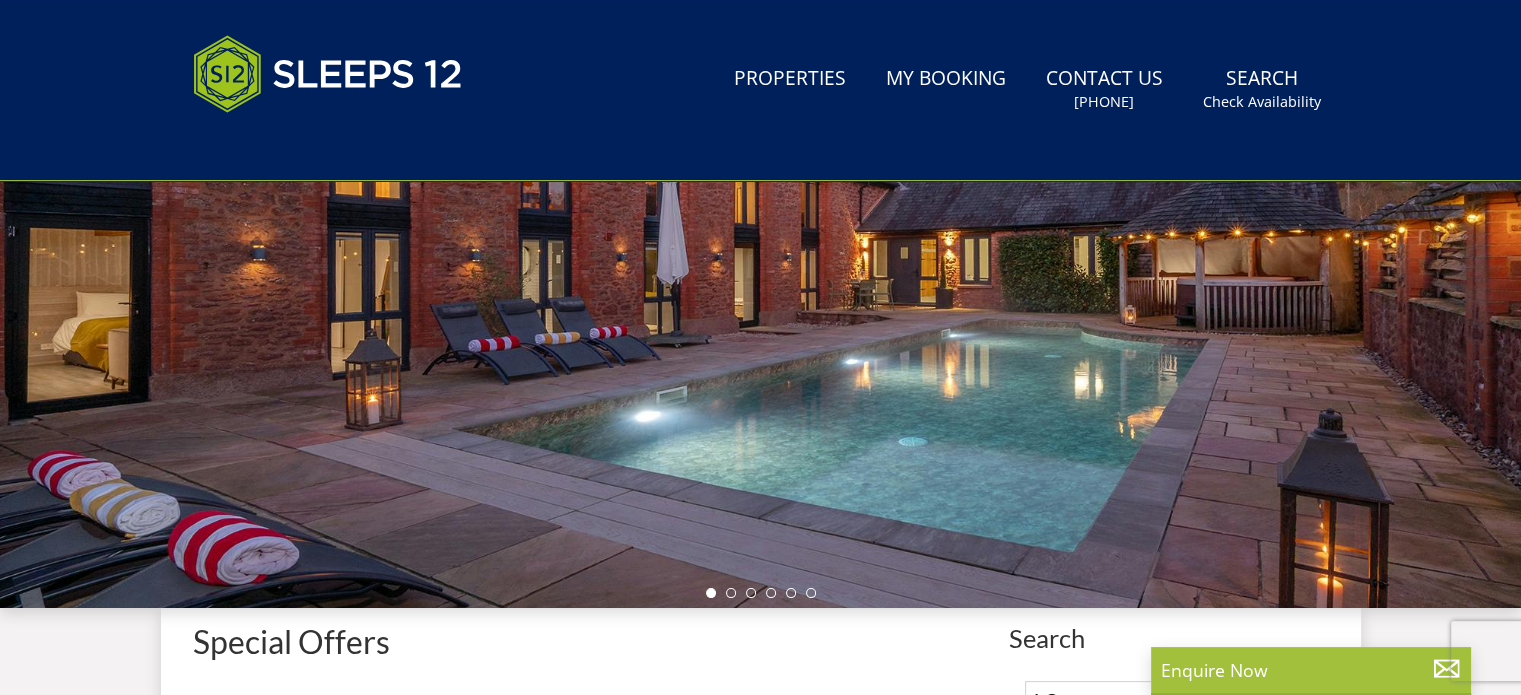 scroll, scrollTop: 0, scrollLeft: 0, axis: both 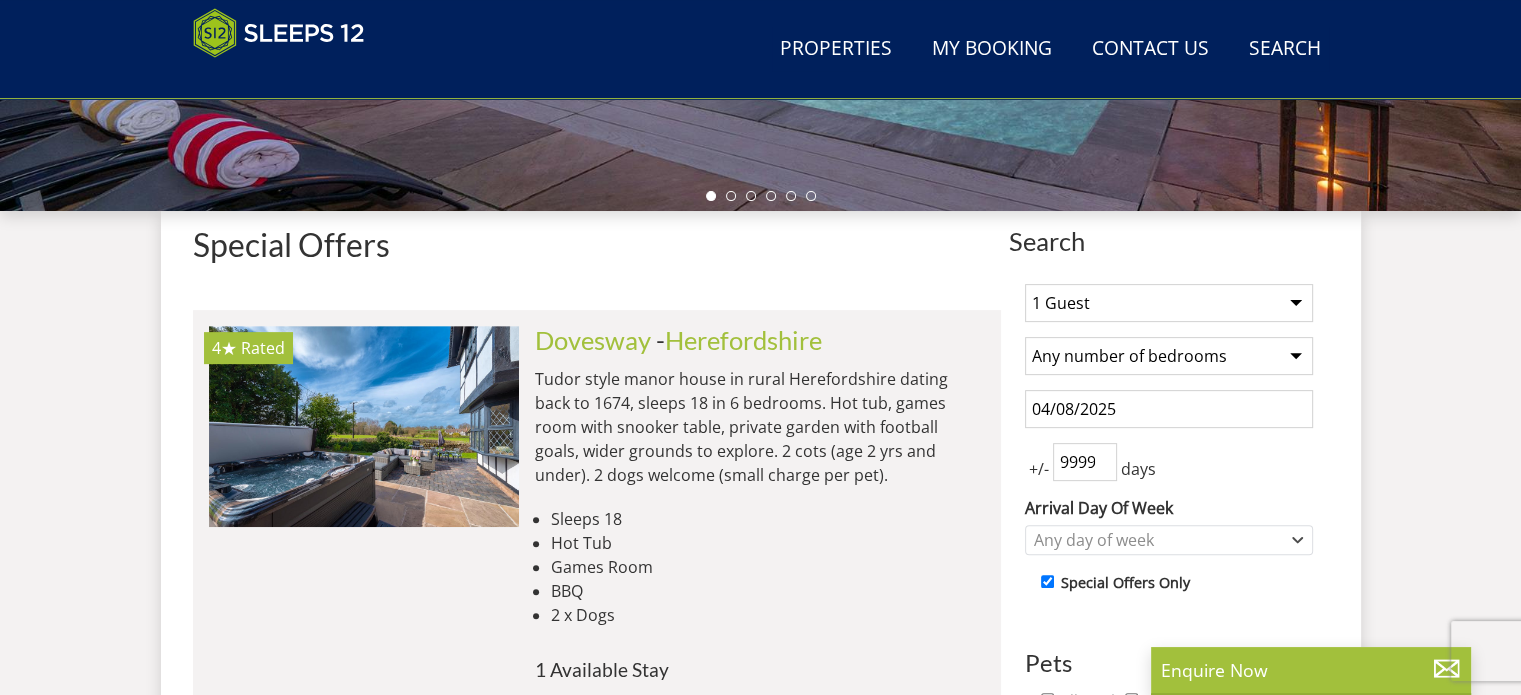 click on "1 Guest
2 Guests
3 Guests
4 Guests
5 Guests
6 Guests
7 Guests
8 Guests
9 Guests
10 Guests
11 Guests
12 Guests
13 Guests
14 Guests
15 Guests
16 Guests
17 Guests
18 Guests
19 Guests
20 Guests
21 Guests
22 Guests
23 Guests
24 Guests
25 Guests
26 Guests
27 Guests
28 Guests
29 Guests
30 Guests
31 Guests
32 Guests" at bounding box center (1169, 303) 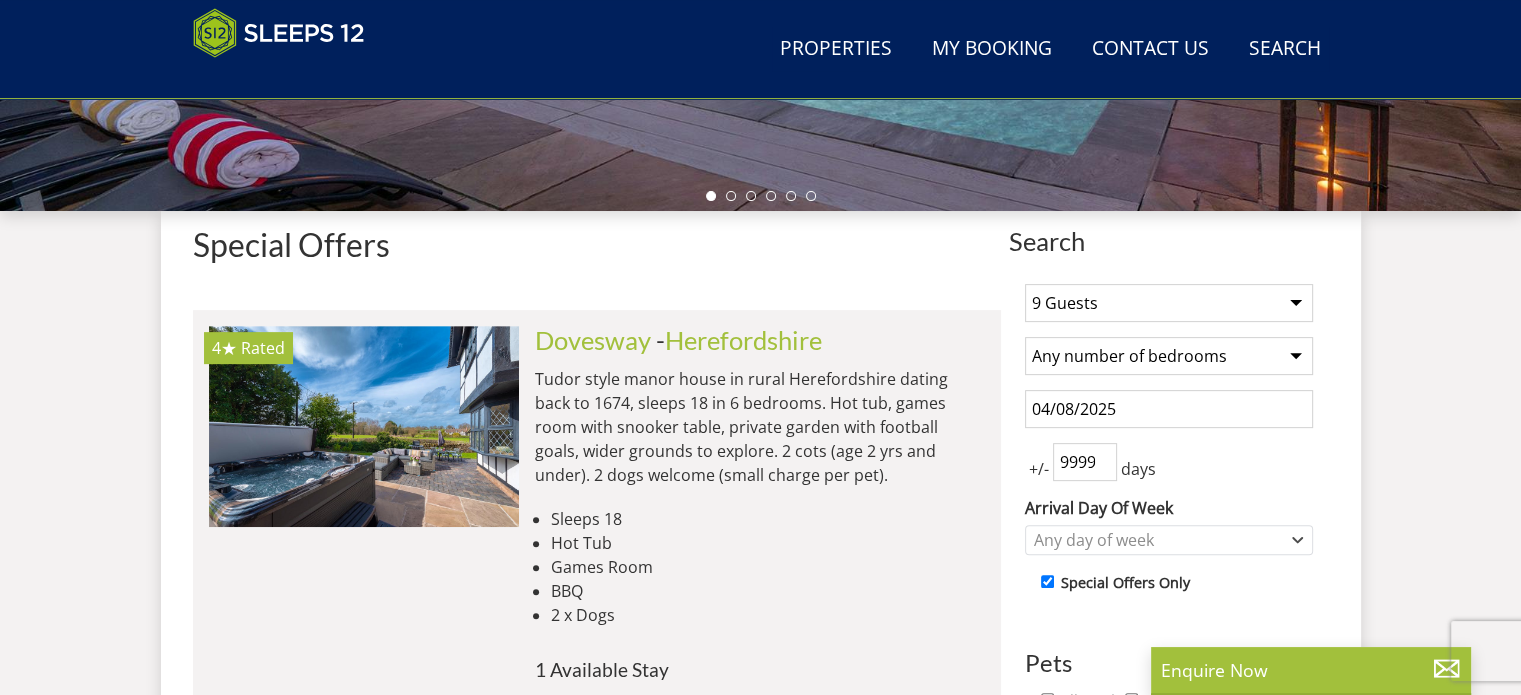 click on "1 Guest
2 Guests
3 Guests
4 Guests
5 Guests
6 Guests
7 Guests
8 Guests
9 Guests
10 Guests
11 Guests
12 Guests
13 Guests
14 Guests
15 Guests
16 Guests
17 Guests
18 Guests
19 Guests
20 Guests
21 Guests
22 Guests
23 Guests
24 Guests
25 Guests
26 Guests
27 Guests
28 Guests
29 Guests
30 Guests
31 Guests
32 Guests" at bounding box center (1169, 303) 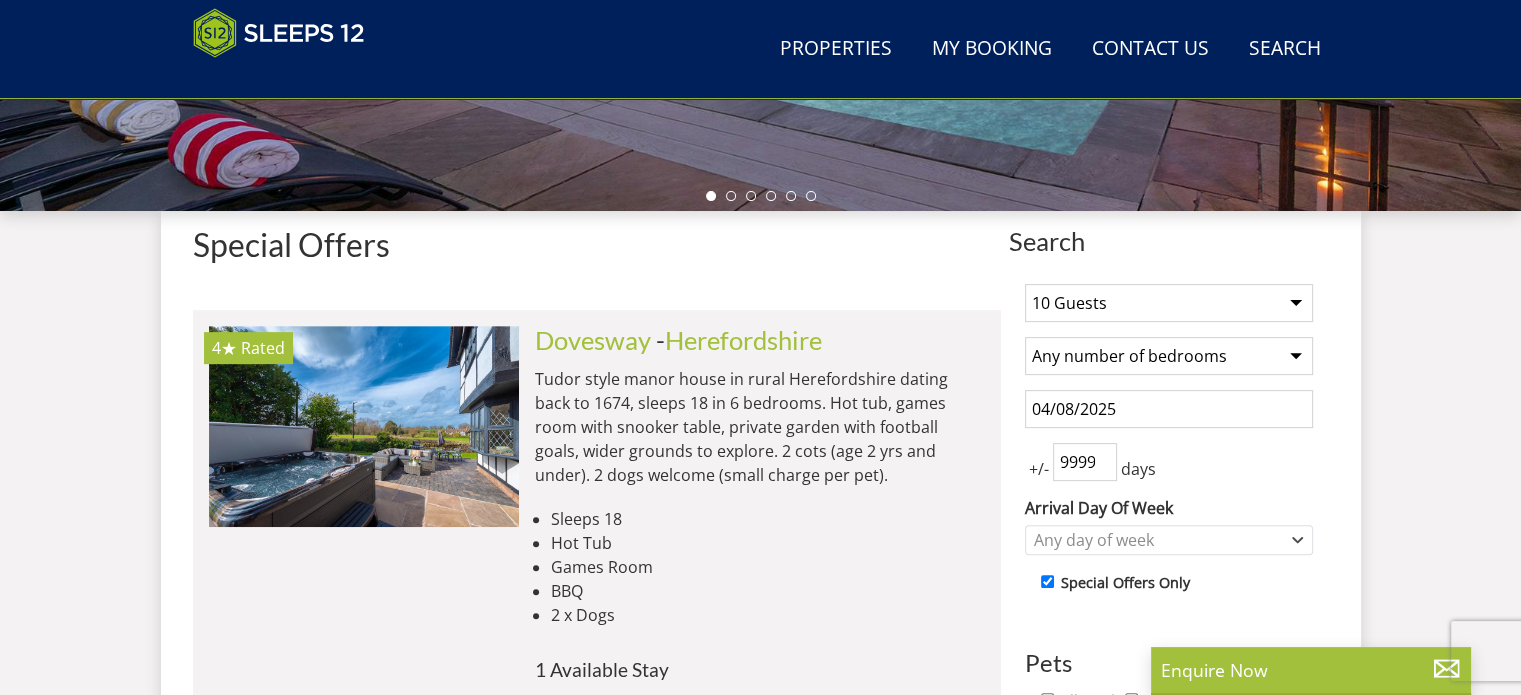 click on "1 Guest
2 Guests
3 Guests
4 Guests
5 Guests
6 Guests
7 Guests
8 Guests
9 Guests
10 Guests
11 Guests
12 Guests
13 Guests
14 Guests
15 Guests
16 Guests
17 Guests
18 Guests
19 Guests
20 Guests
21 Guests
22 Guests
23 Guests
24 Guests
25 Guests
26 Guests
27 Guests
28 Guests
29 Guests
30 Guests
31 Guests
32 Guests" at bounding box center [1169, 303] 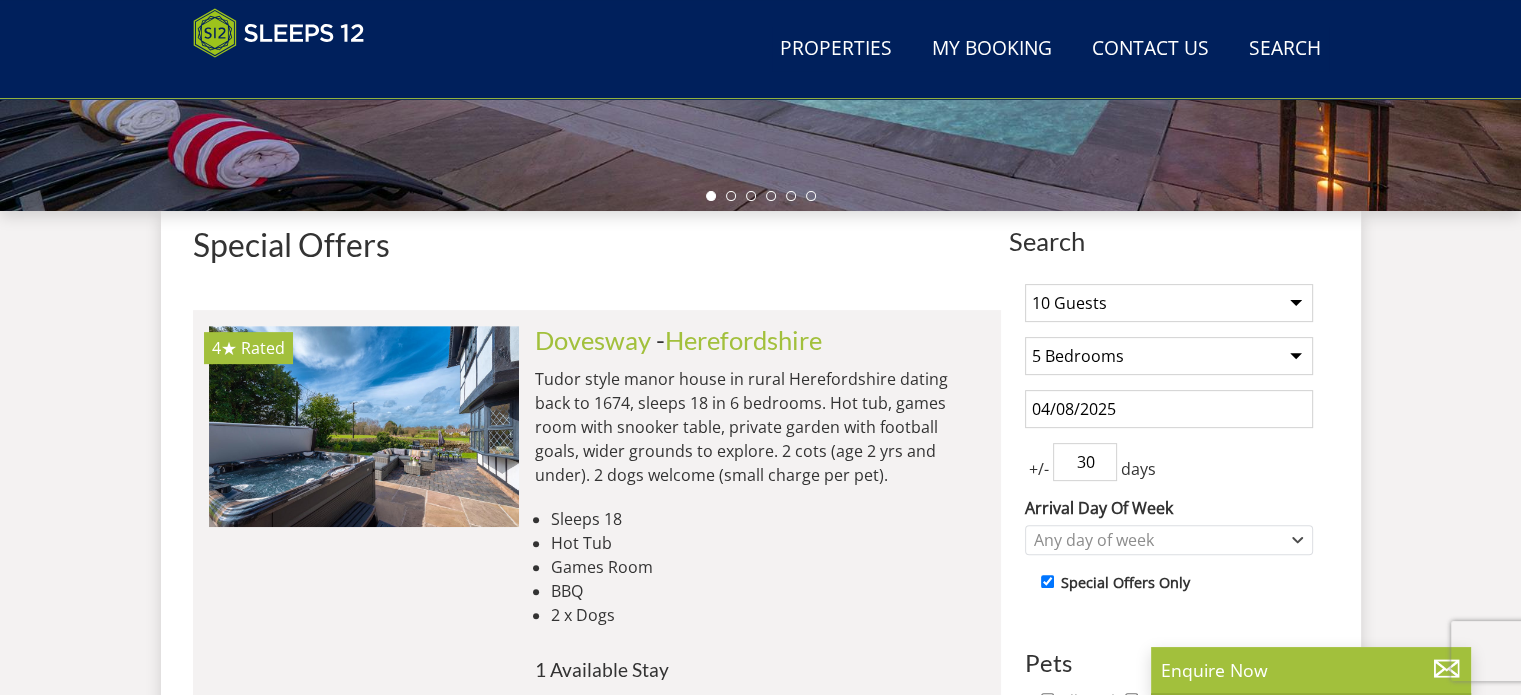 click on "30" at bounding box center [1085, 462] 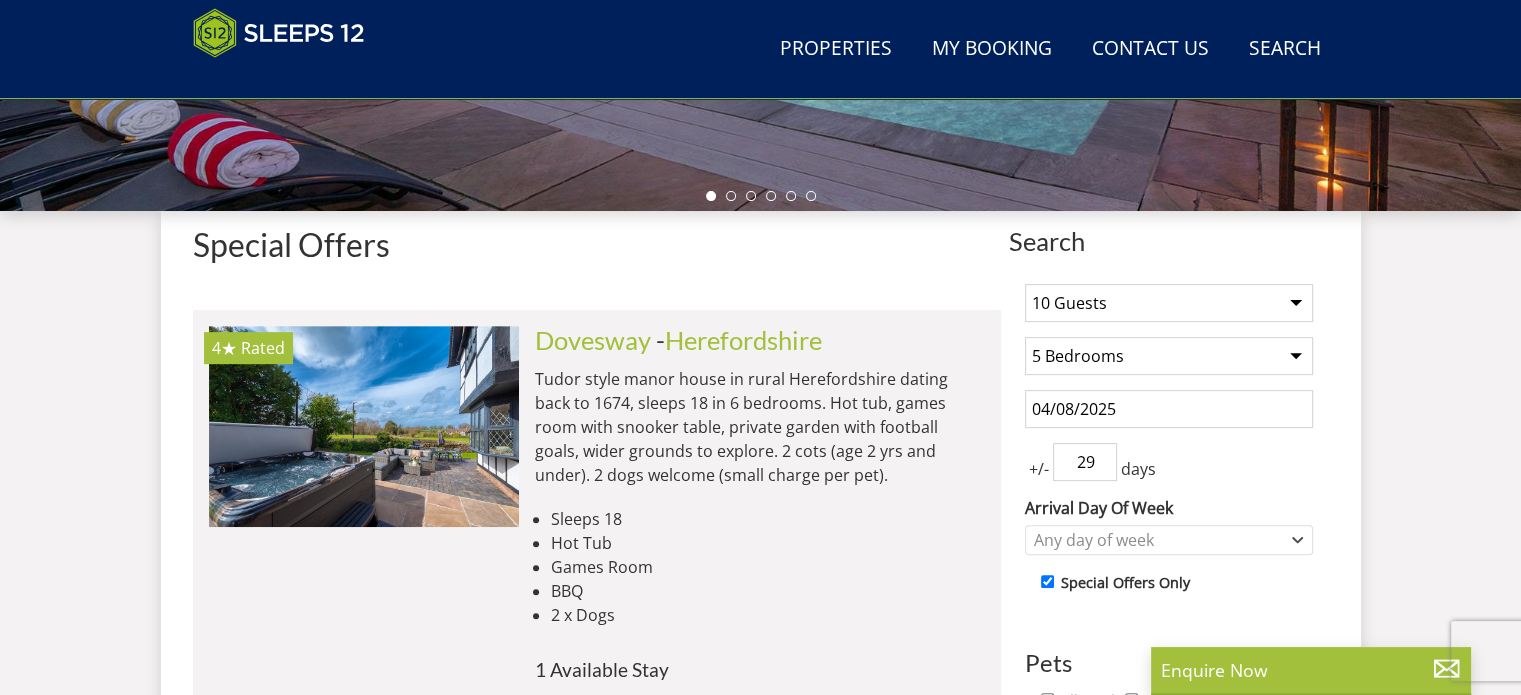 click on "29" at bounding box center [1085, 462] 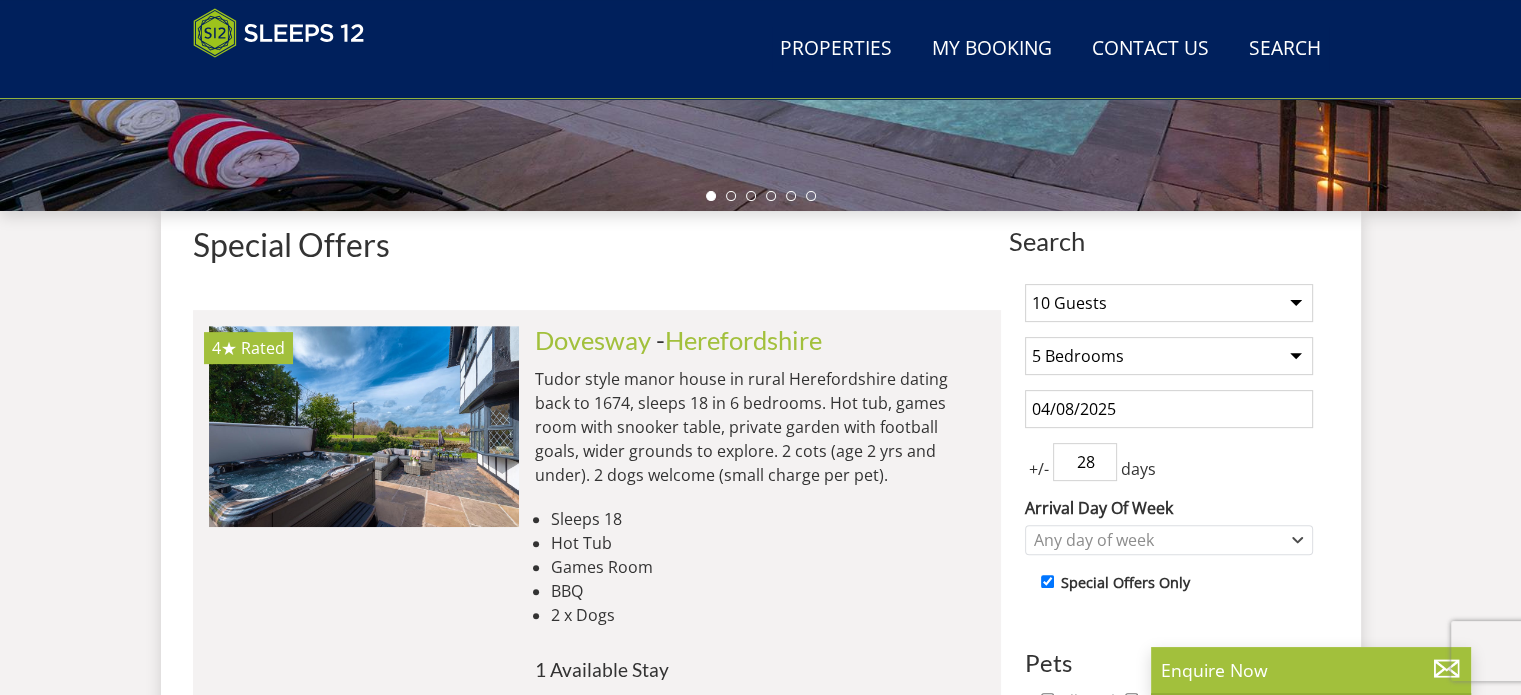click on "28" at bounding box center [1085, 462] 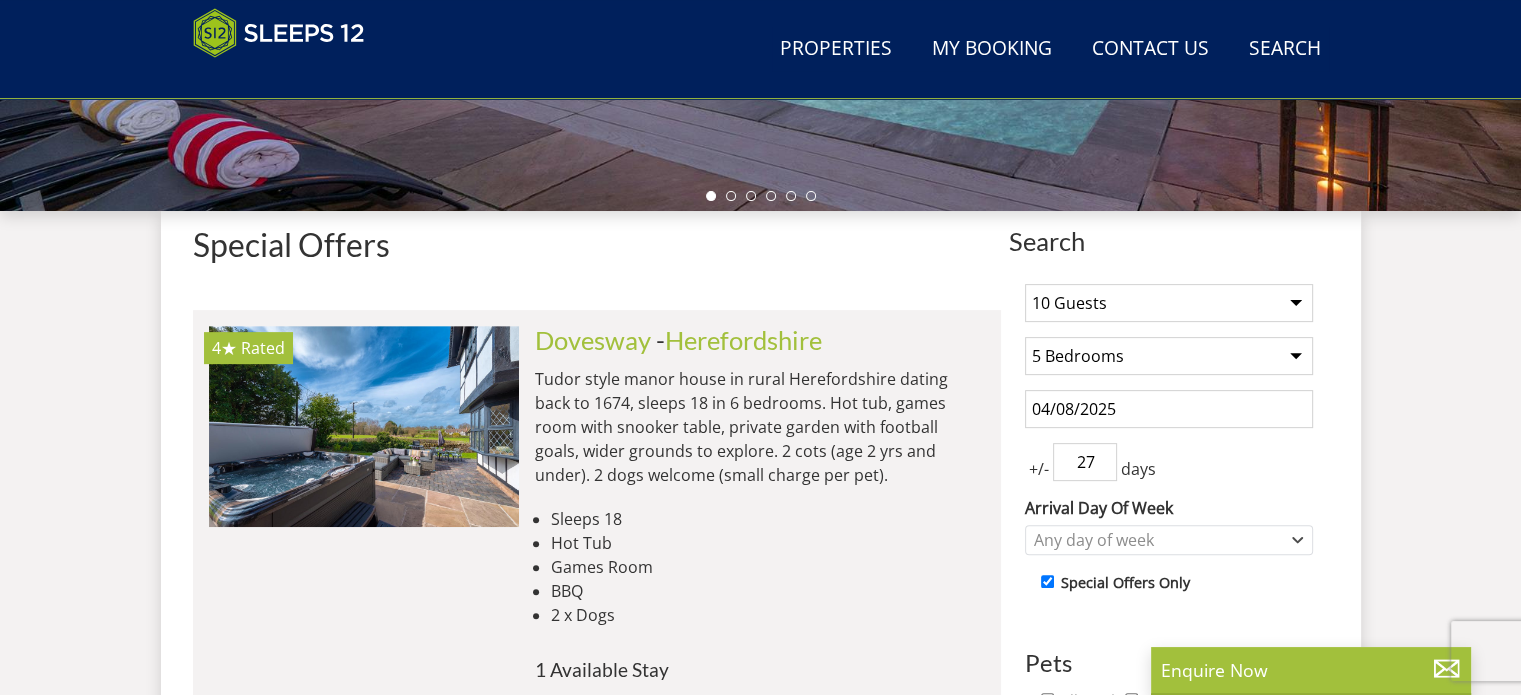 click on "27" at bounding box center (1085, 462) 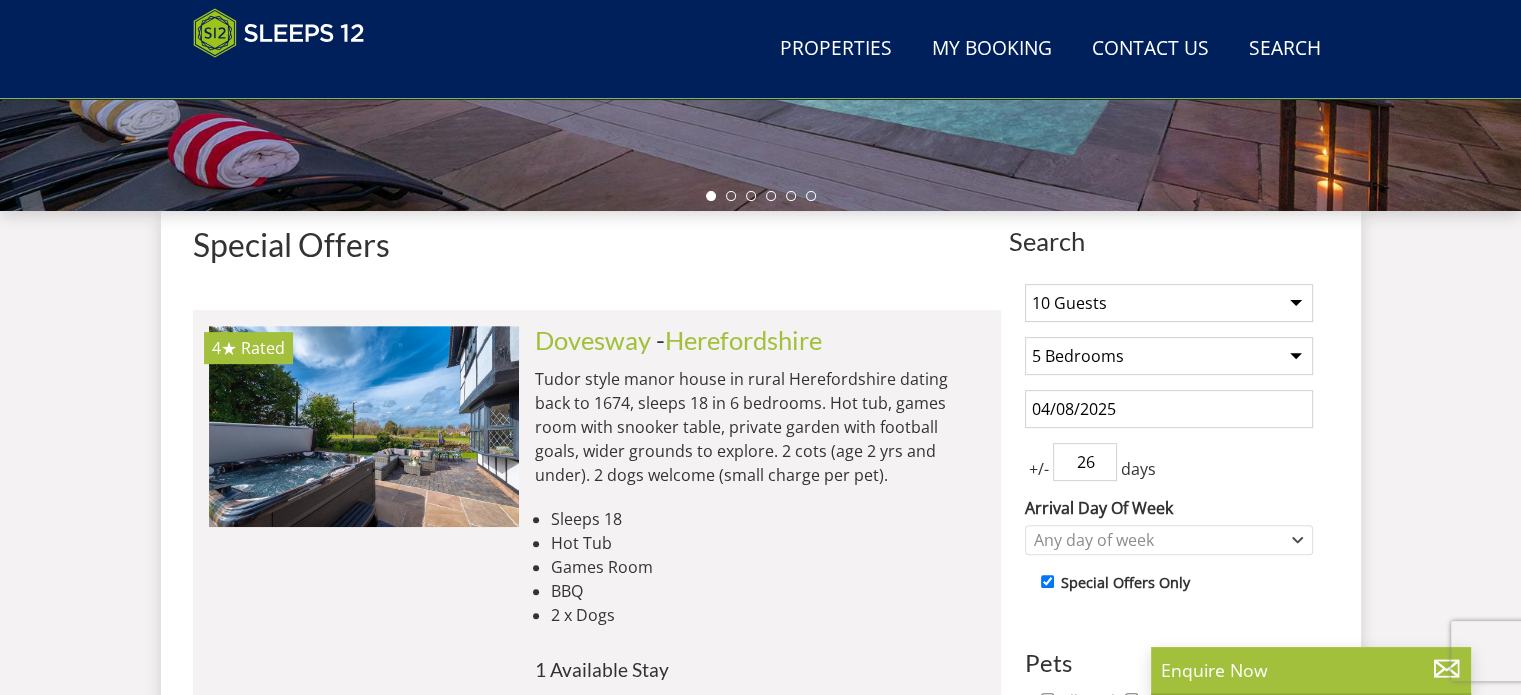 click on "26" at bounding box center [1085, 462] 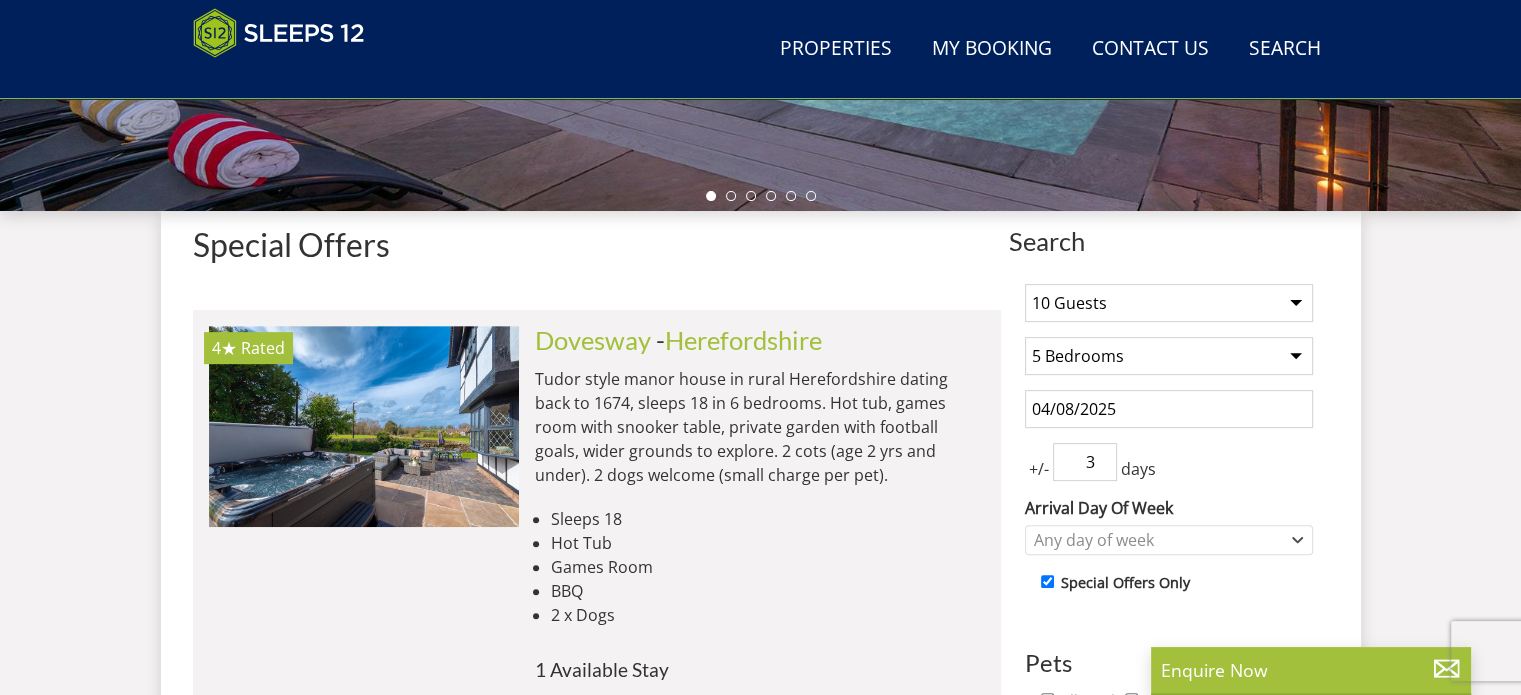 click on "3" at bounding box center (1085, 462) 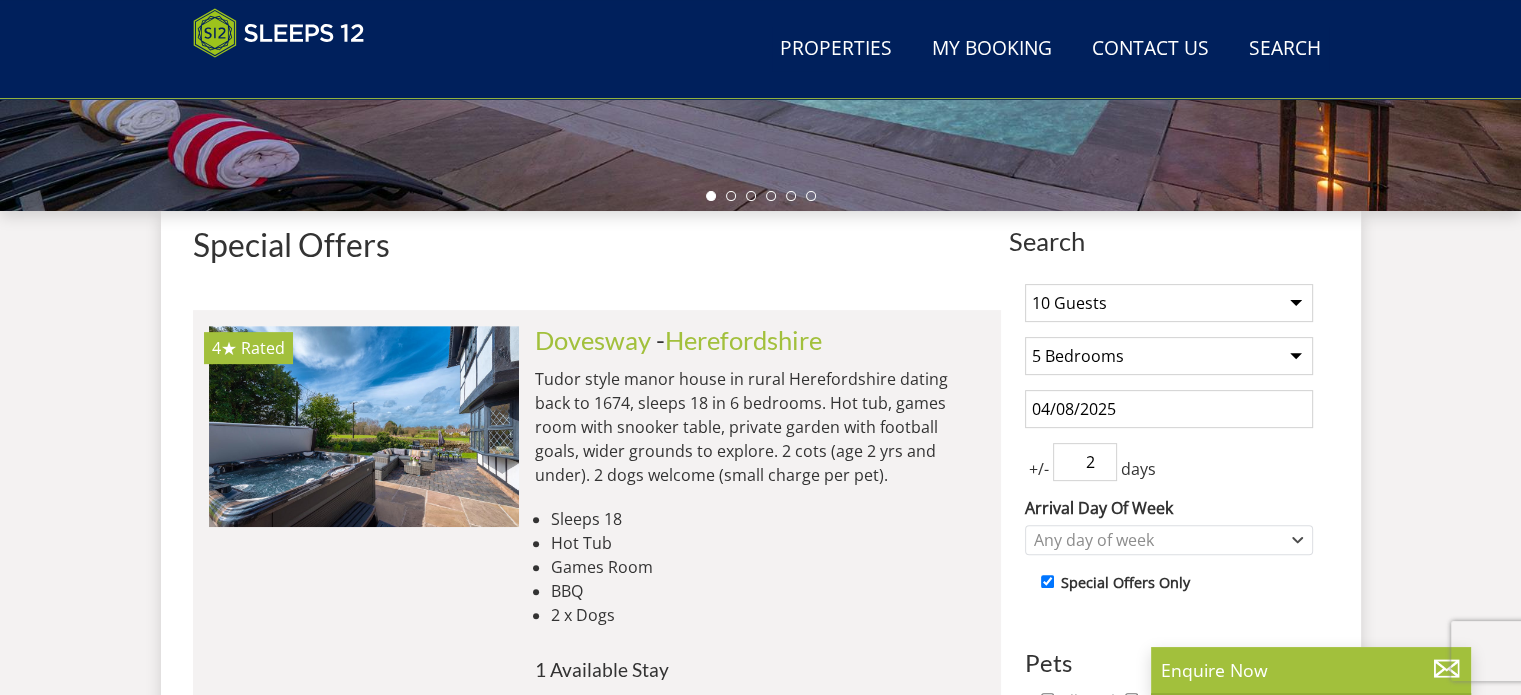 click on "2" at bounding box center [1085, 462] 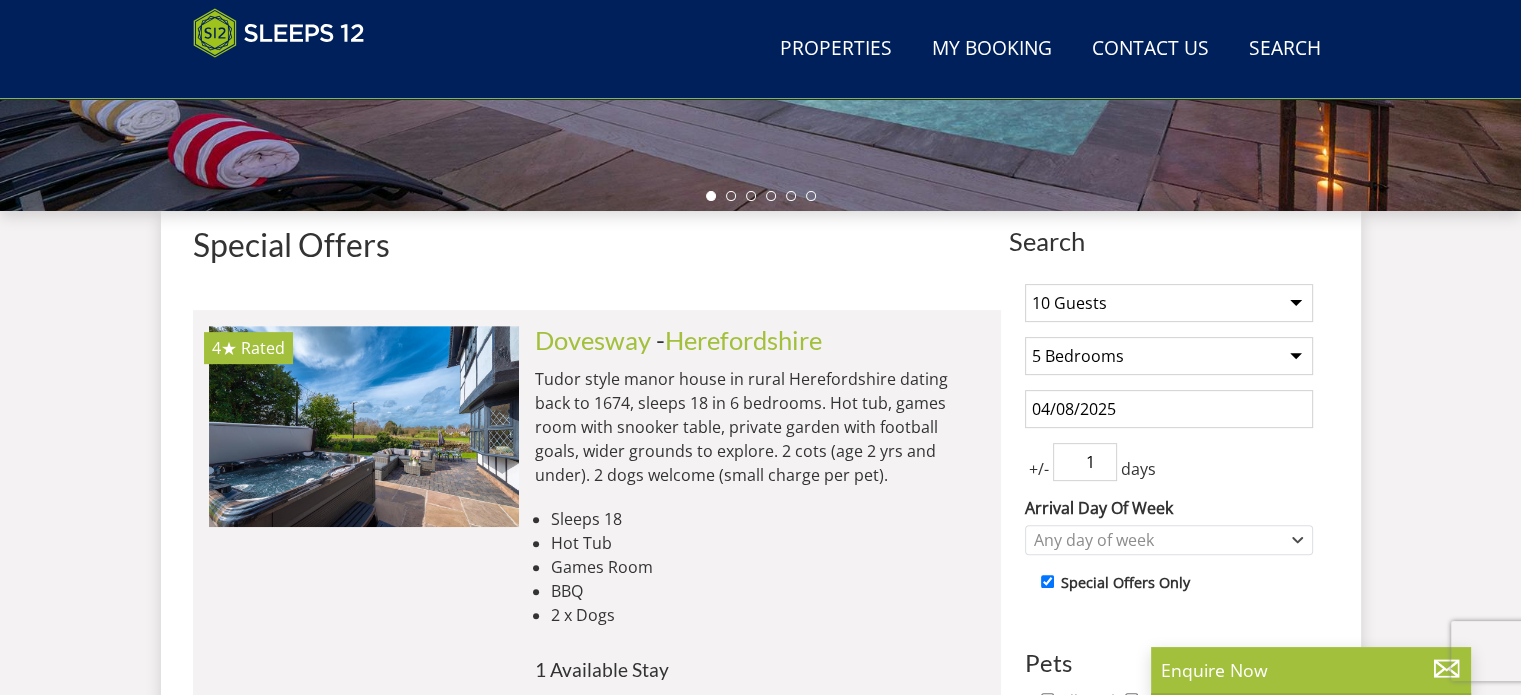 click on "1" at bounding box center (1085, 462) 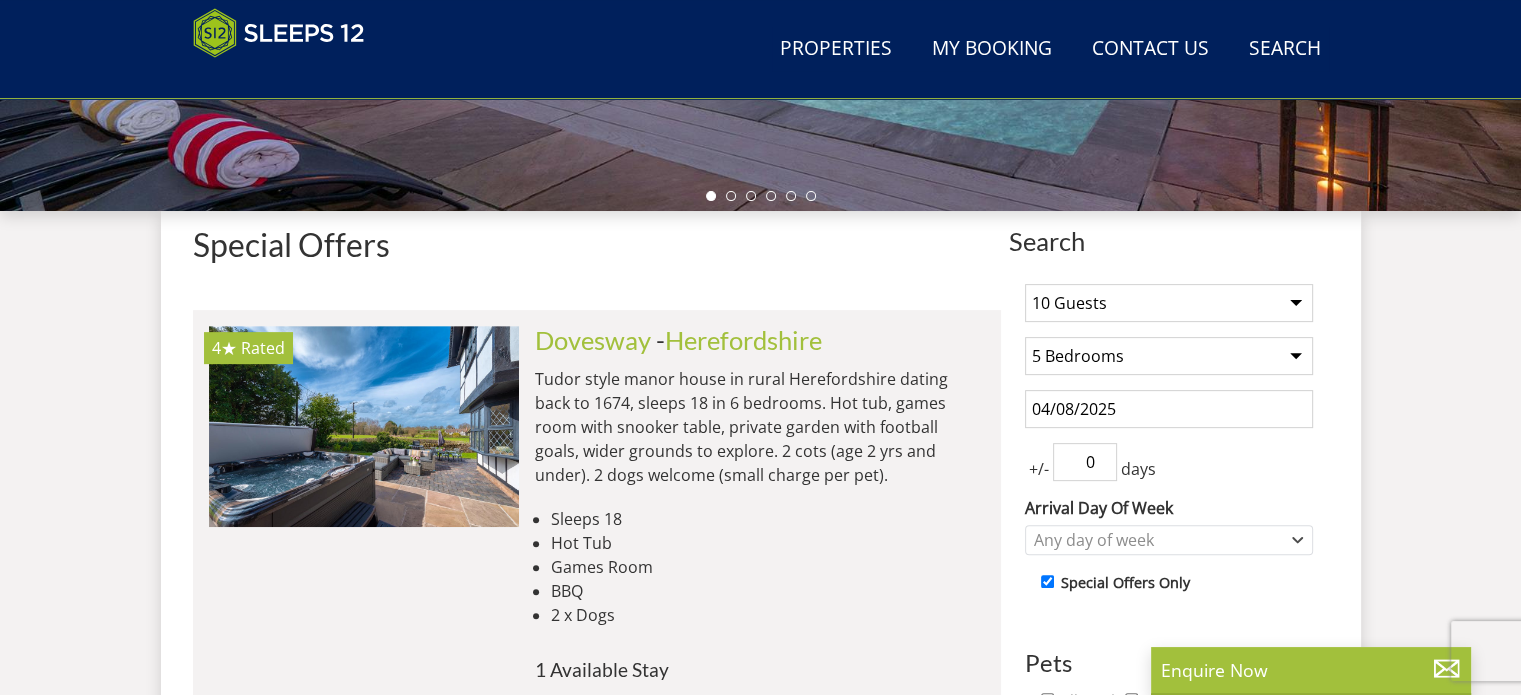 type on "0" 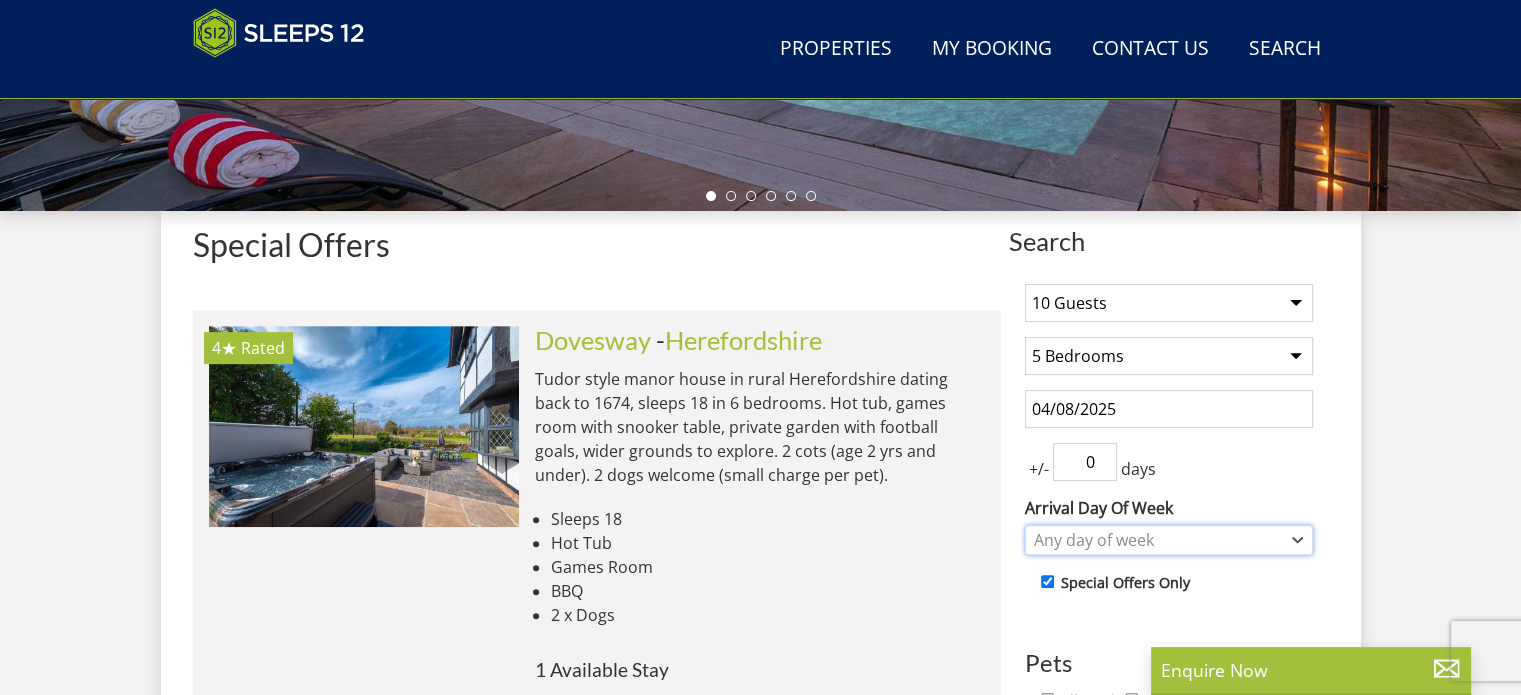 click on "Any day of week" at bounding box center (1169, 540) 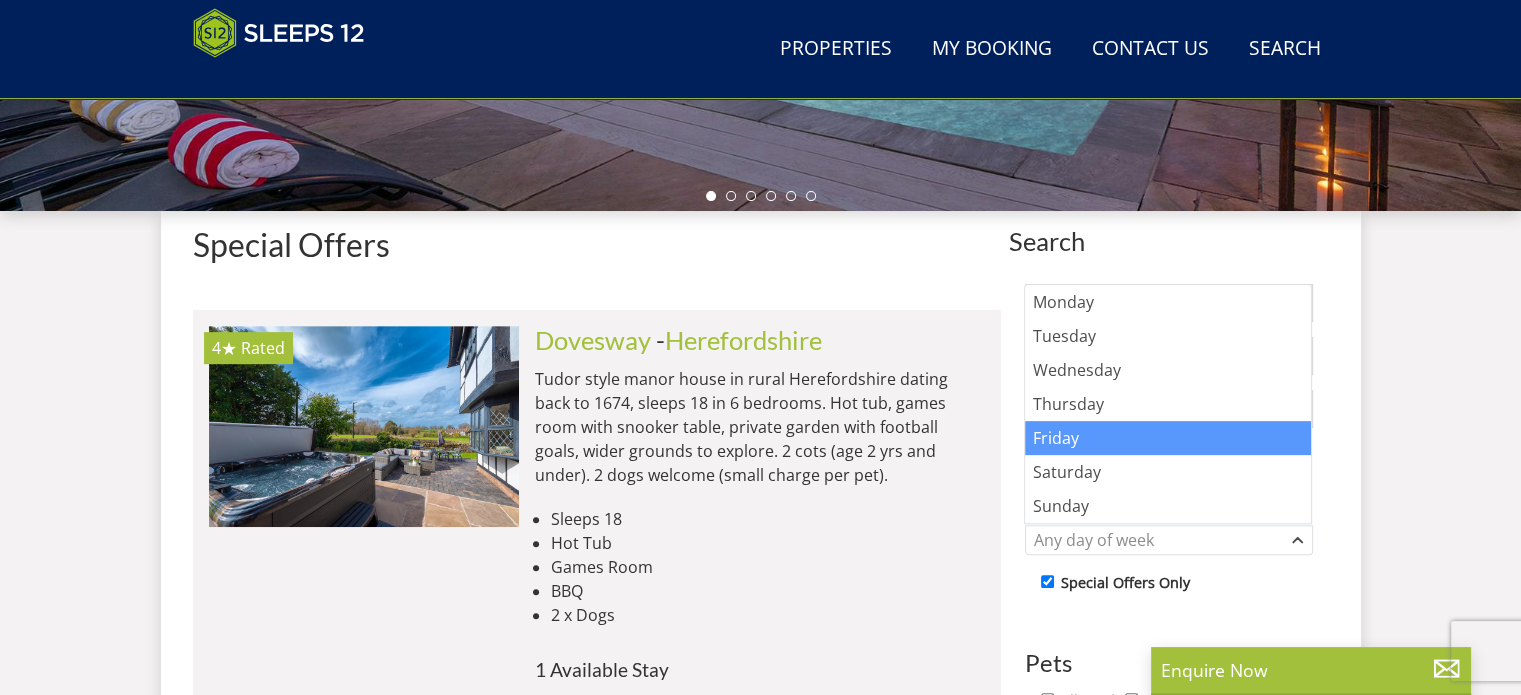 click on "Friday" at bounding box center (1168, 438) 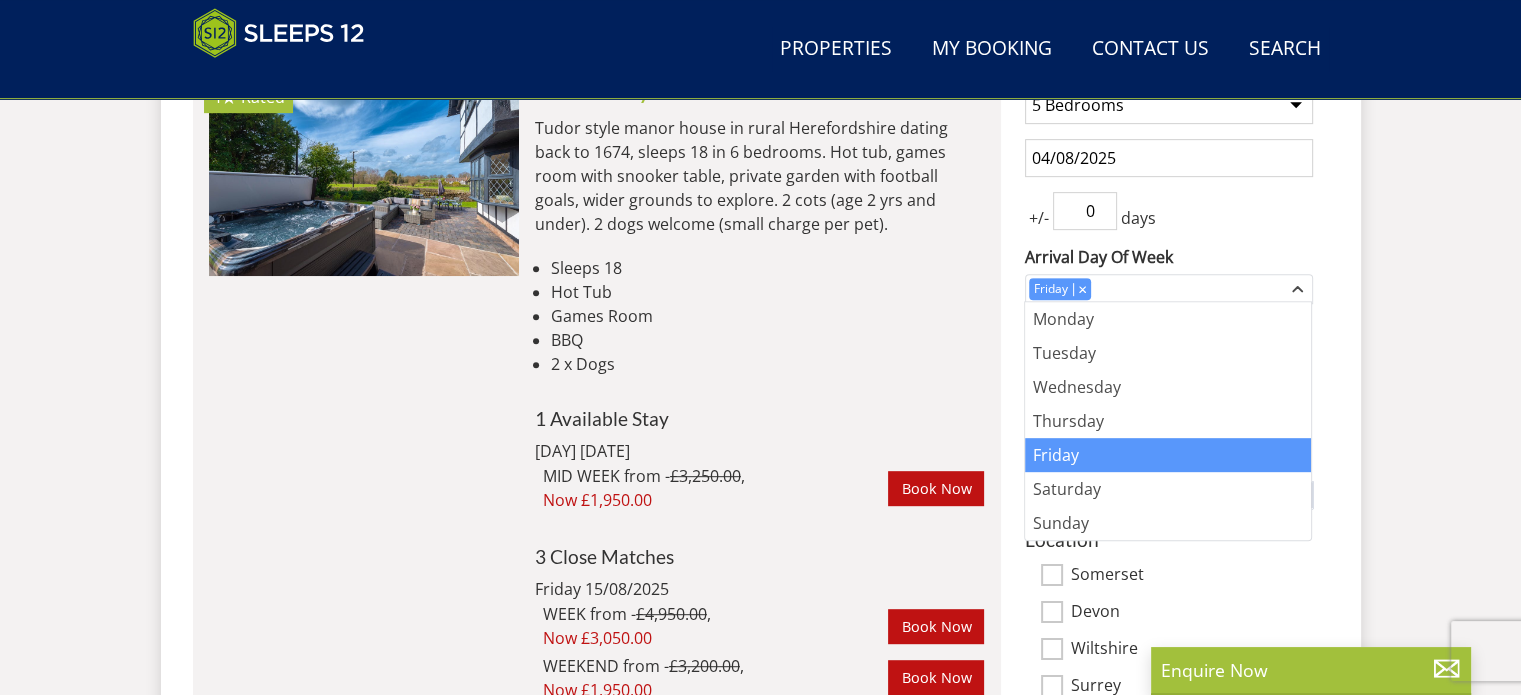 scroll, scrollTop: 887, scrollLeft: 0, axis: vertical 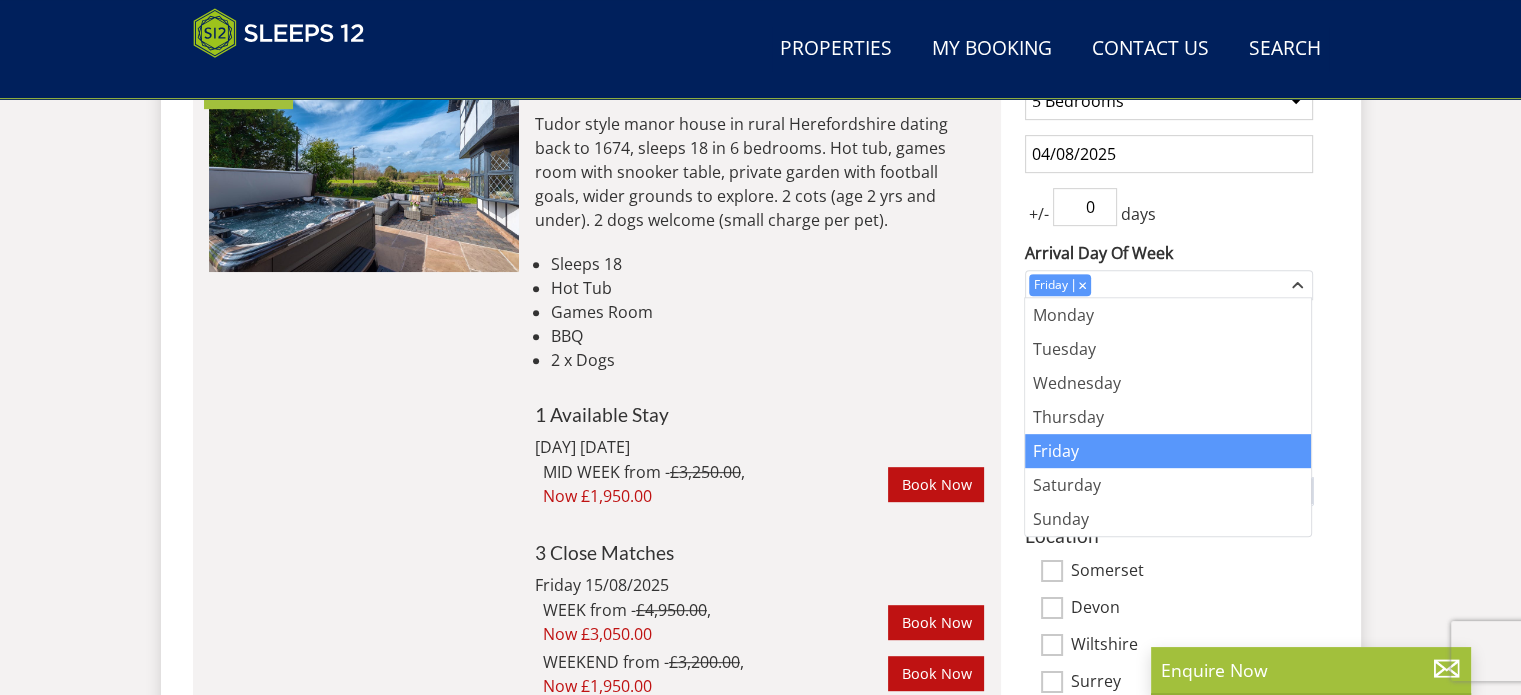 click on "Devon" at bounding box center (1192, 609) 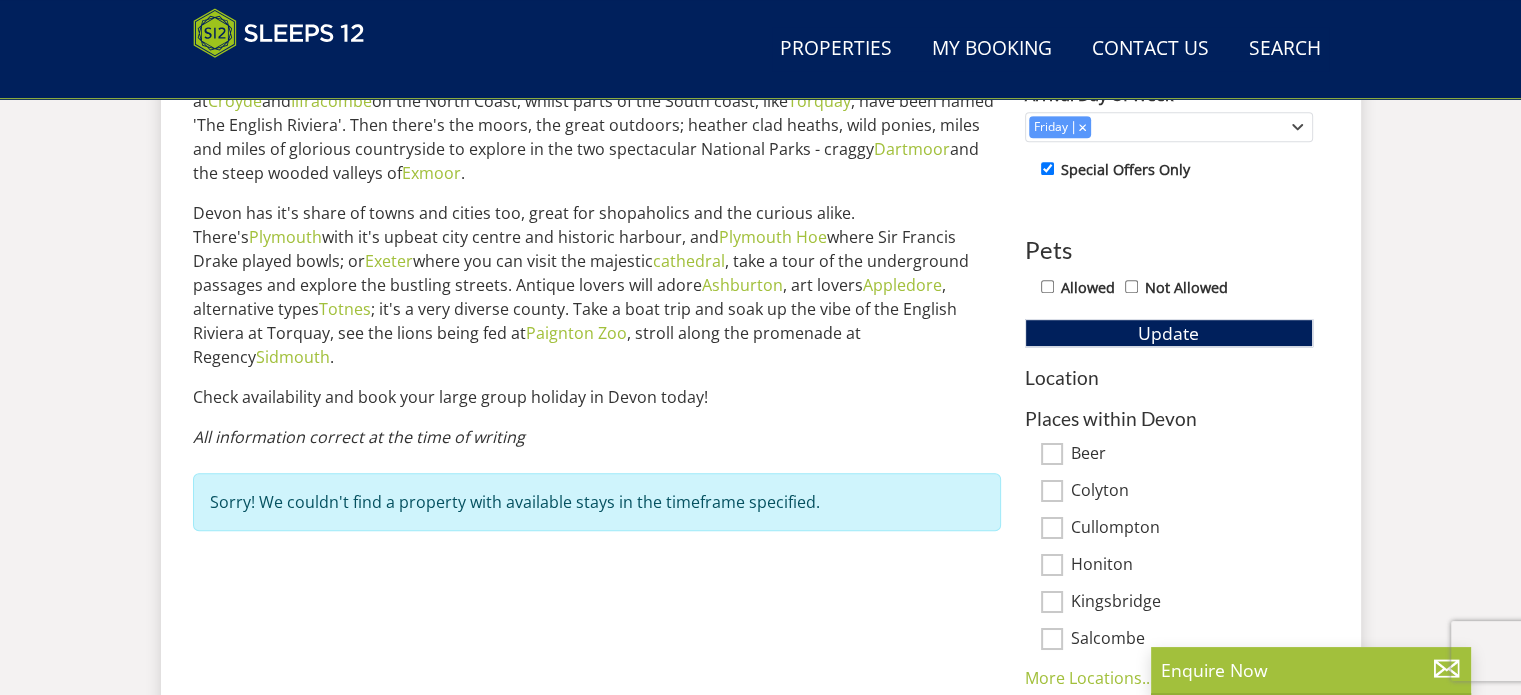 scroll, scrollTop: 1046, scrollLeft: 0, axis: vertical 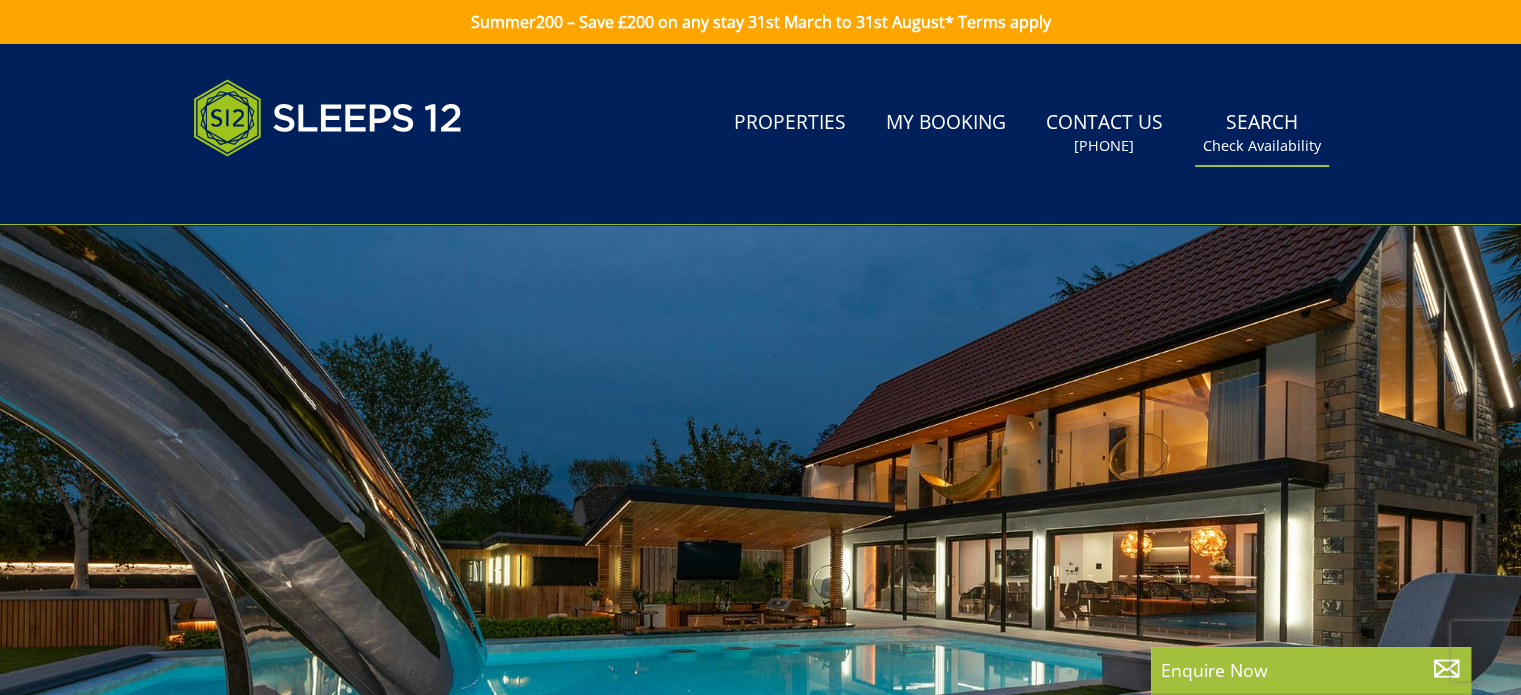 click on "Search  Check Availability" at bounding box center (1262, 133) 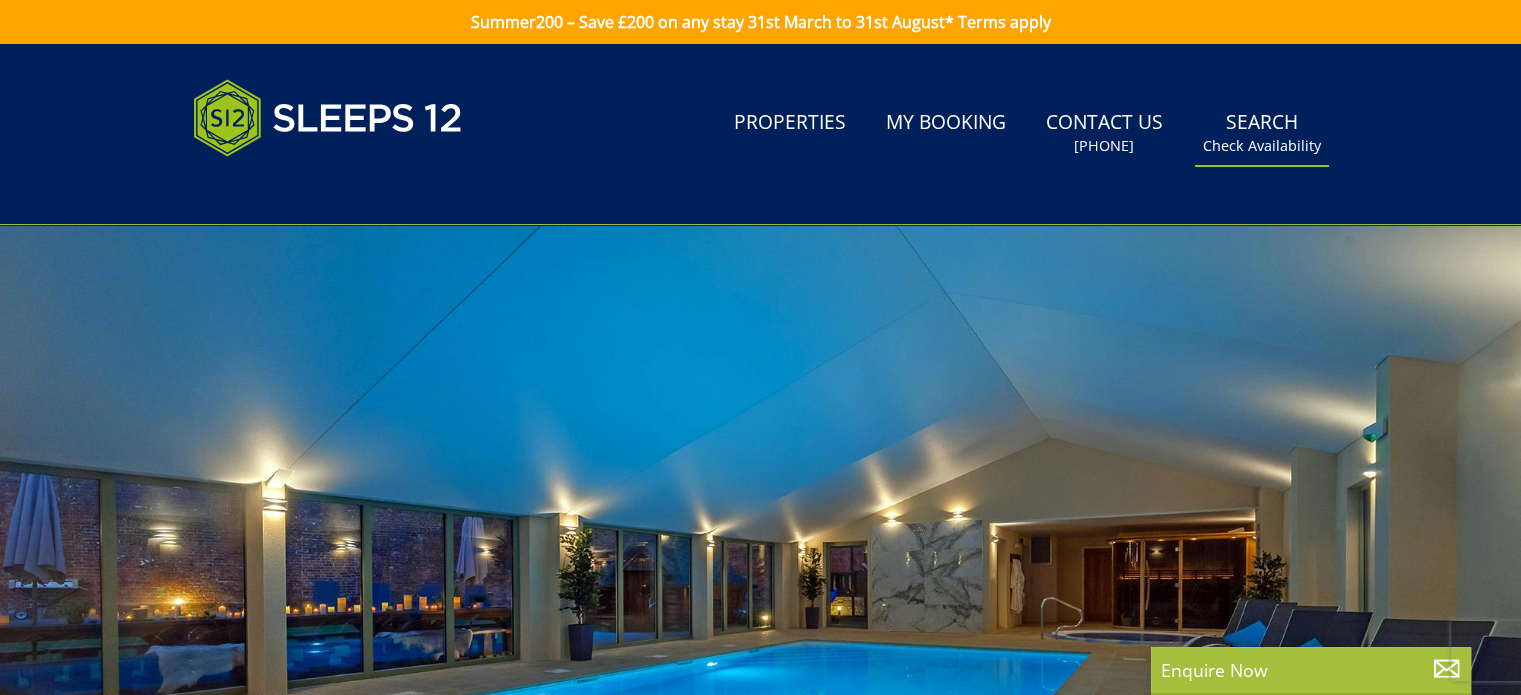 click on "Search  Check Availability" at bounding box center (1262, 133) 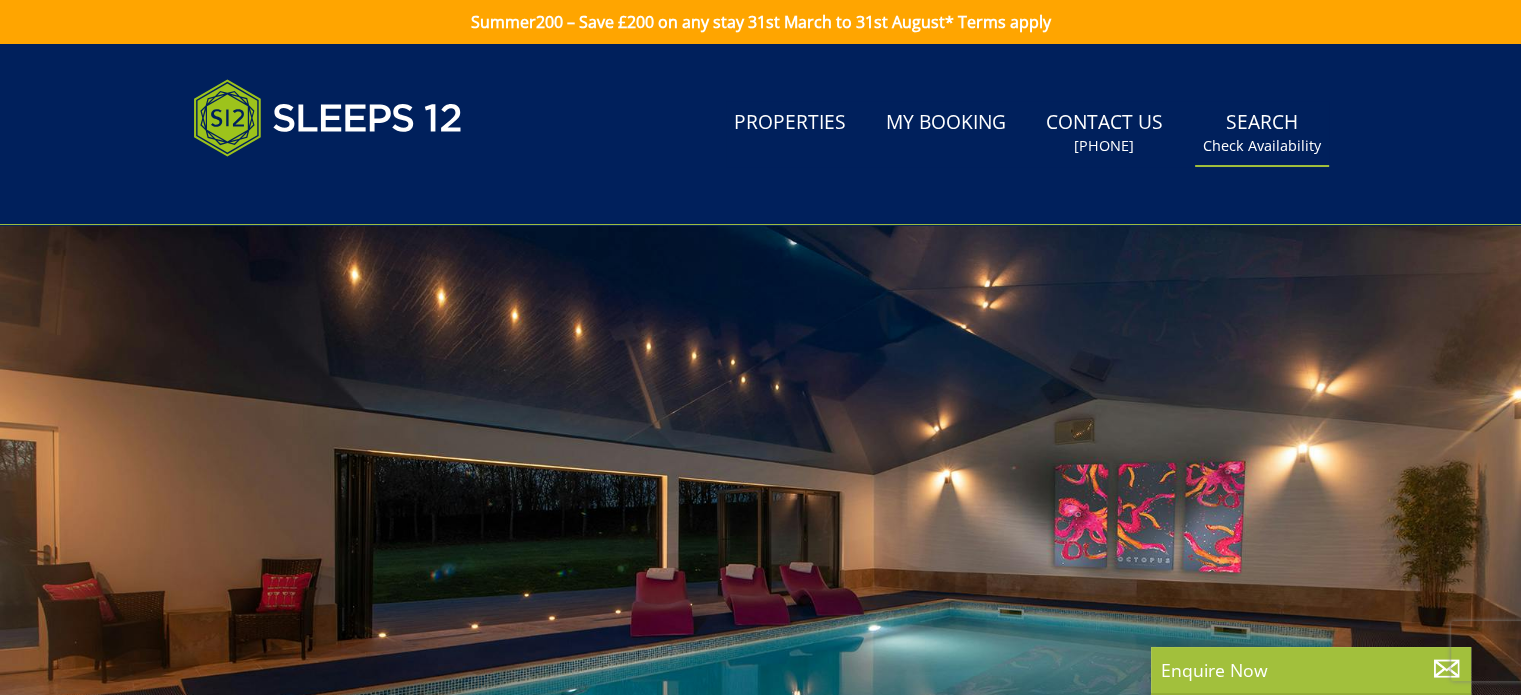 click on "Check Availability" at bounding box center [1262, 146] 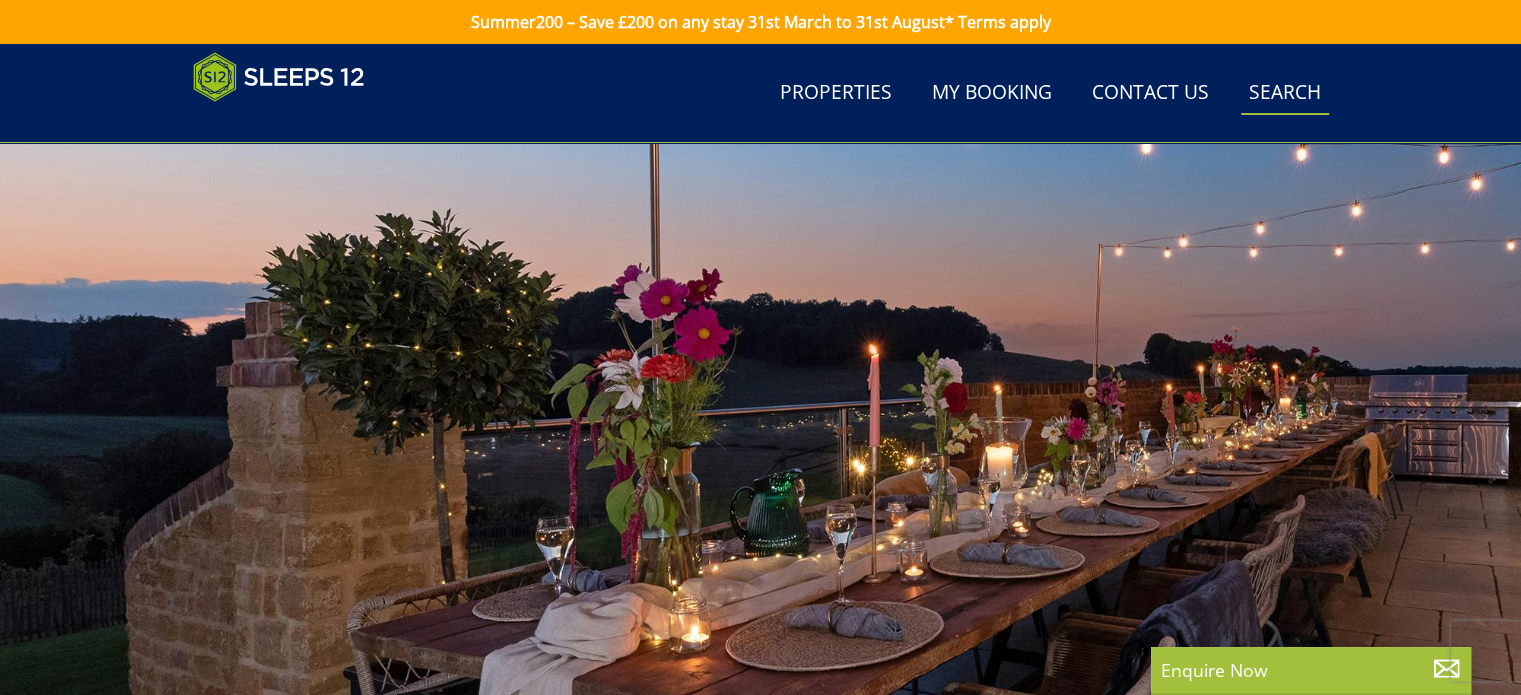 scroll, scrollTop: 310, scrollLeft: 0, axis: vertical 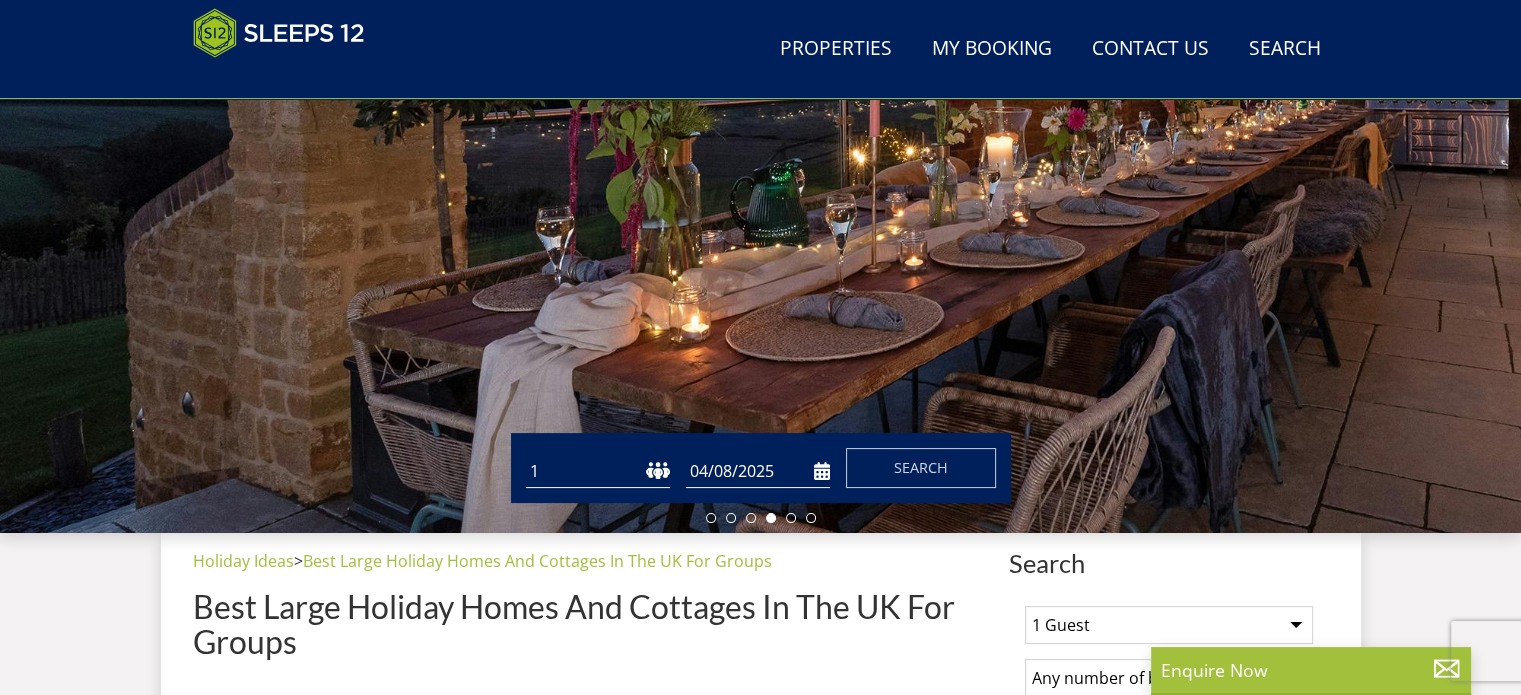 click on "Guests
1
2
3
4
5
6
7
8
9
10
11
12
13
14
15
16
17
18
19
20
21
22
23
24
25
26
27
28
29
30
31
32
Date
[DATE]/[MONTH]/[DATE]
Search" at bounding box center [761, 468] 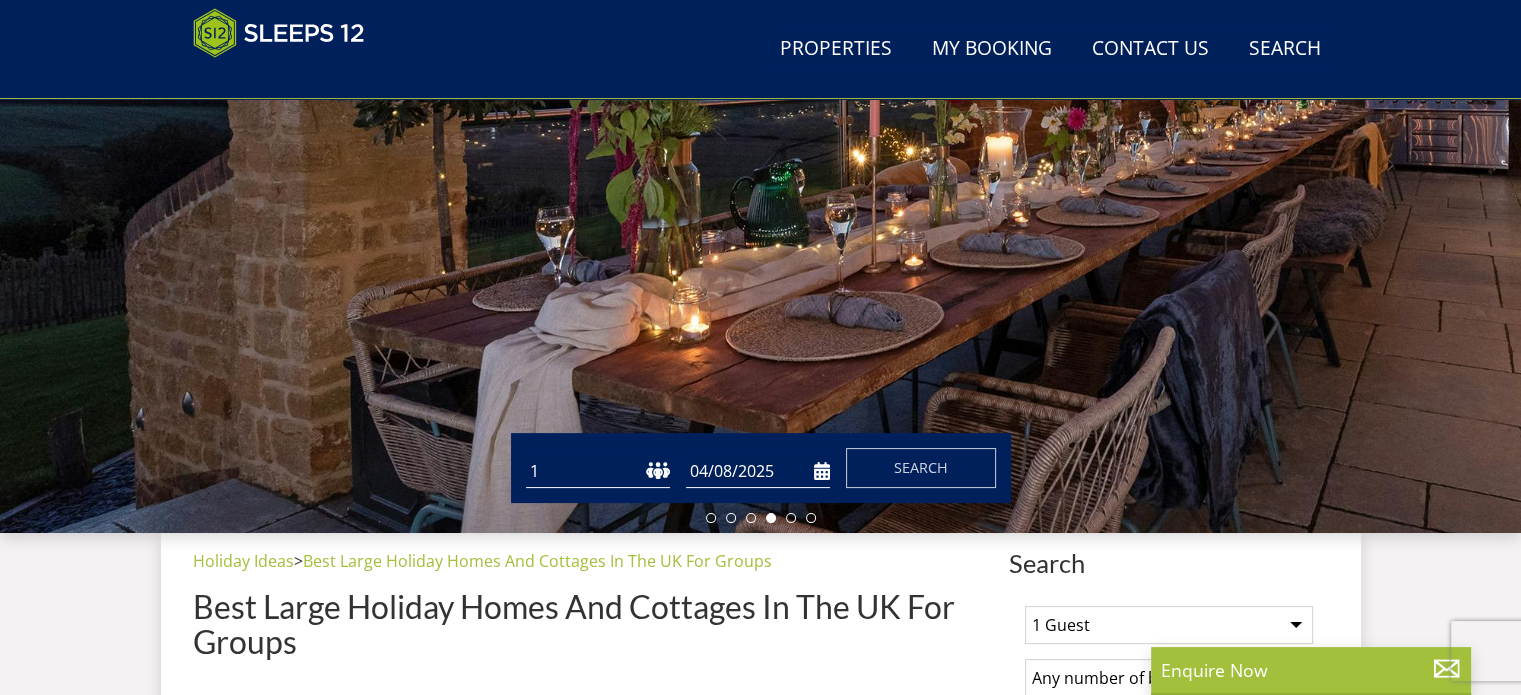 click on "1
2
3
4
5
6
7
8
9
10
11
12
13
14
15
16
17
18
19
20
21
22
23
24
25
26
27
28
29
30
31
32" at bounding box center (598, 471) 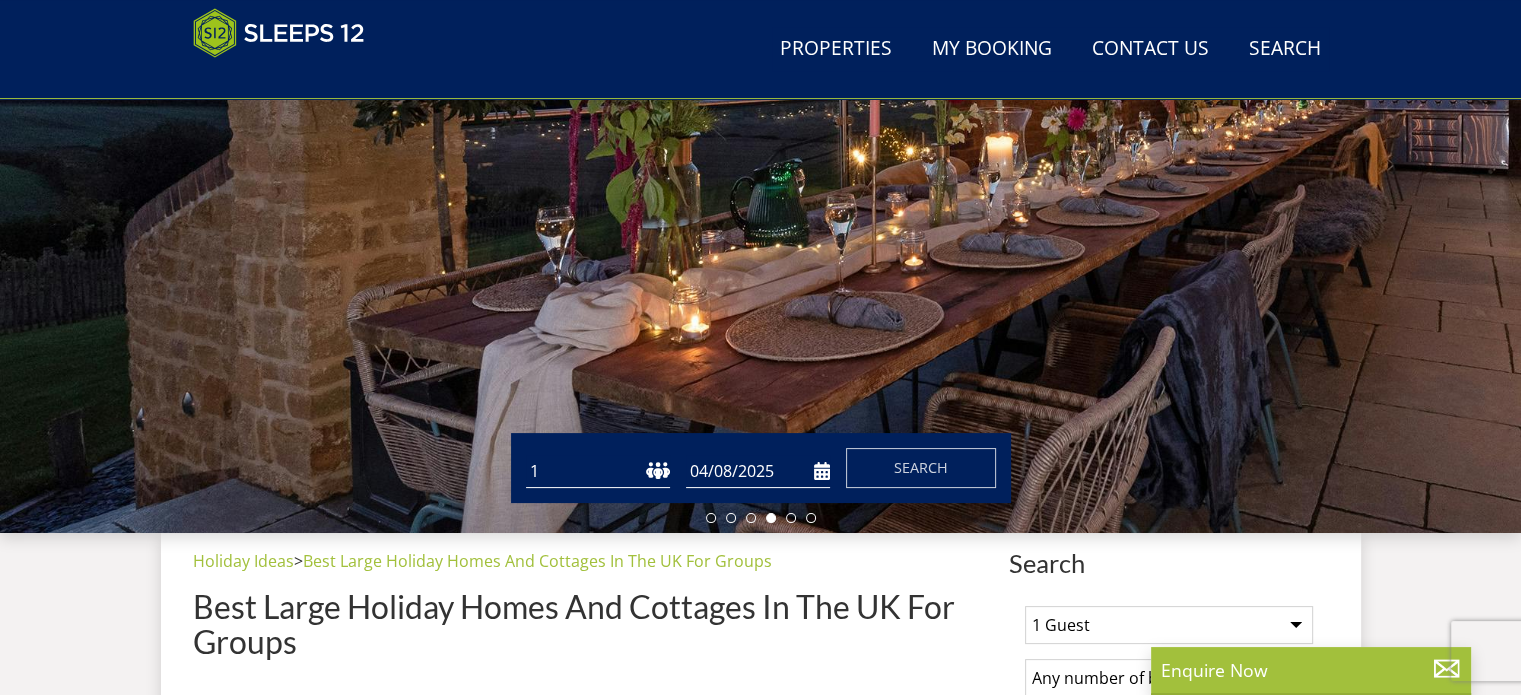 select on "10" 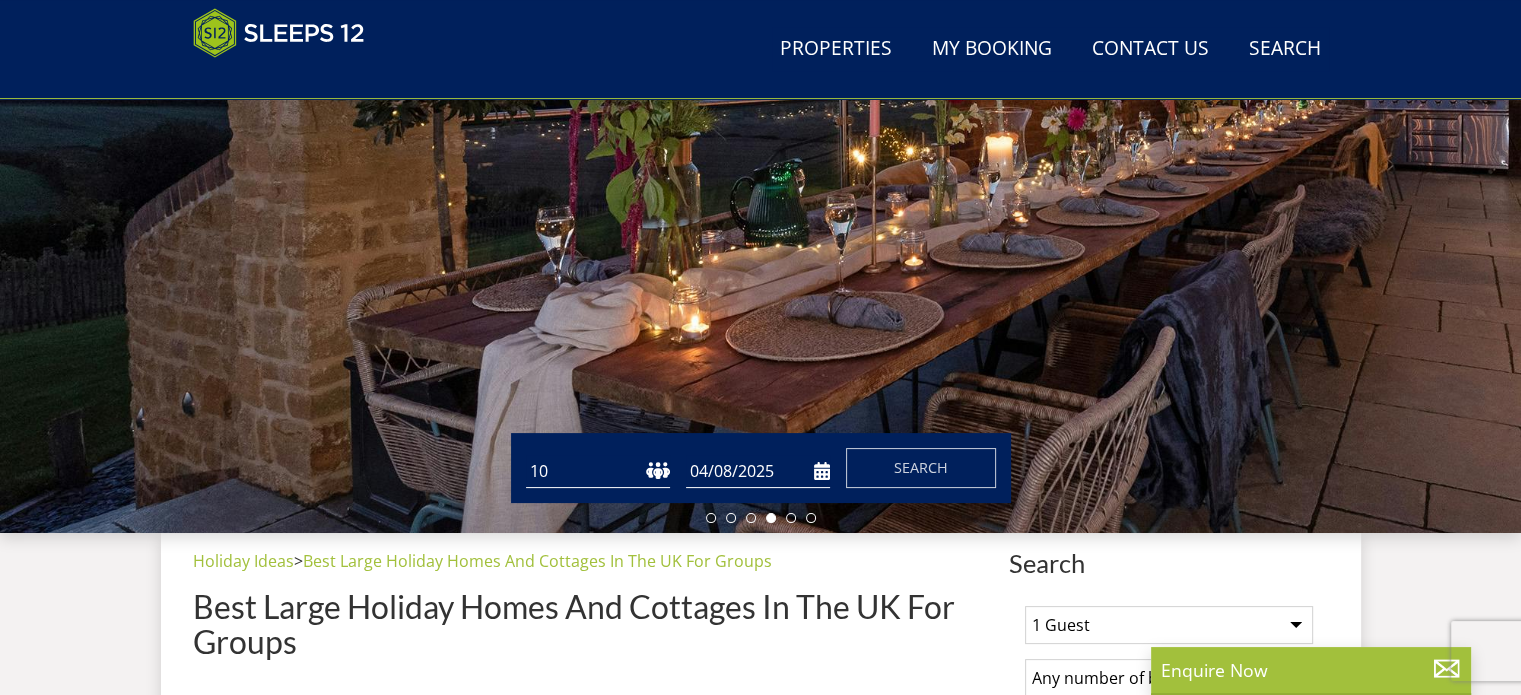 click on "1
2
3
4
5
6
7
8
9
10
11
12
13
14
15
16
17
18
19
20
21
22
23
24
25
26
27
28
29
30
31
32" at bounding box center [598, 471] 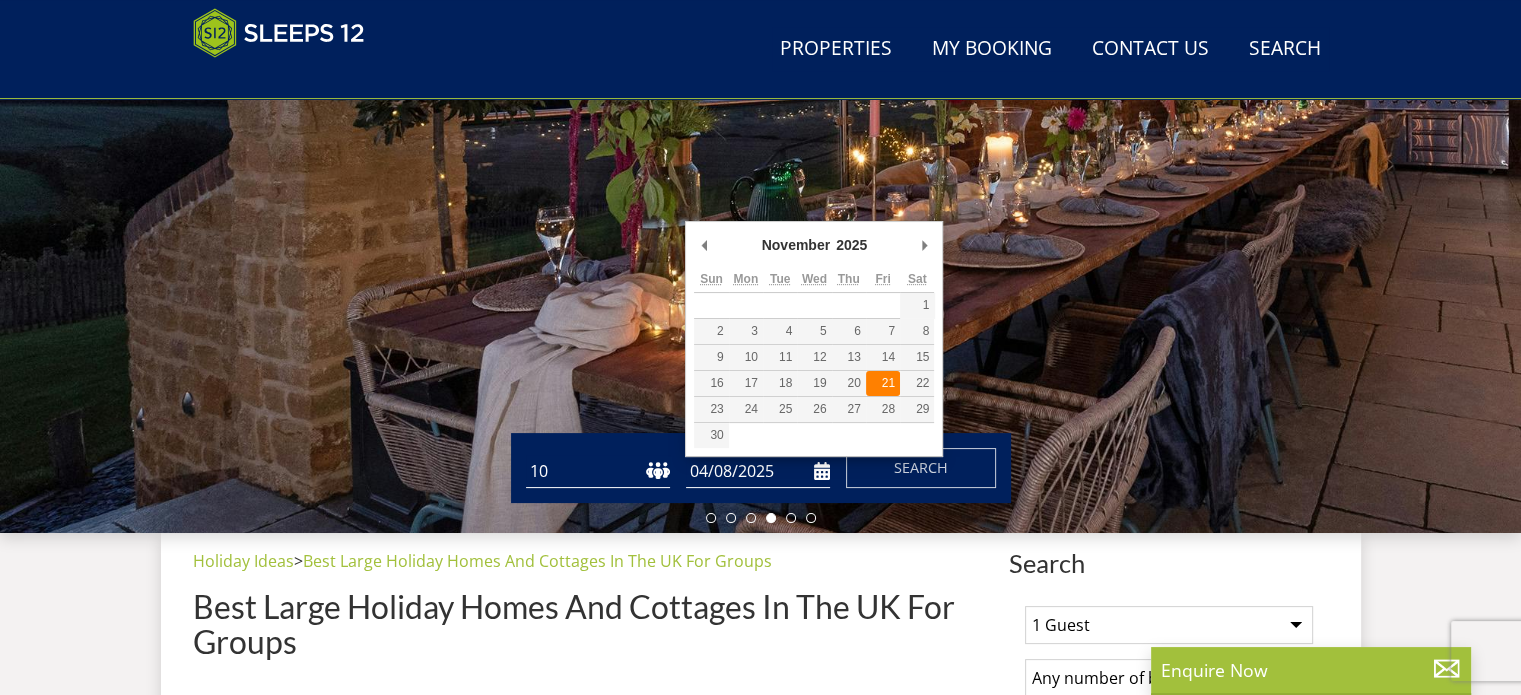 type on "21/11/2025" 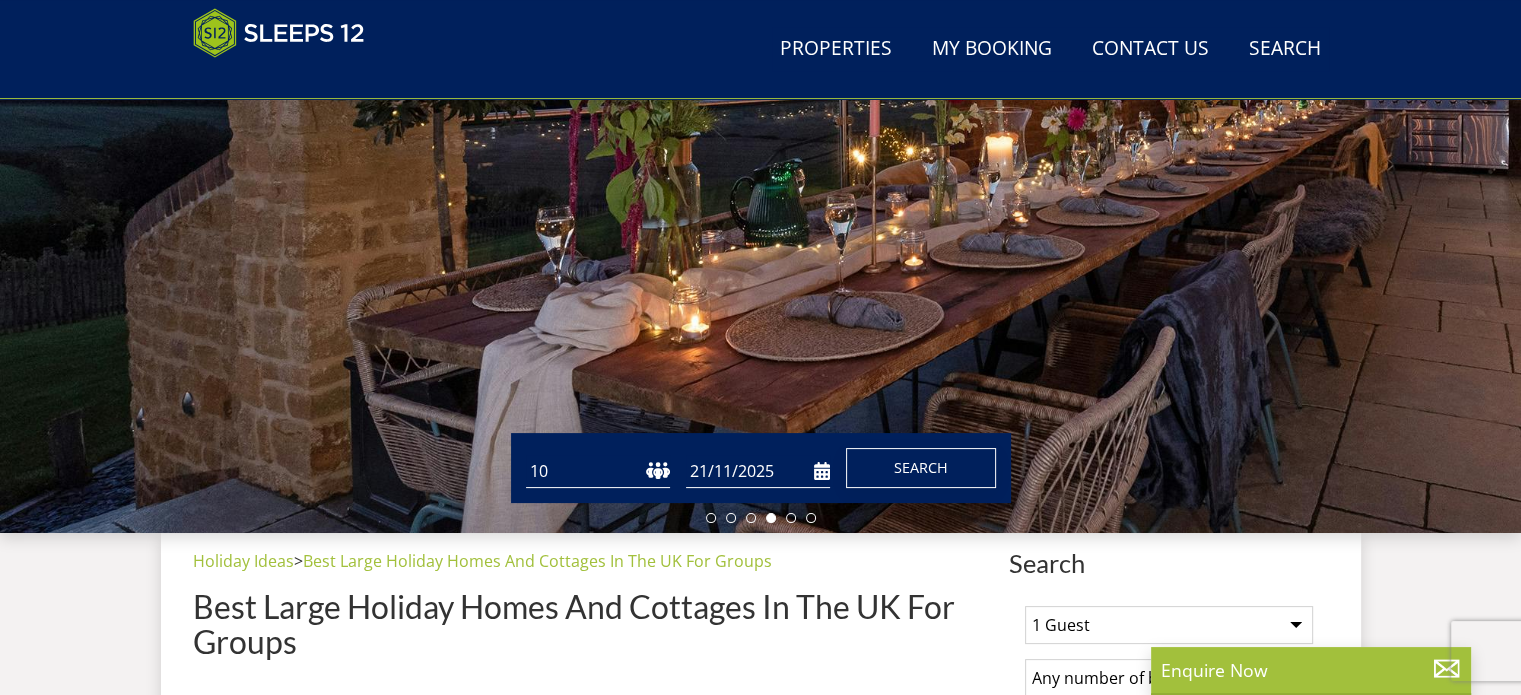 click on "Search" at bounding box center [921, 467] 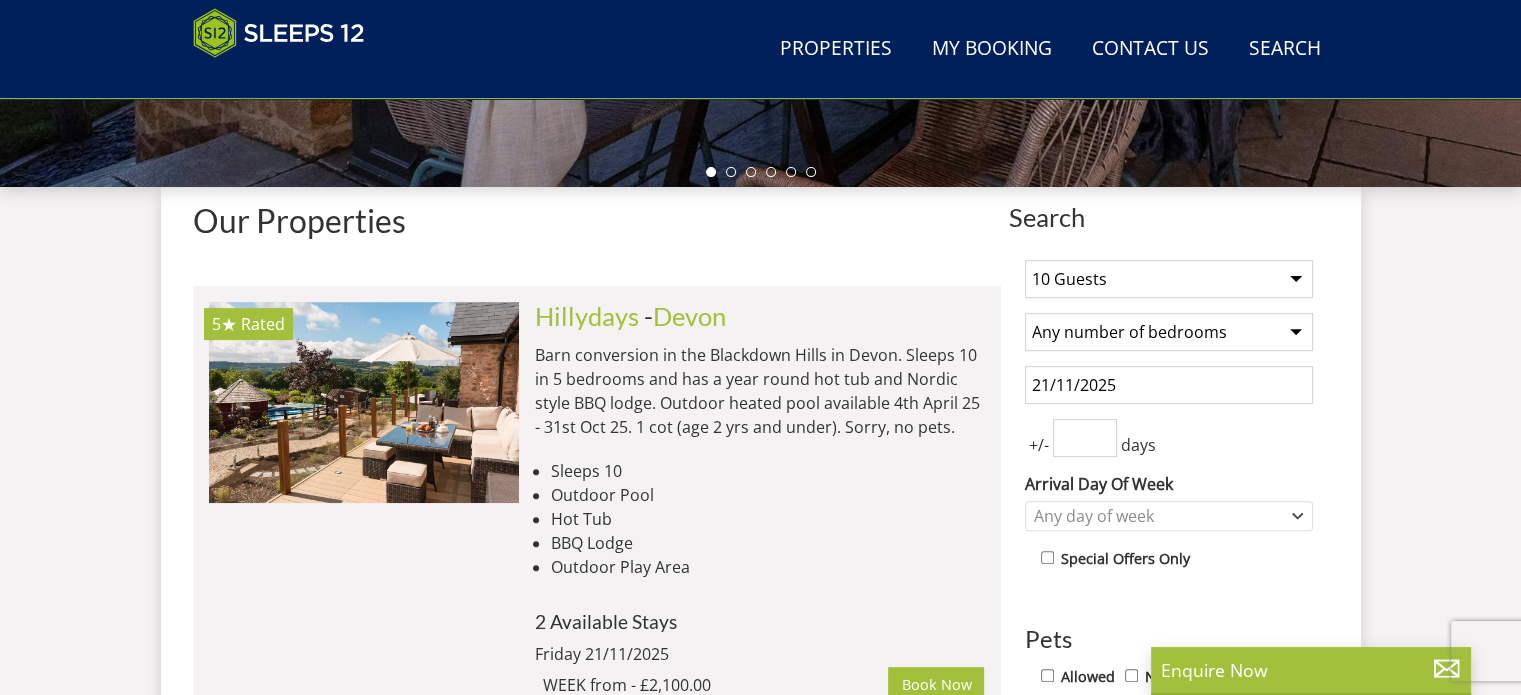 scroll, scrollTop: 662, scrollLeft: 0, axis: vertical 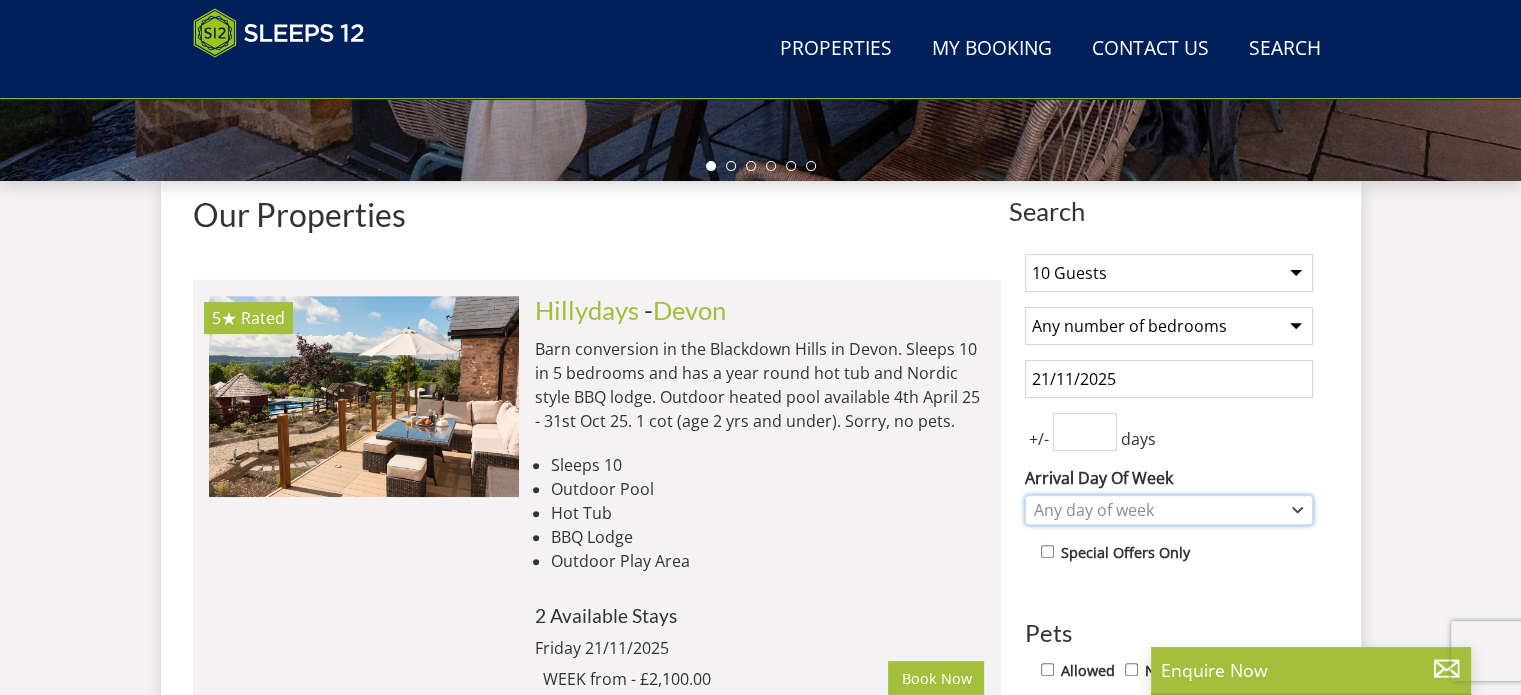 click 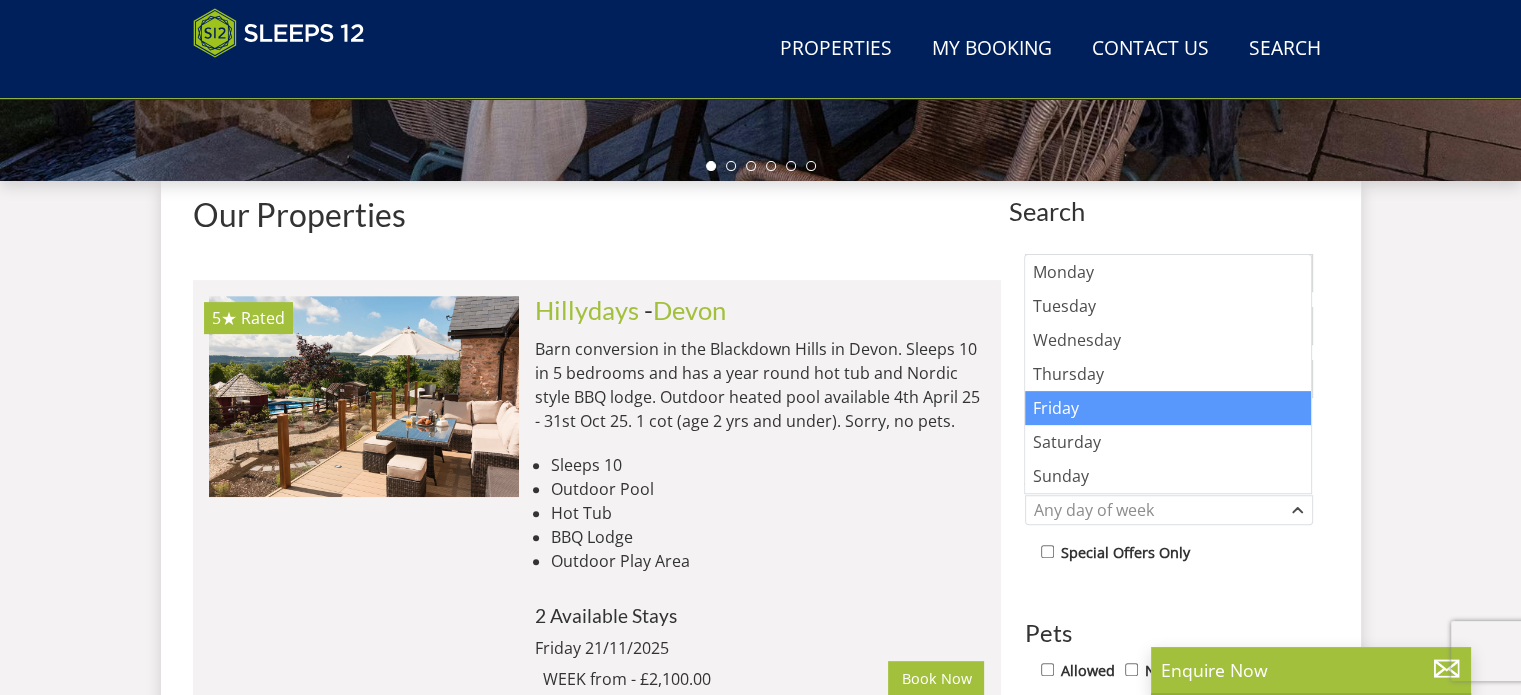 click on "Friday" at bounding box center (1168, 408) 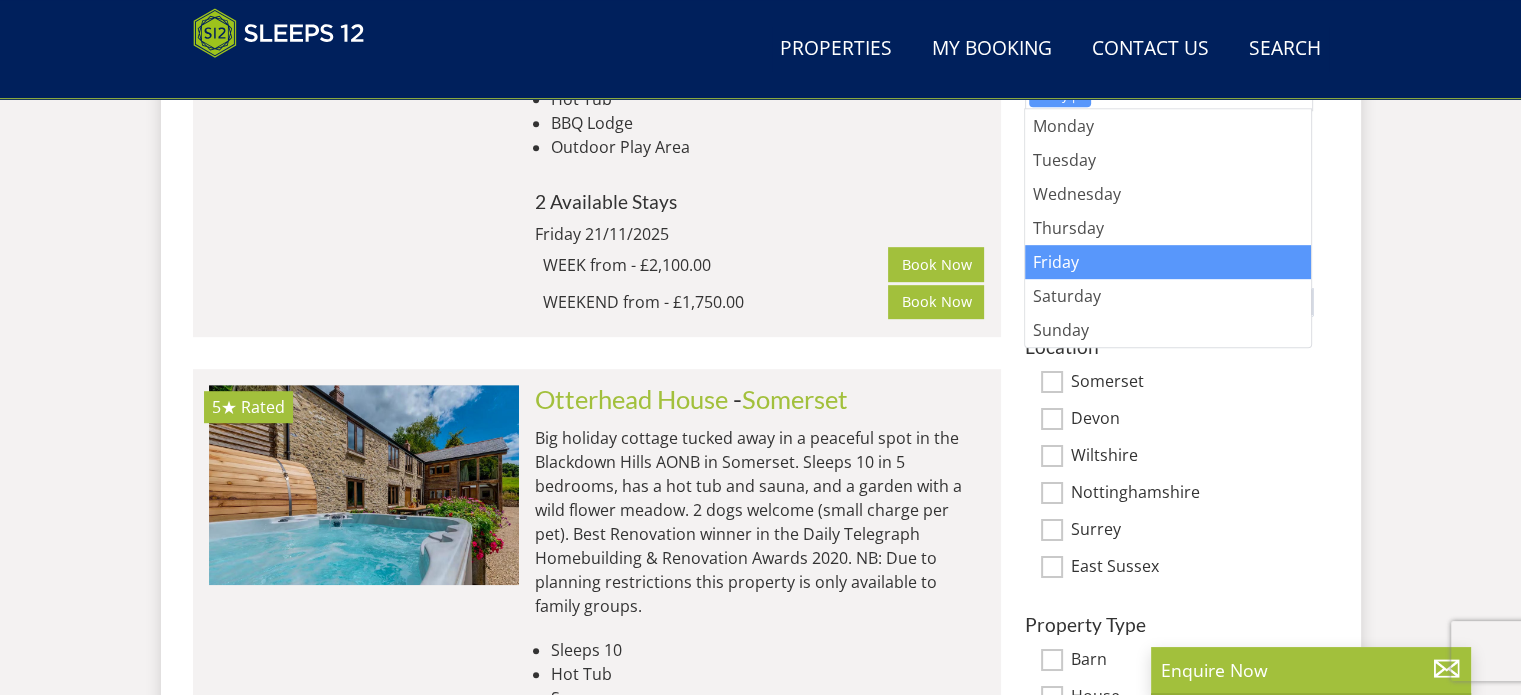 scroll, scrollTop: 1078, scrollLeft: 0, axis: vertical 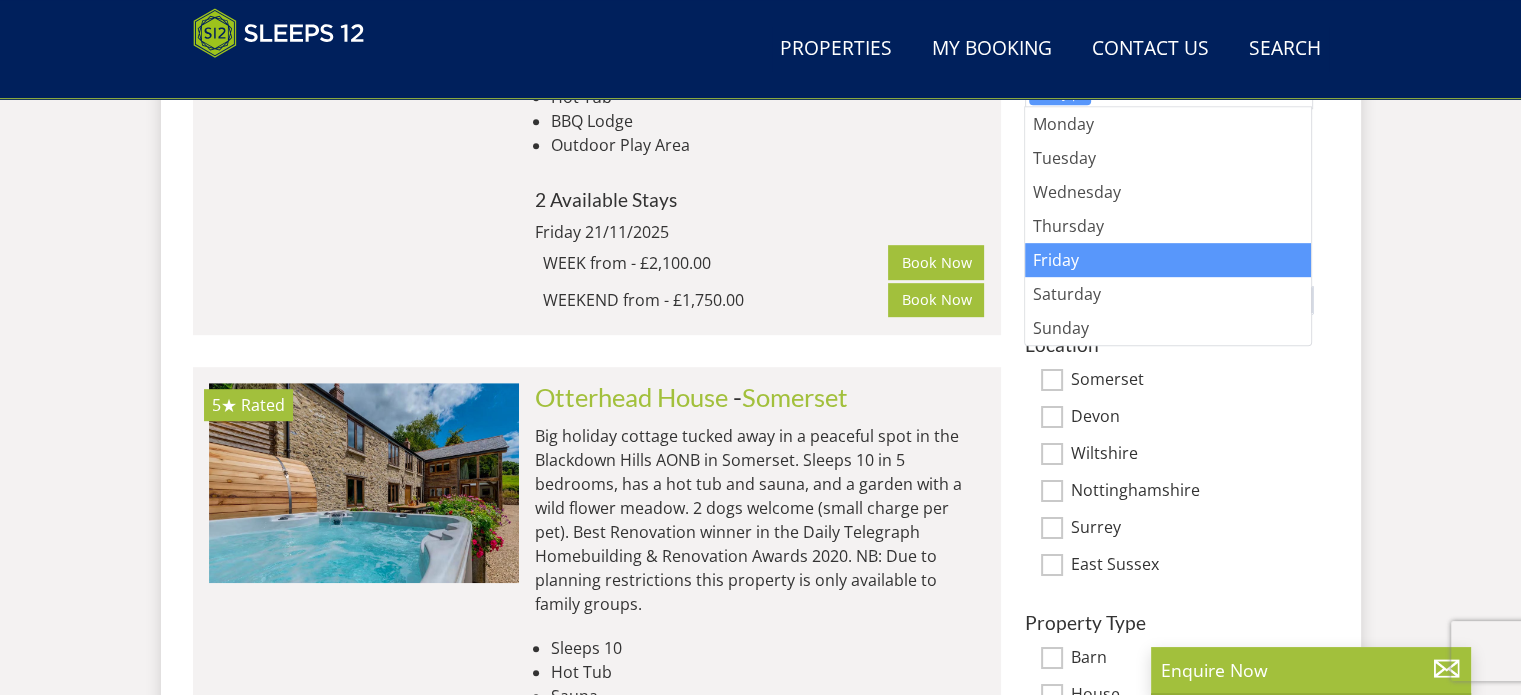 click on "Somerset" at bounding box center [1052, 380] 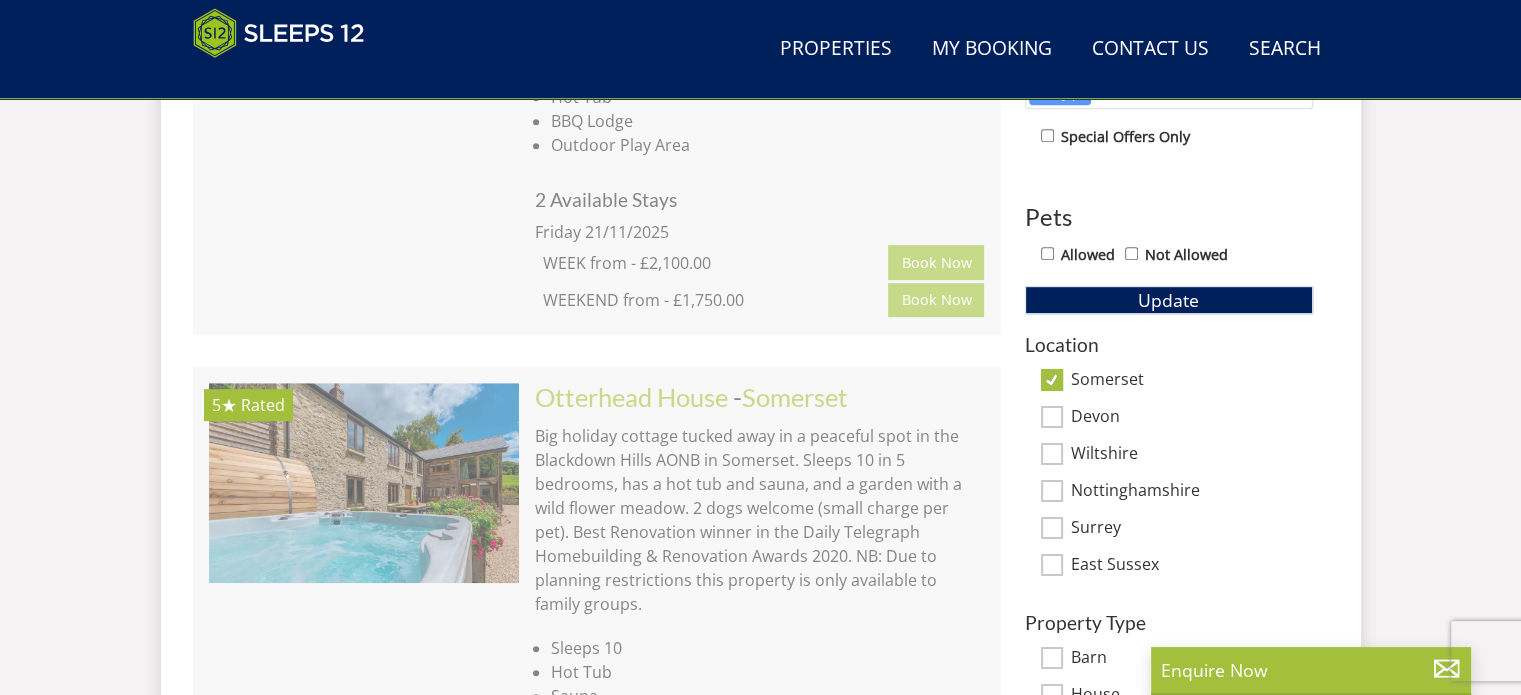 click on "Wiltshire" at bounding box center (1052, 454) 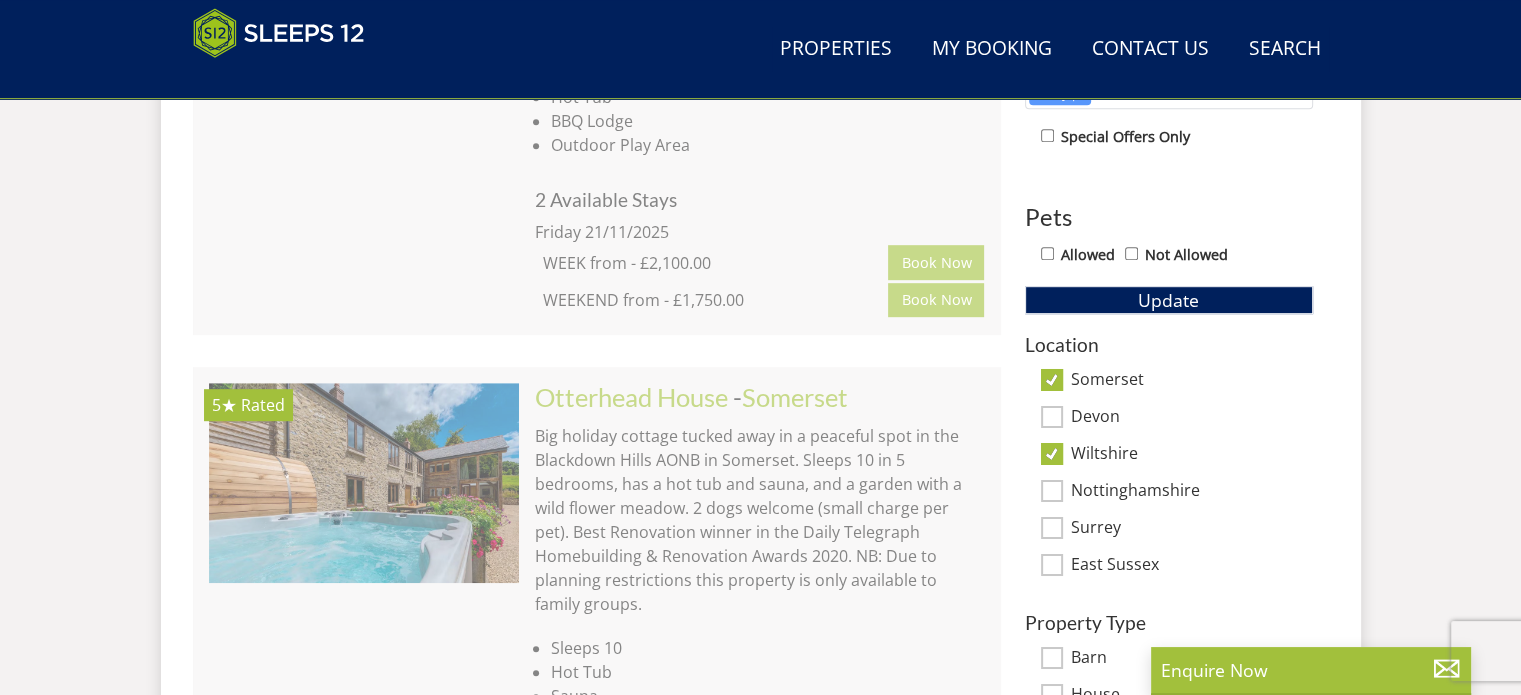 click on "Surrey" at bounding box center (1052, 528) 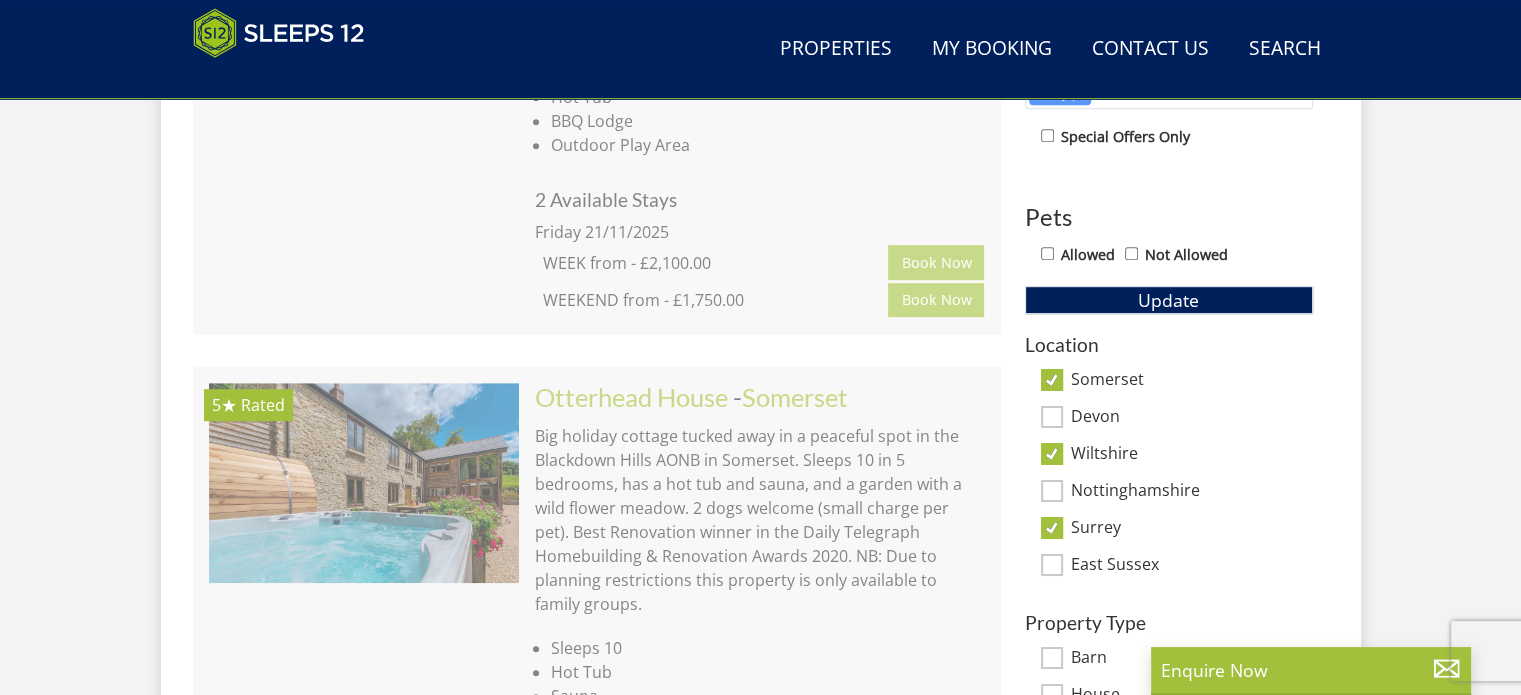 click on "East Sussex" at bounding box center (1052, 565) 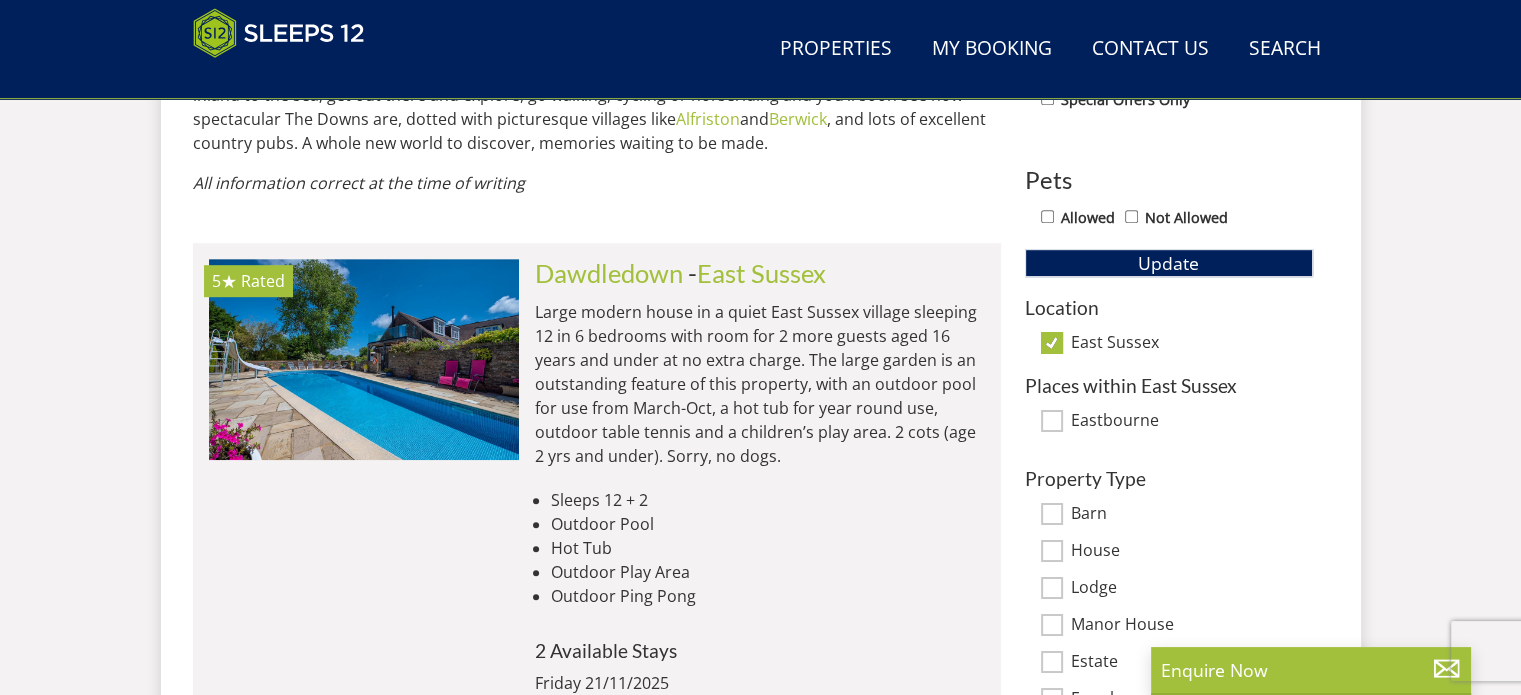 scroll, scrollTop: 1117, scrollLeft: 0, axis: vertical 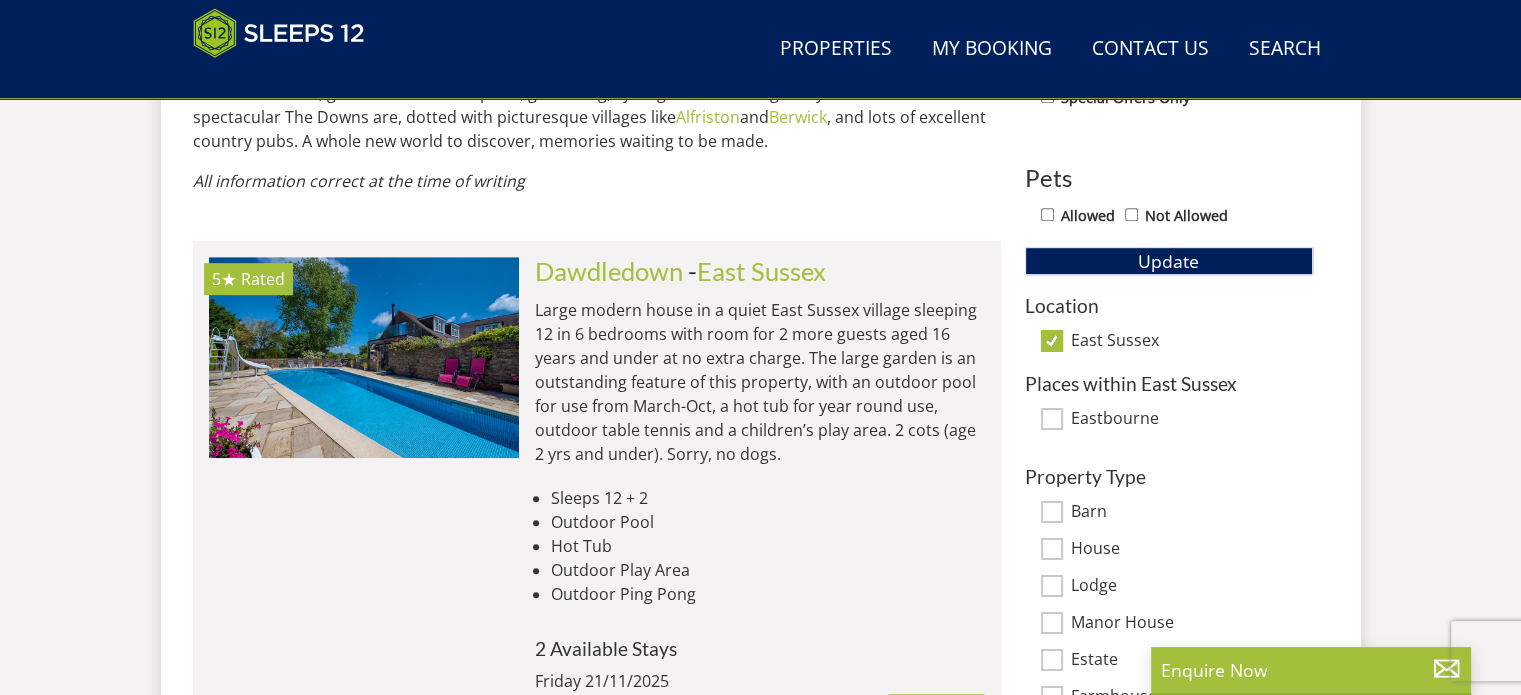 click on "East Sussex" at bounding box center (1052, 341) 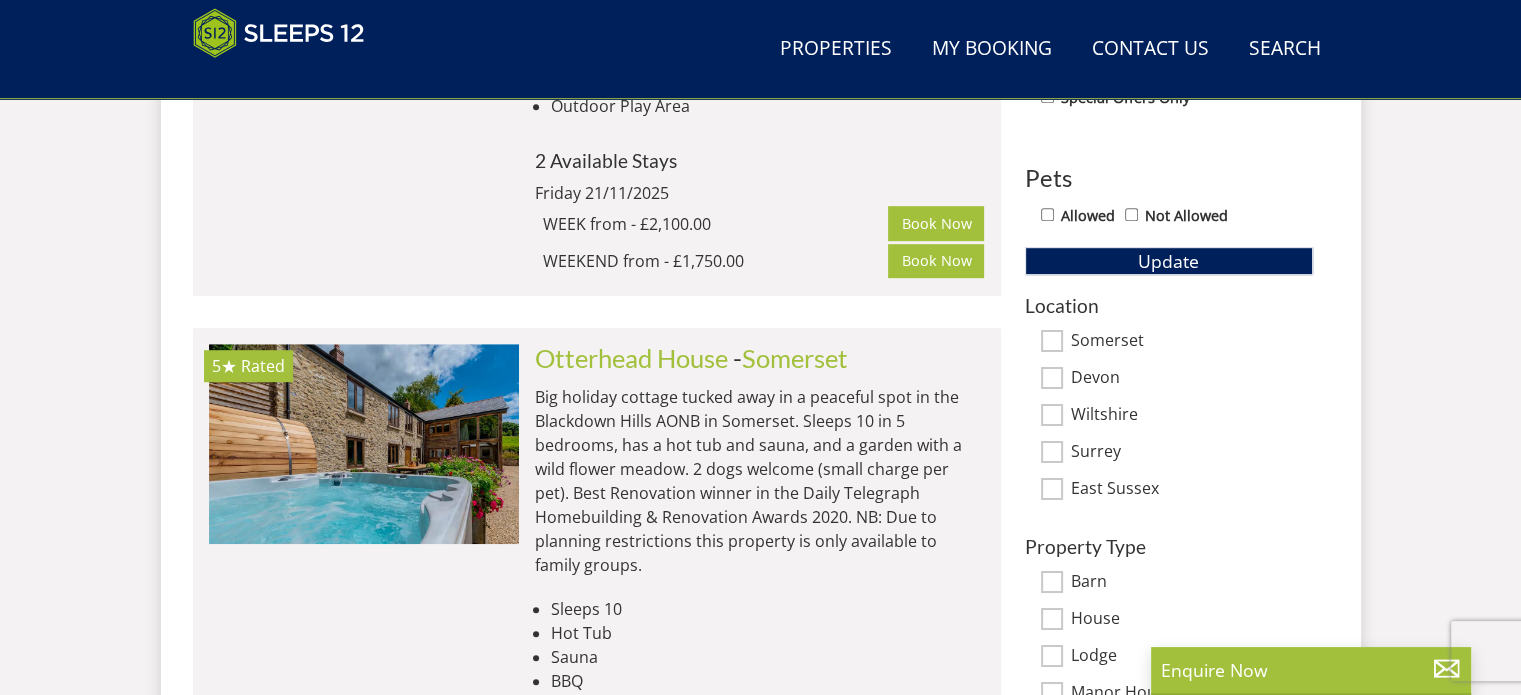 click on "Somerset" at bounding box center (1052, 341) 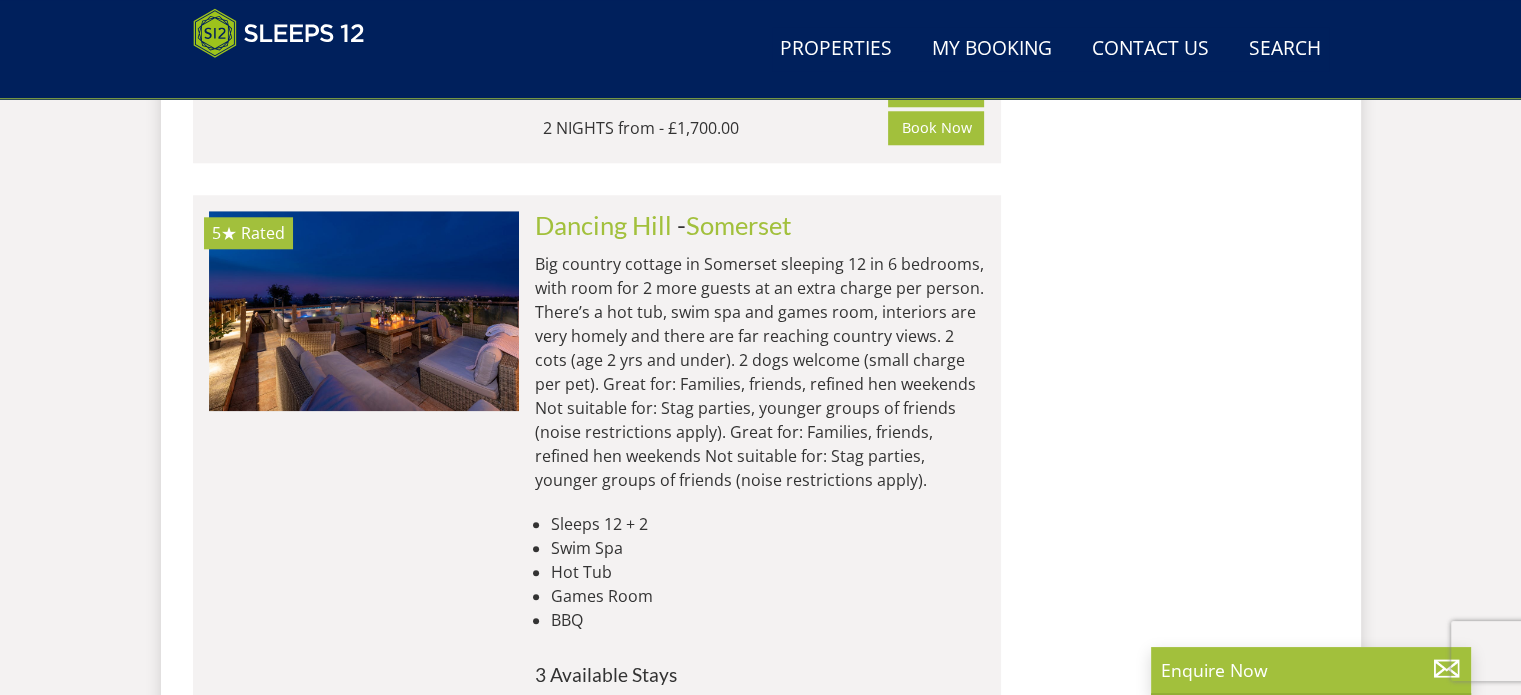scroll, scrollTop: 1988, scrollLeft: 0, axis: vertical 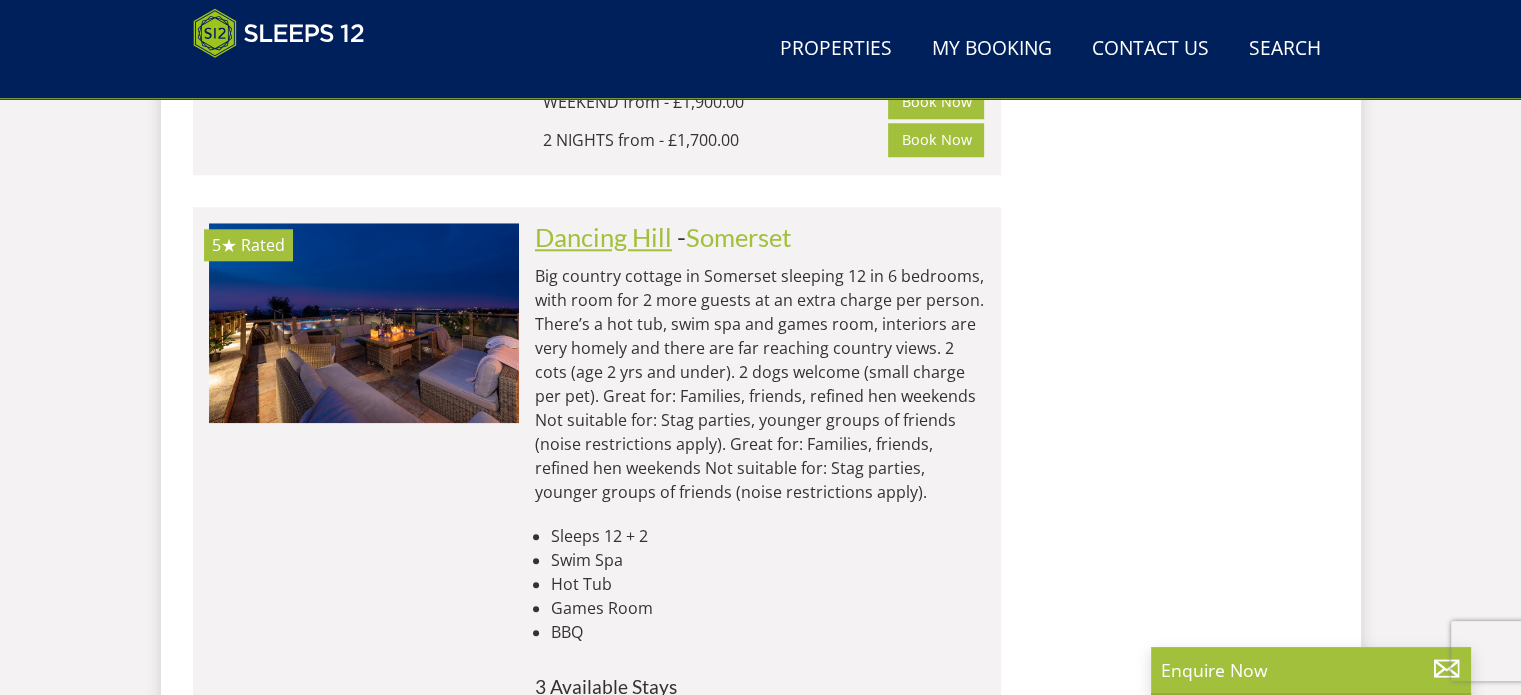 click on "Dancing Hill" at bounding box center [603, 237] 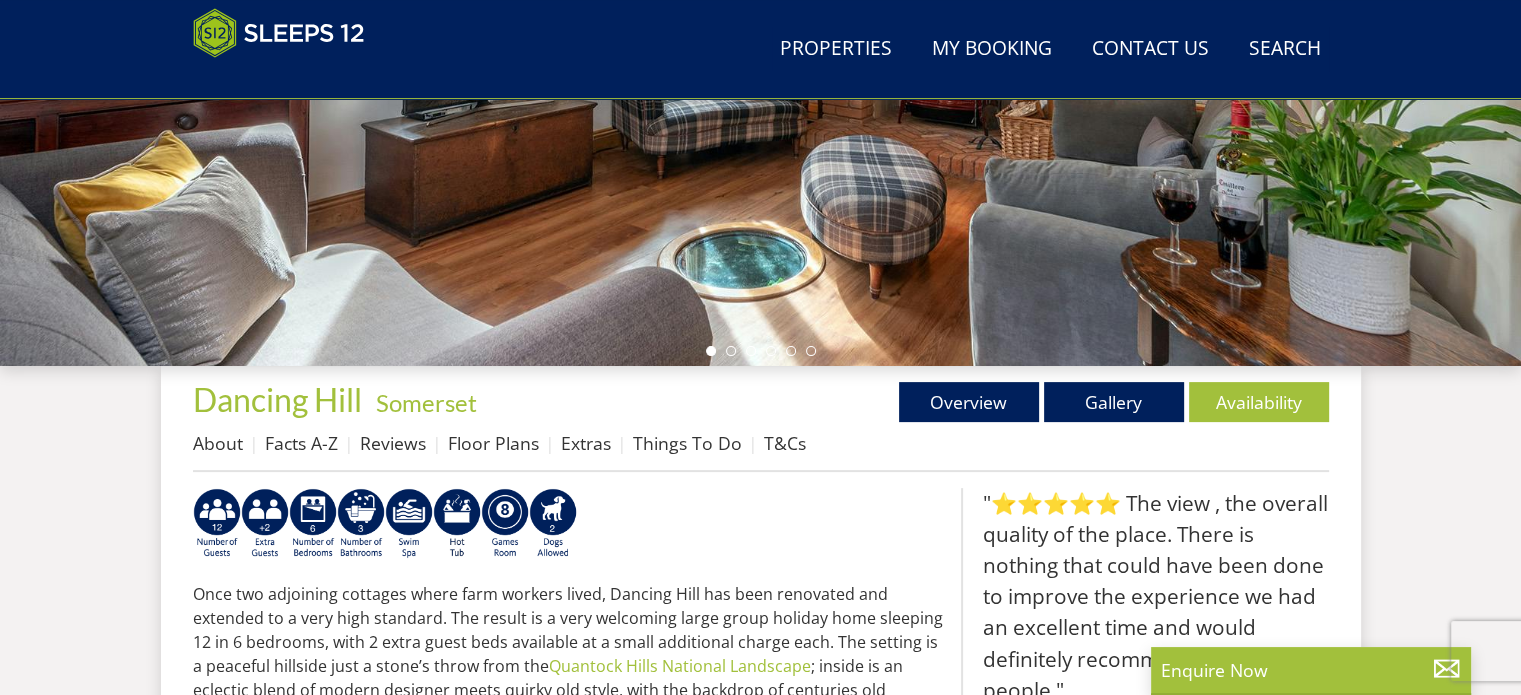 scroll, scrollTop: 497, scrollLeft: 0, axis: vertical 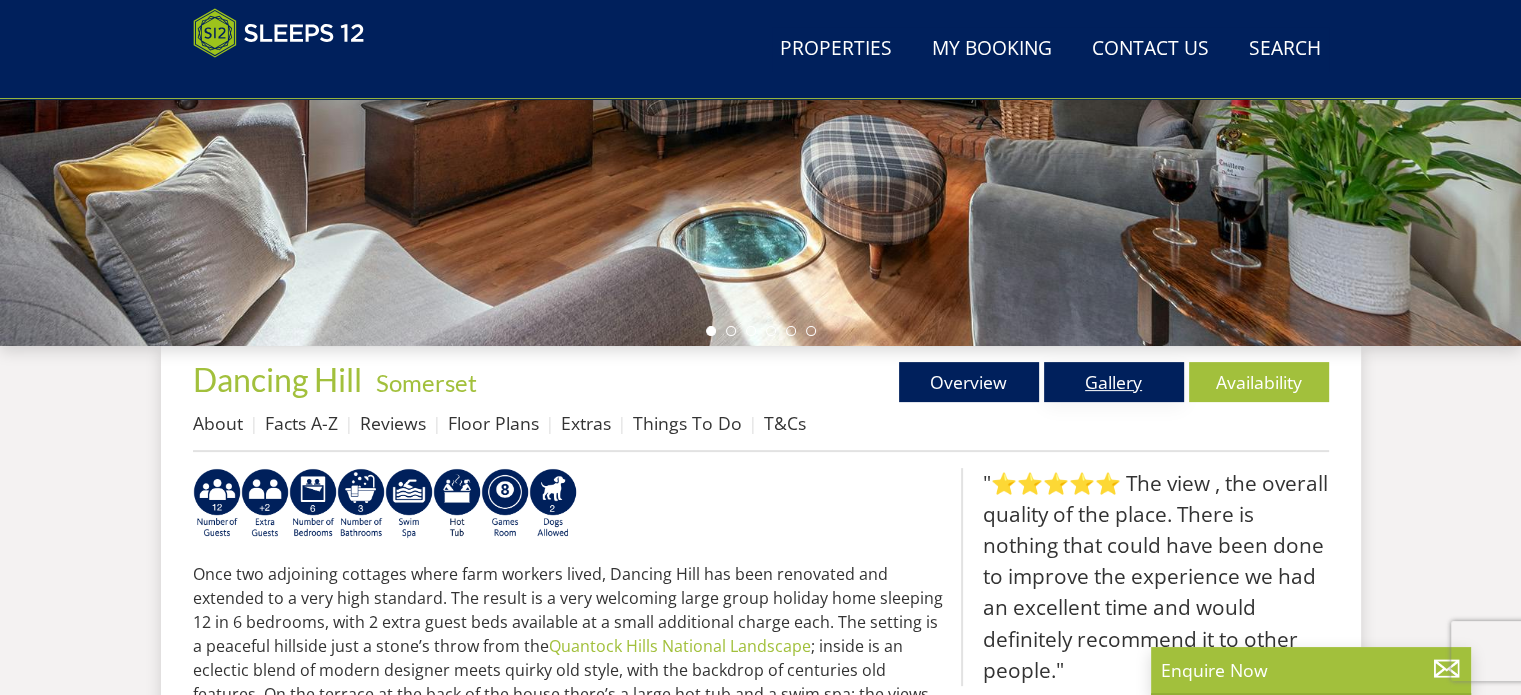 click on "Gallery" at bounding box center (1114, 382) 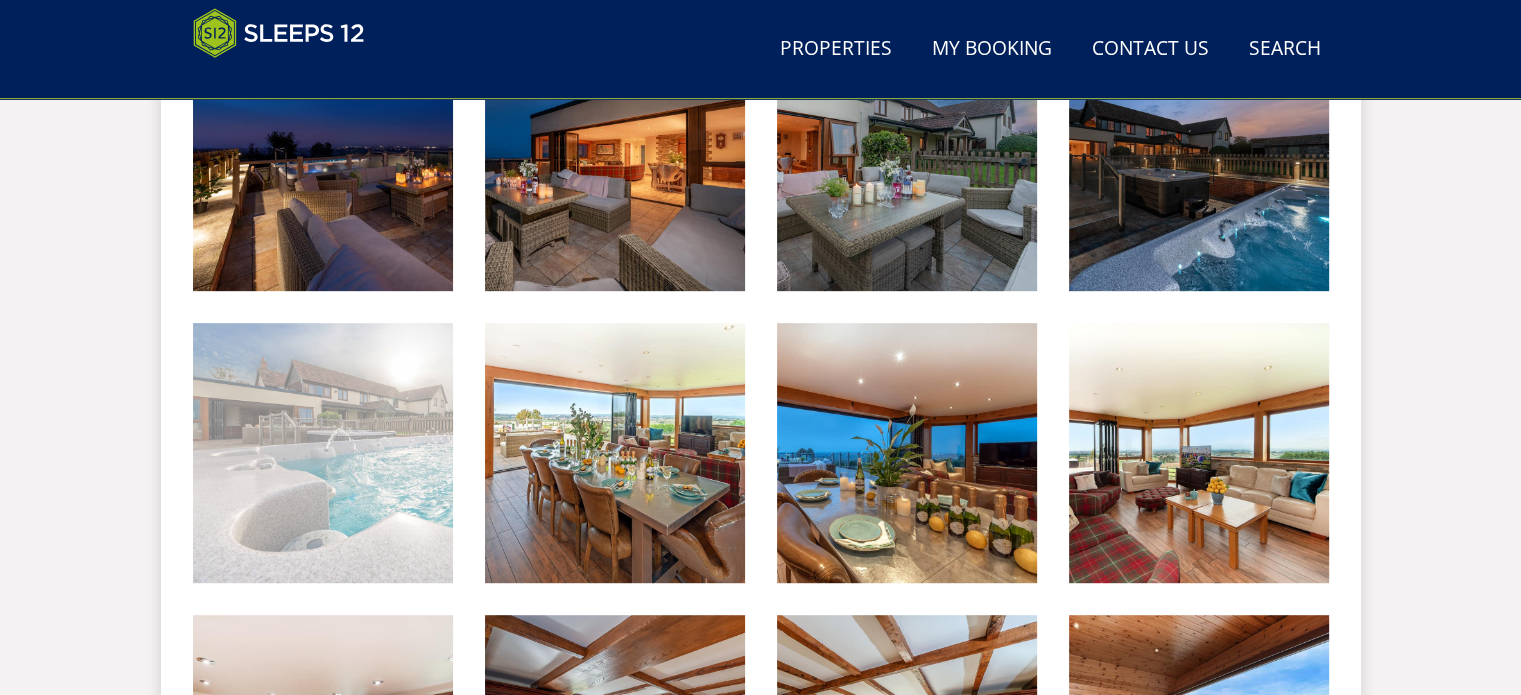 scroll, scrollTop: 948, scrollLeft: 0, axis: vertical 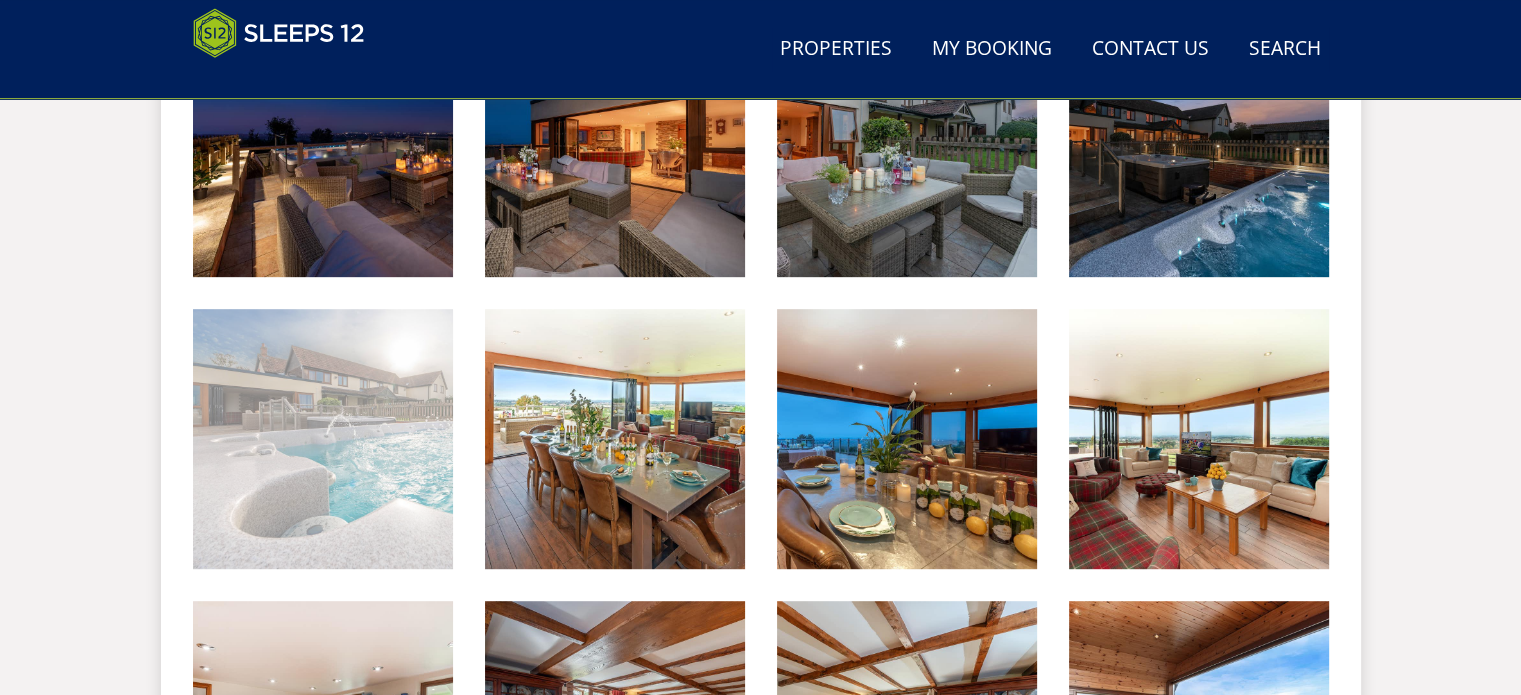 click at bounding box center [323, 439] 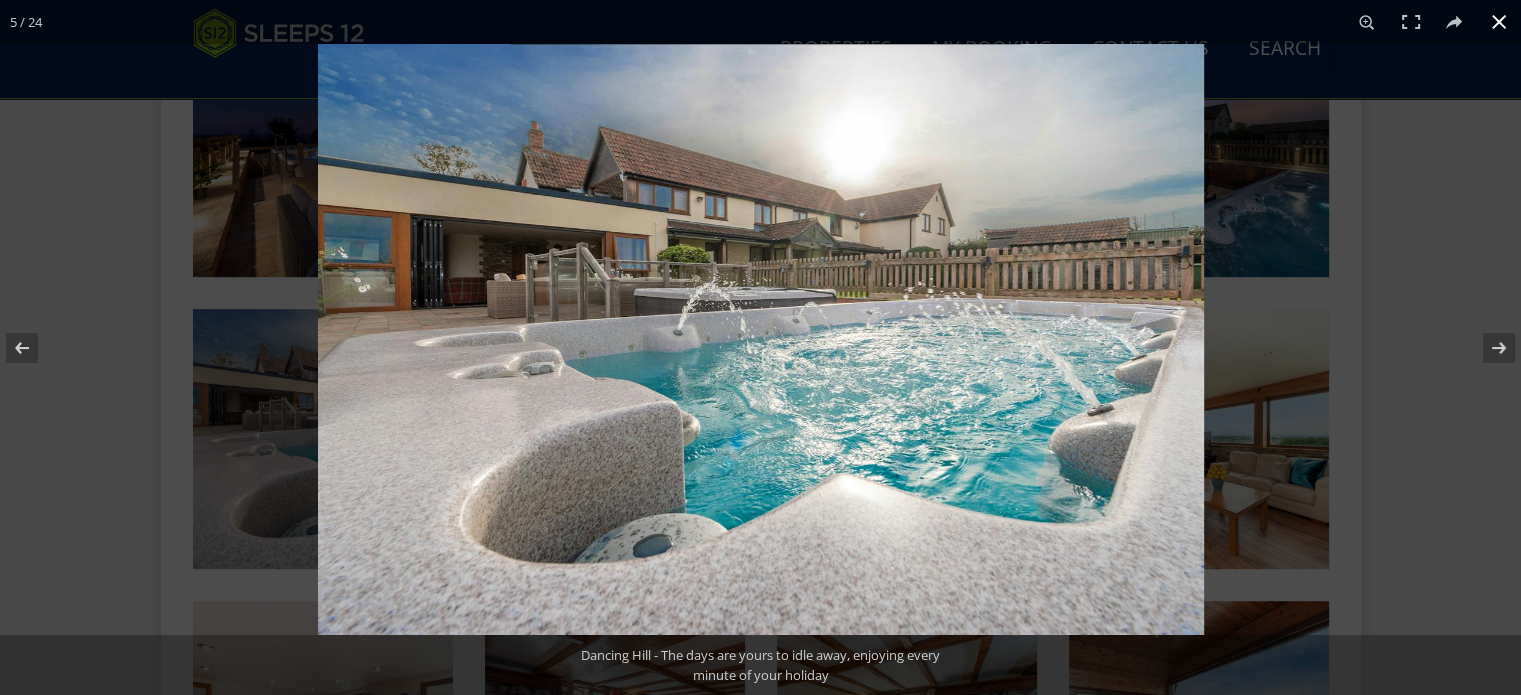 click at bounding box center (1499, 22) 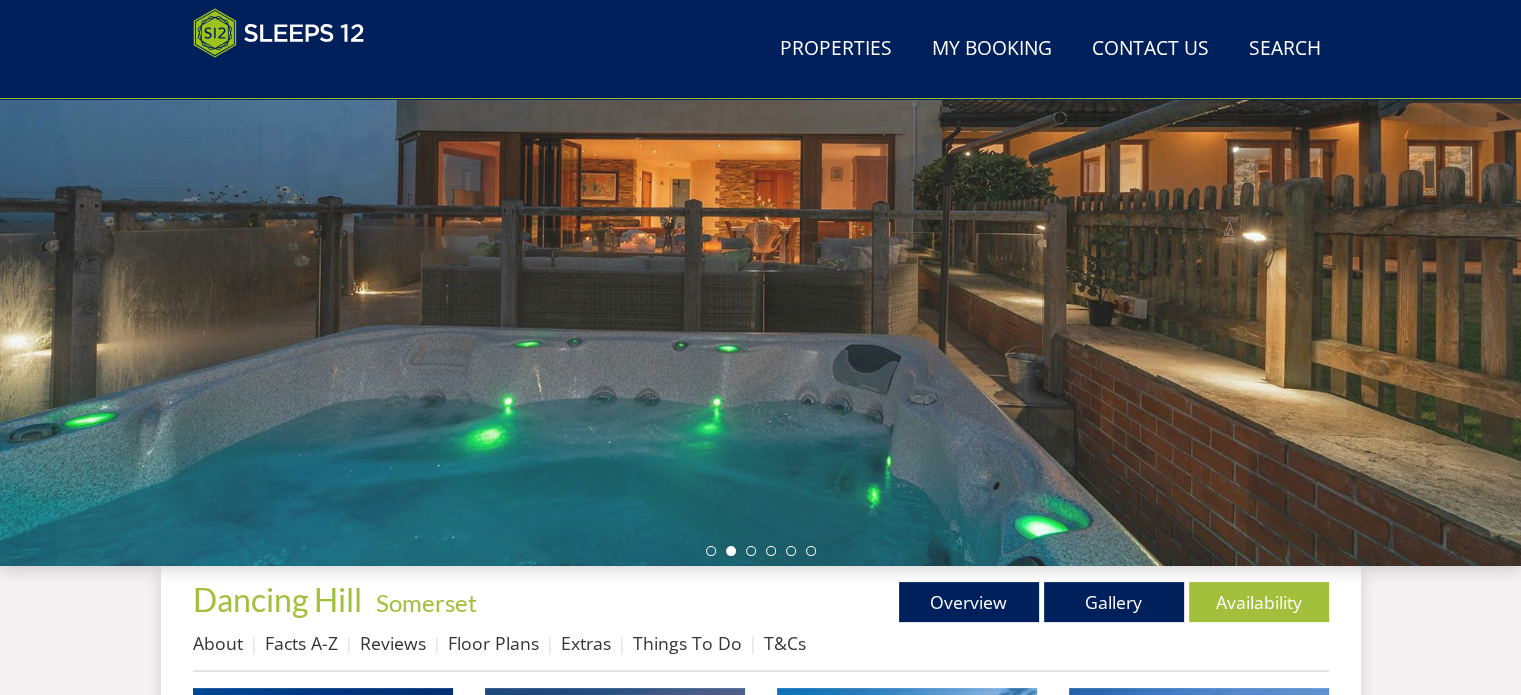 scroll, scrollTop: 269, scrollLeft: 0, axis: vertical 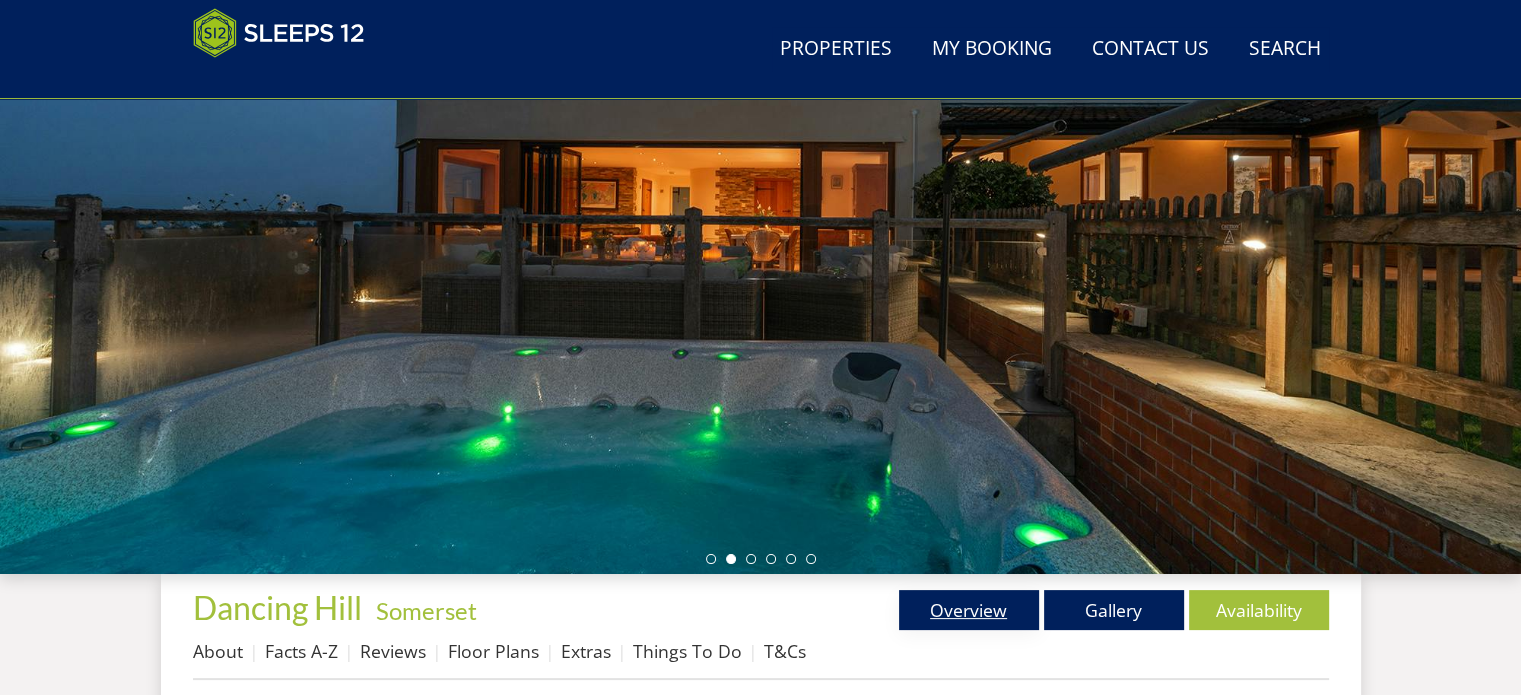 click on "Overview" at bounding box center [969, 610] 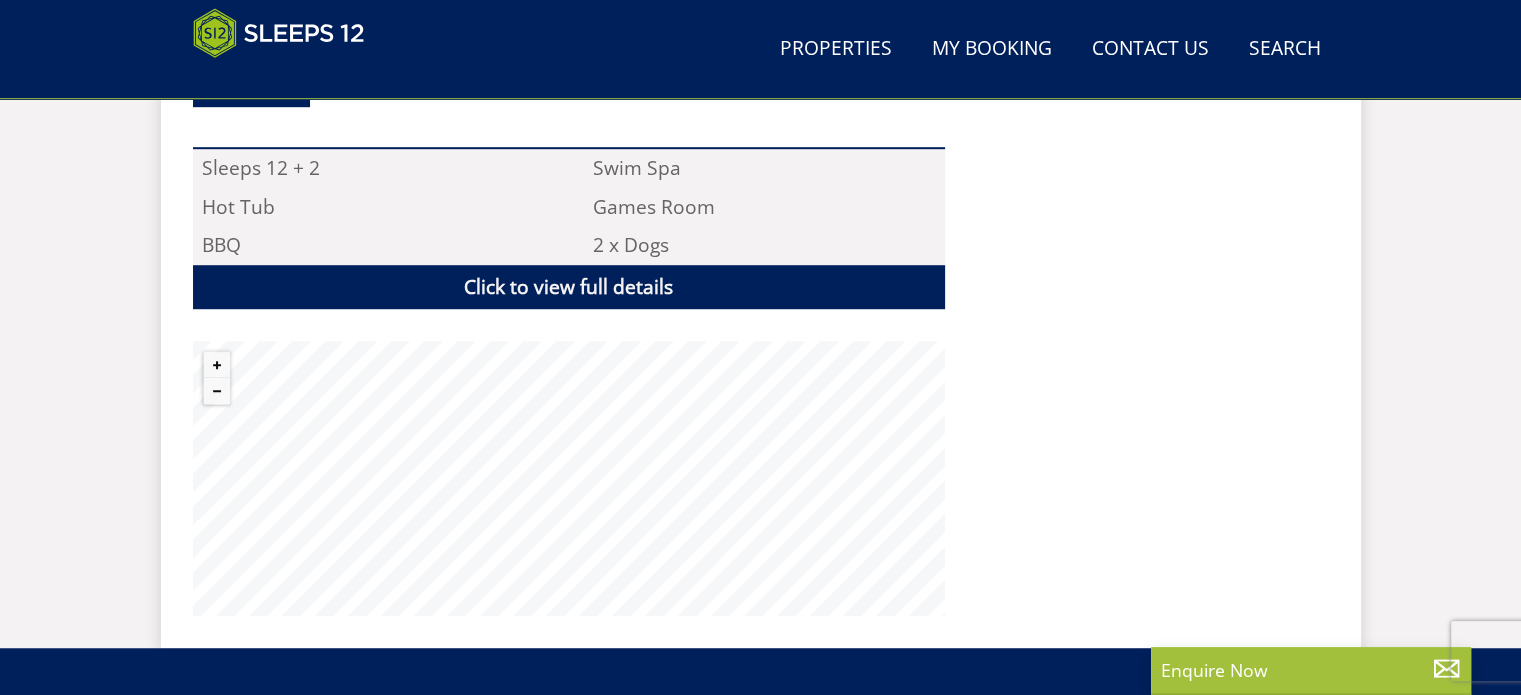 scroll, scrollTop: 1352, scrollLeft: 0, axis: vertical 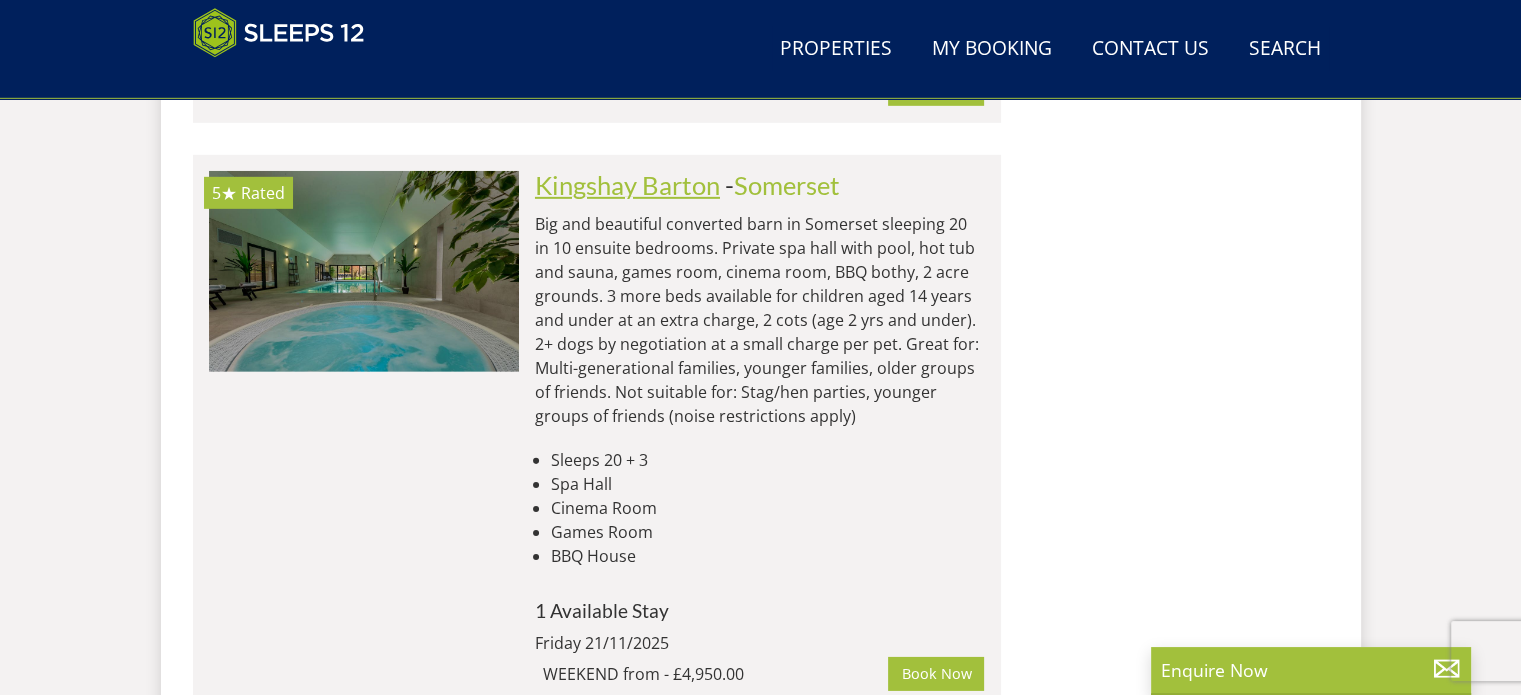 click on "Kingshay Barton" at bounding box center [627, 185] 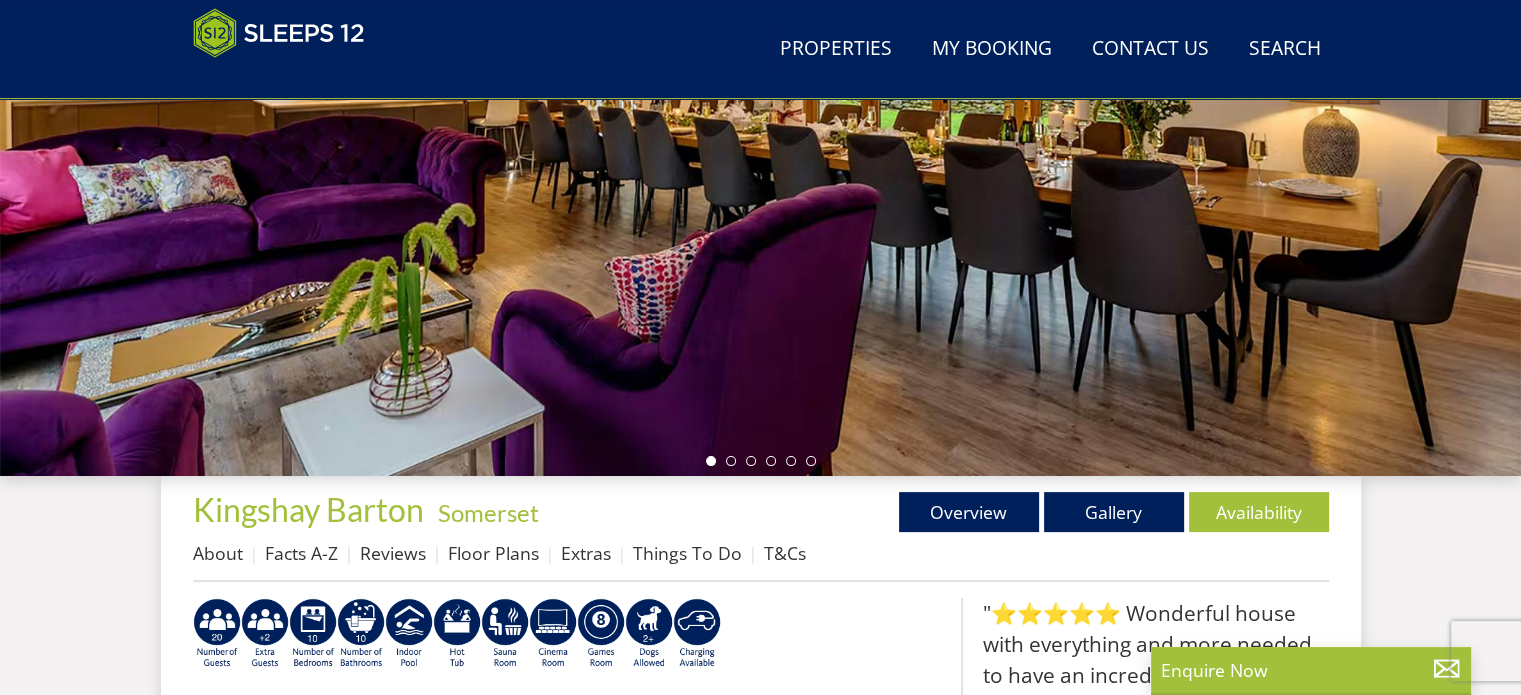 scroll, scrollTop: 376, scrollLeft: 0, axis: vertical 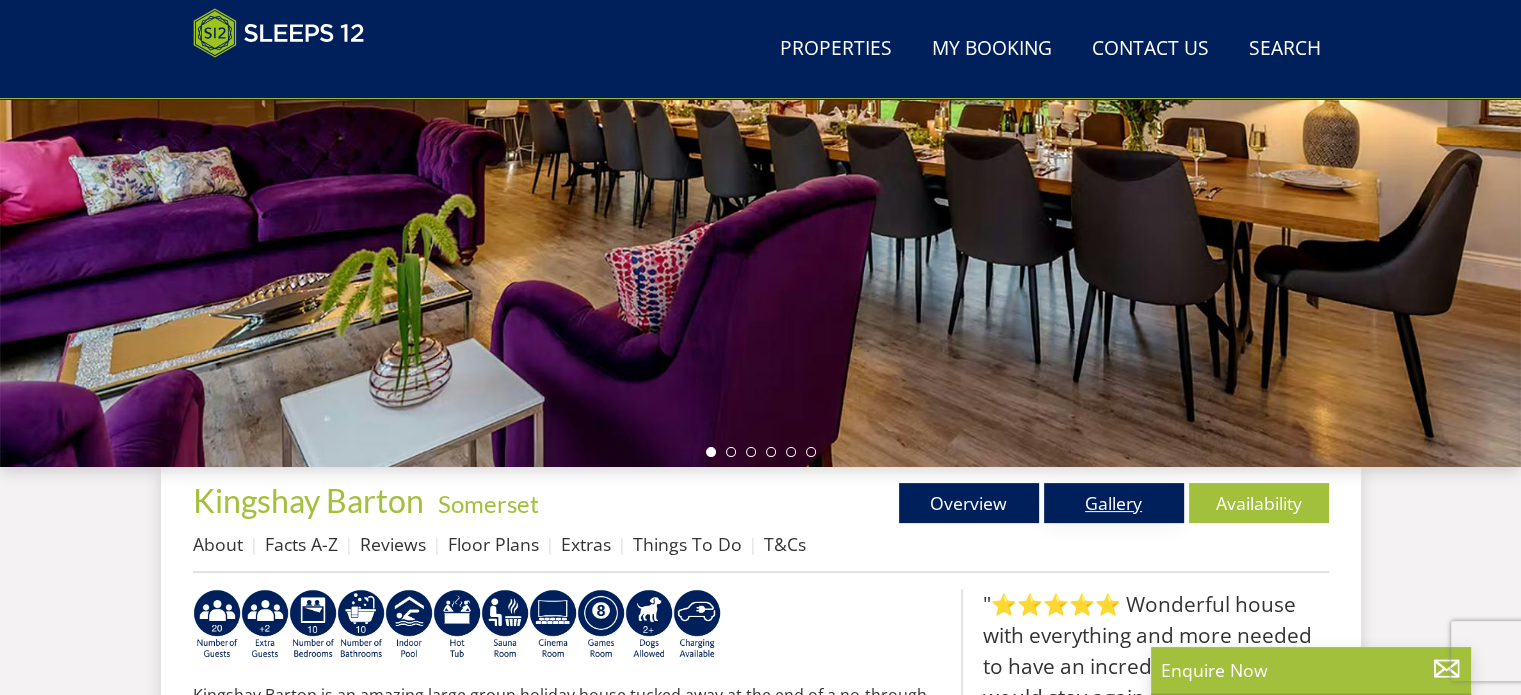 click on "Gallery" at bounding box center (1114, 503) 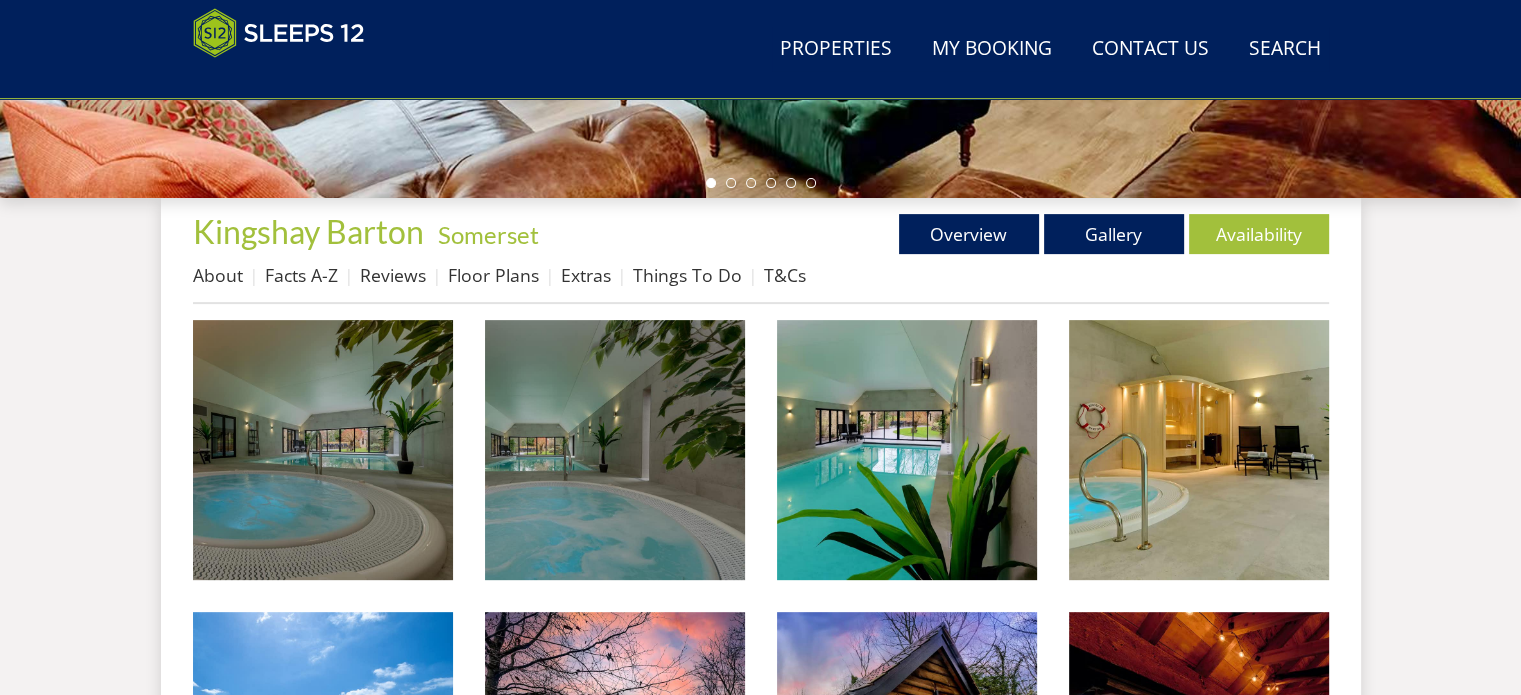 scroll, scrollTop: 648, scrollLeft: 0, axis: vertical 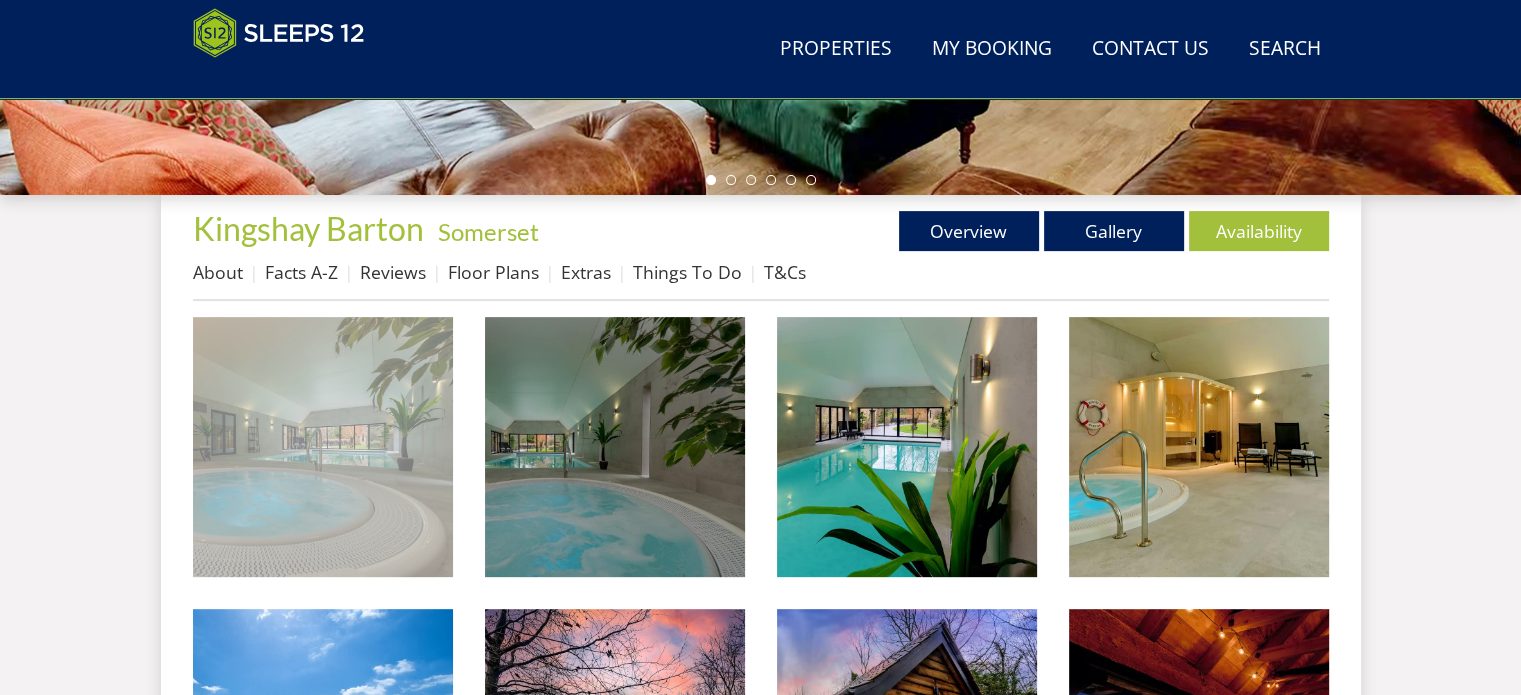 click at bounding box center [323, 447] 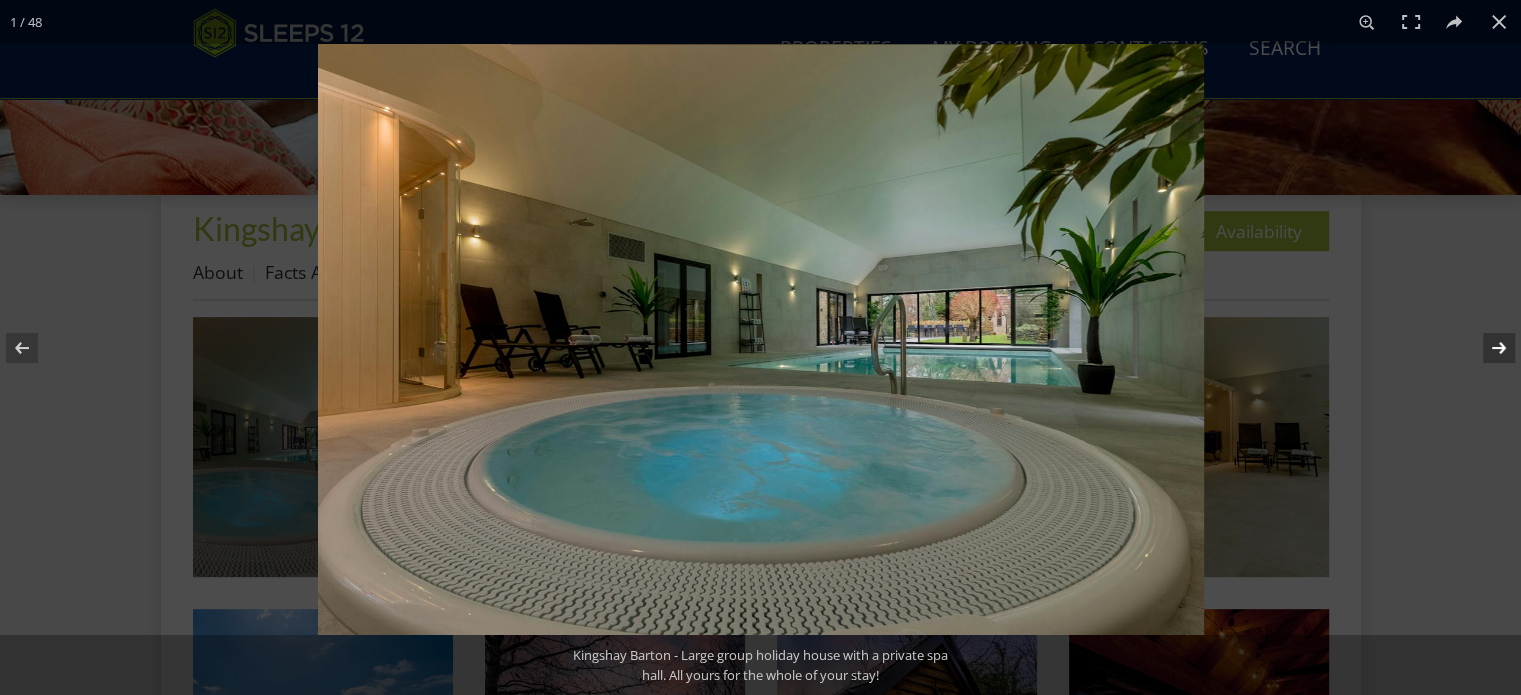 click at bounding box center [1486, 348] 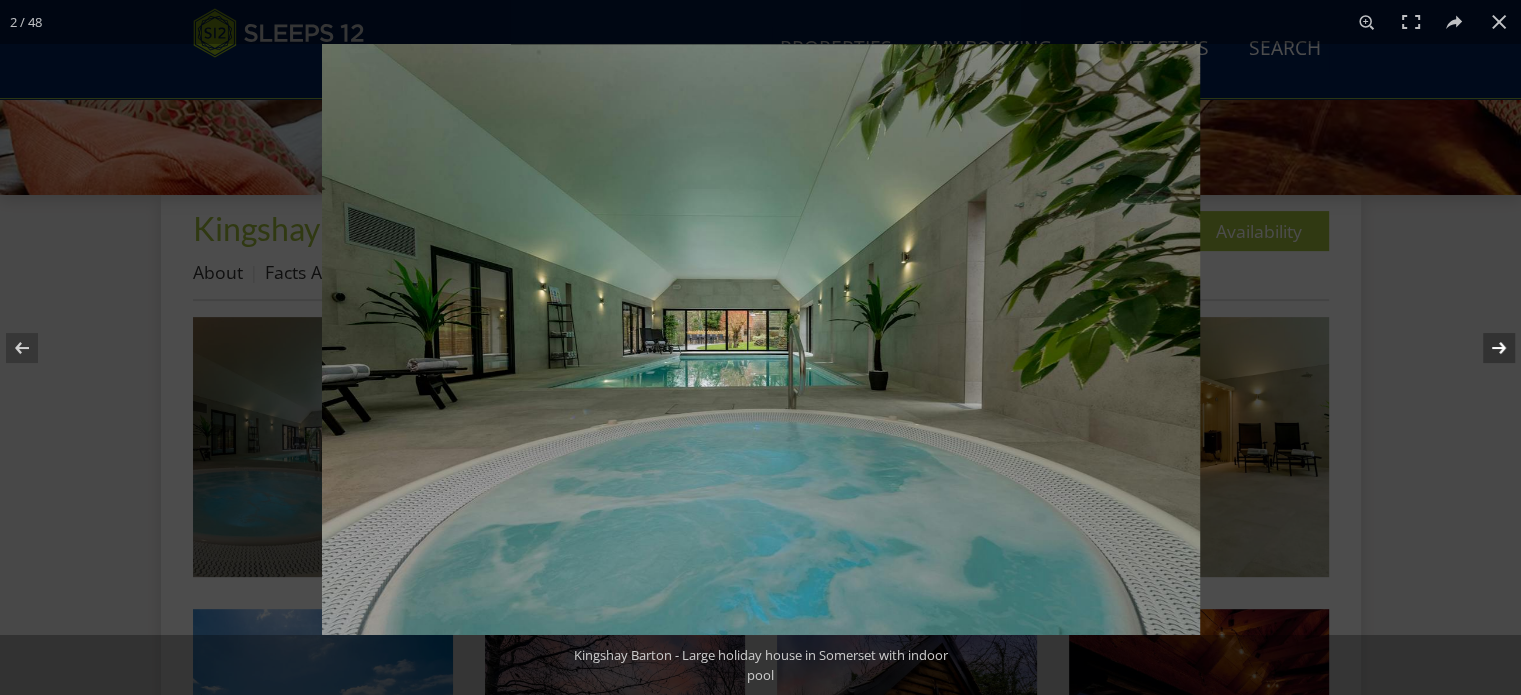 click at bounding box center [1486, 348] 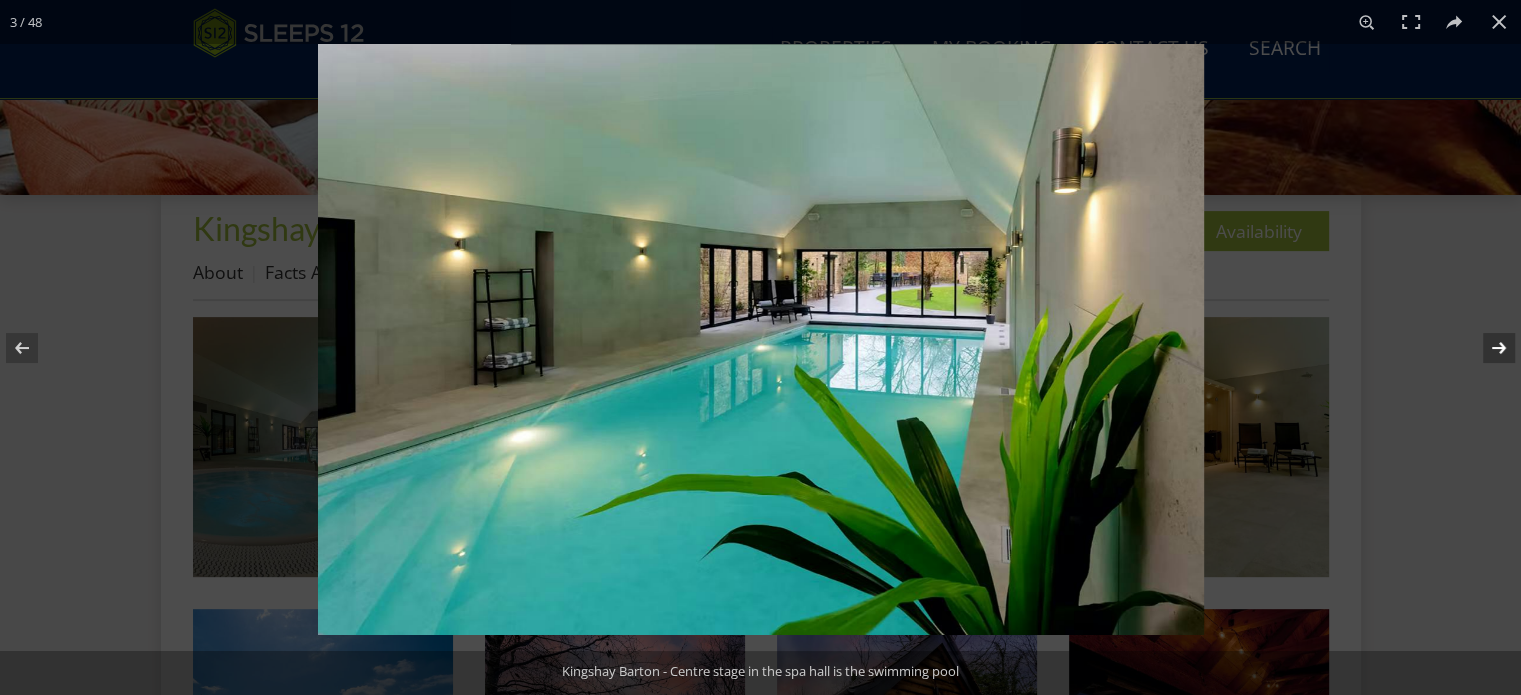 click at bounding box center [1486, 348] 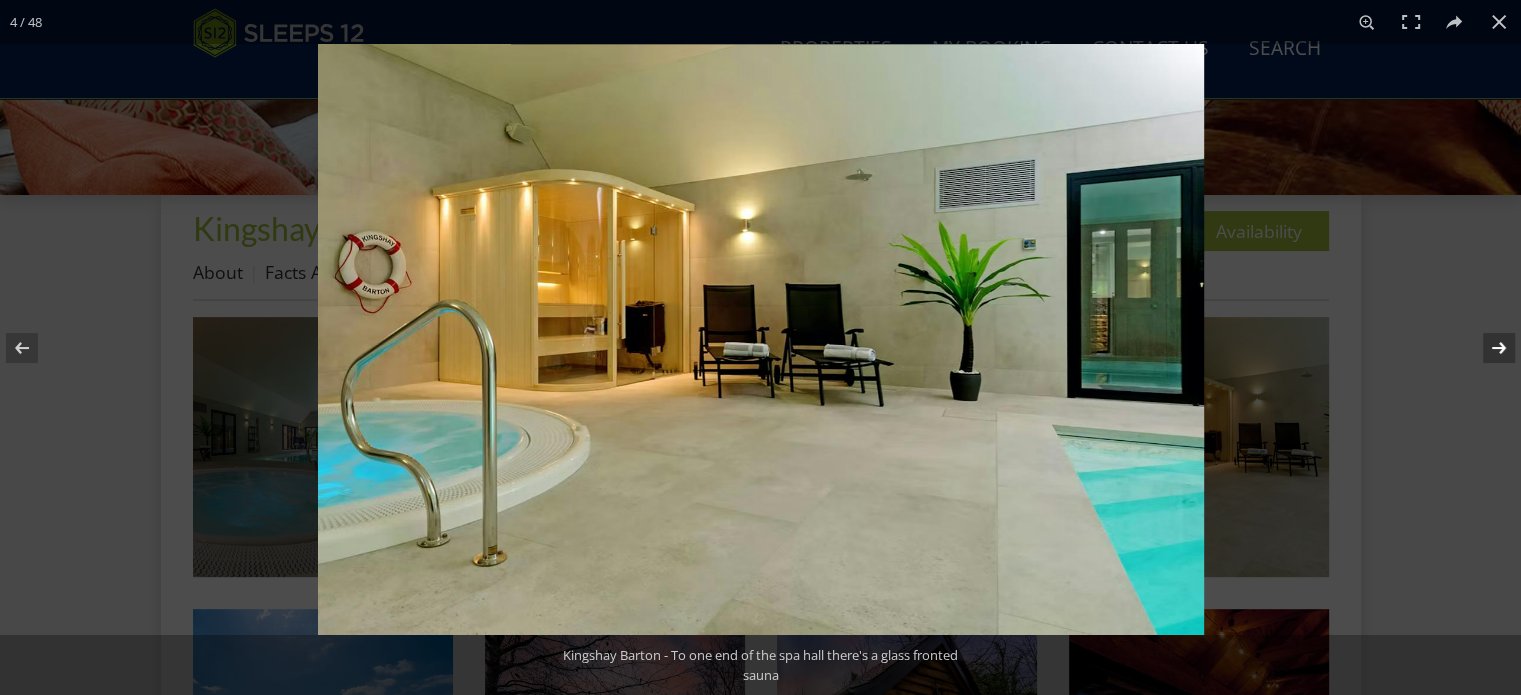 click at bounding box center (1486, 348) 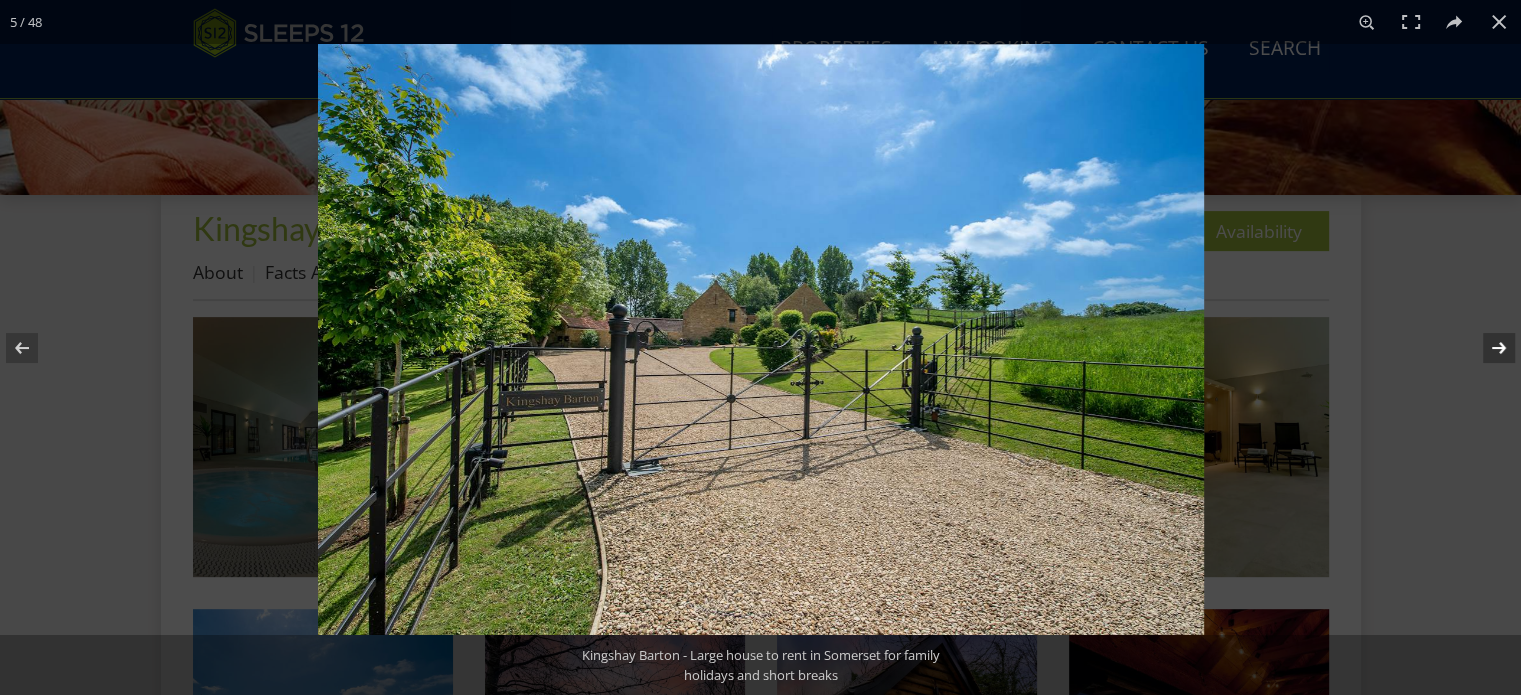 click at bounding box center (1486, 348) 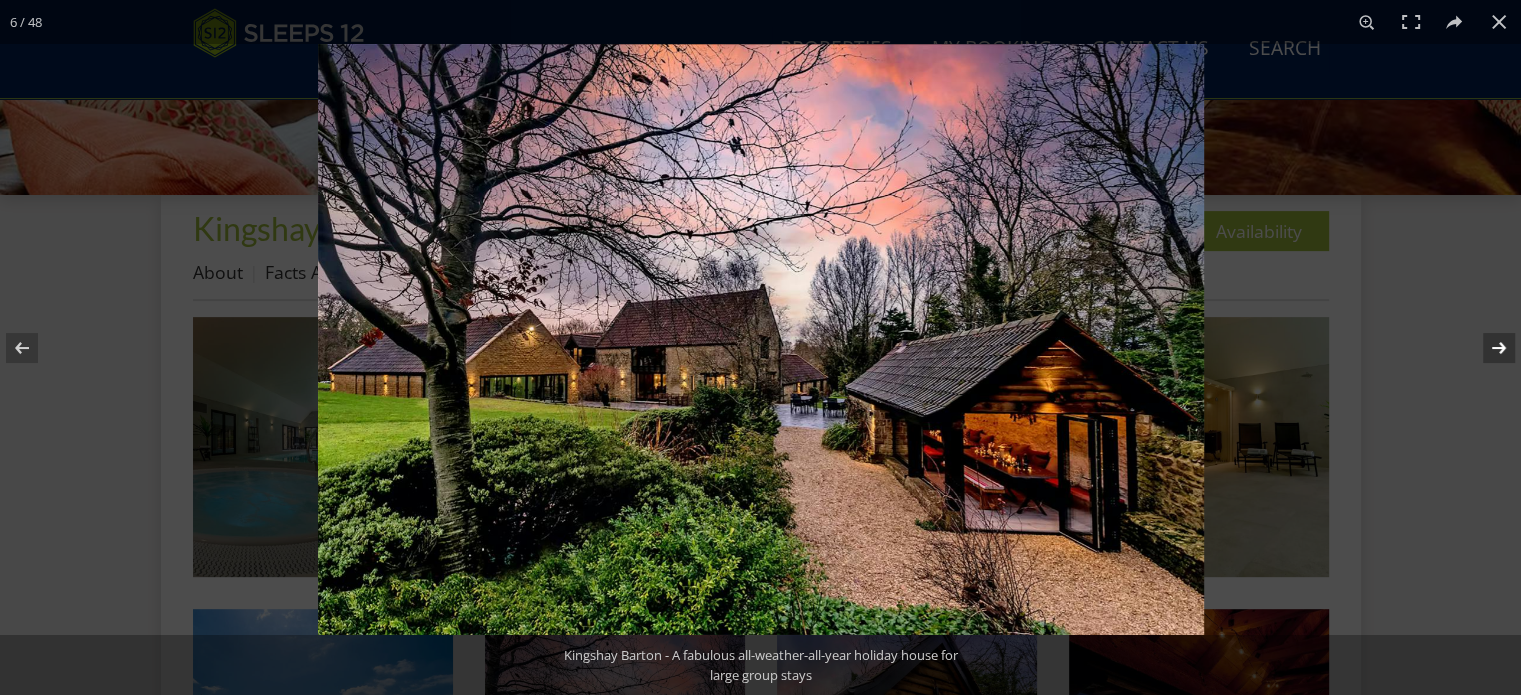 click at bounding box center [1486, 348] 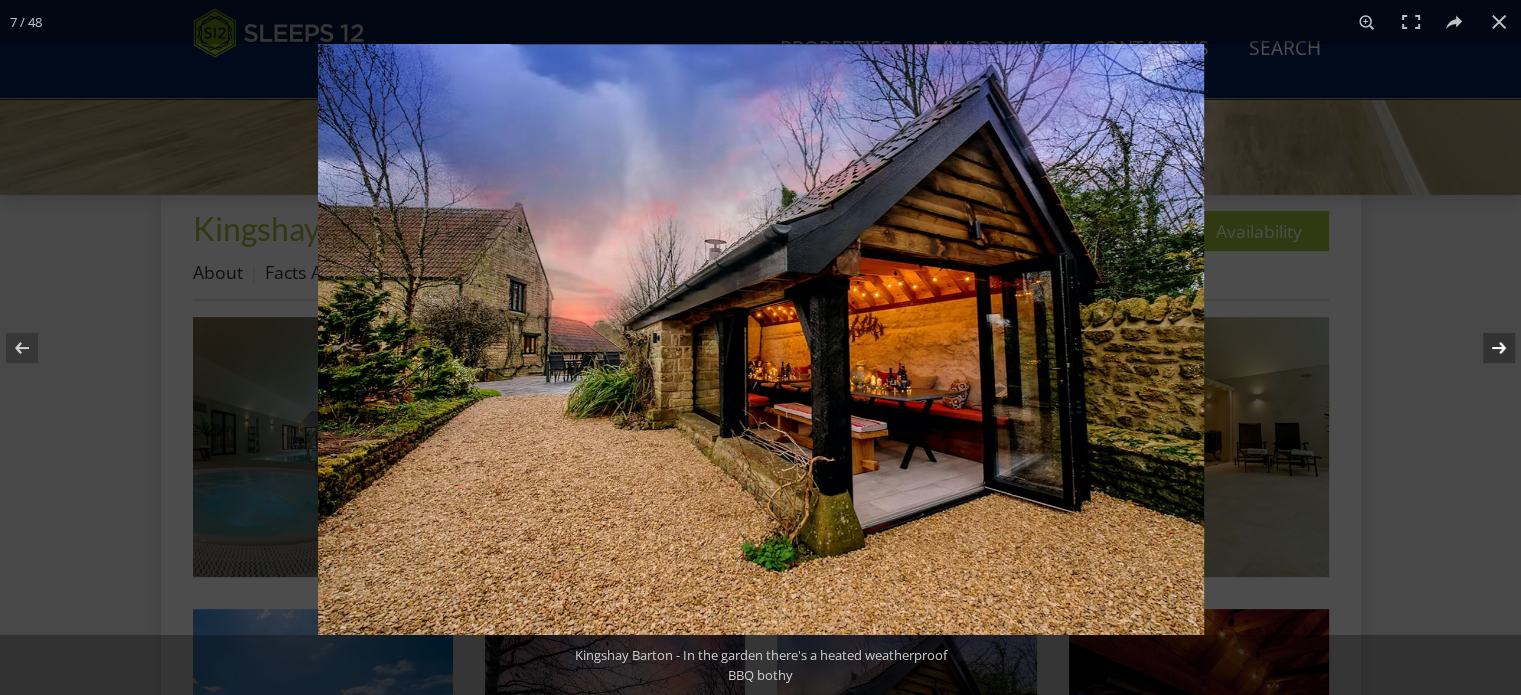 click at bounding box center [1486, 348] 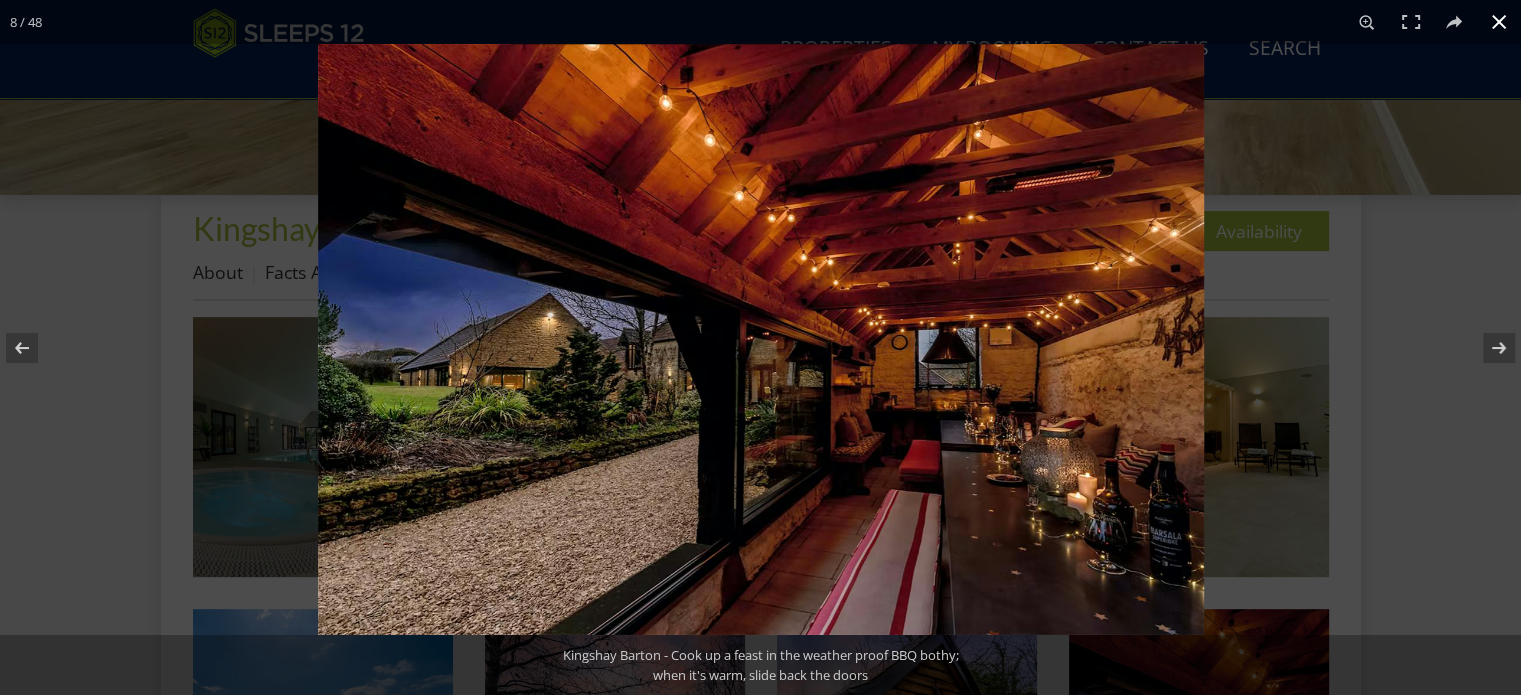 click at bounding box center [1499, 22] 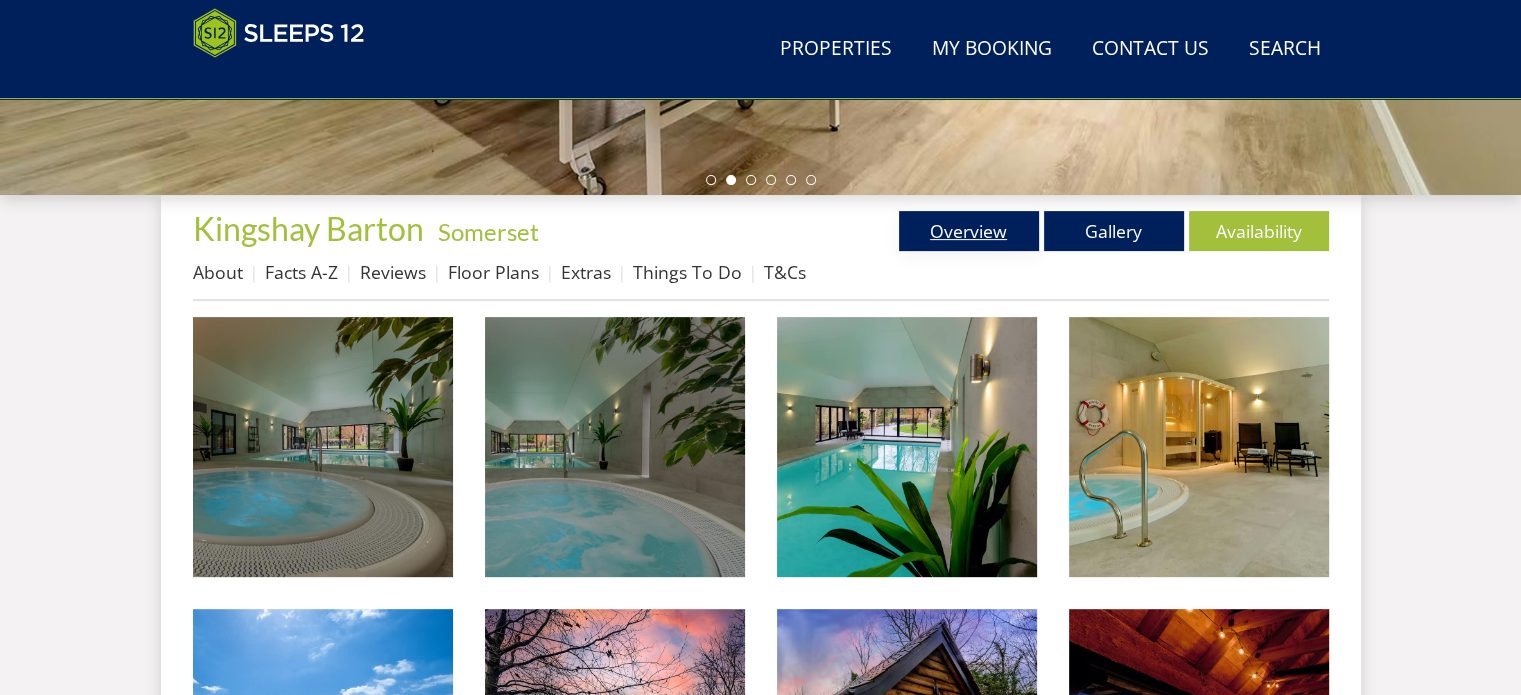 click on "Overview" at bounding box center [969, 231] 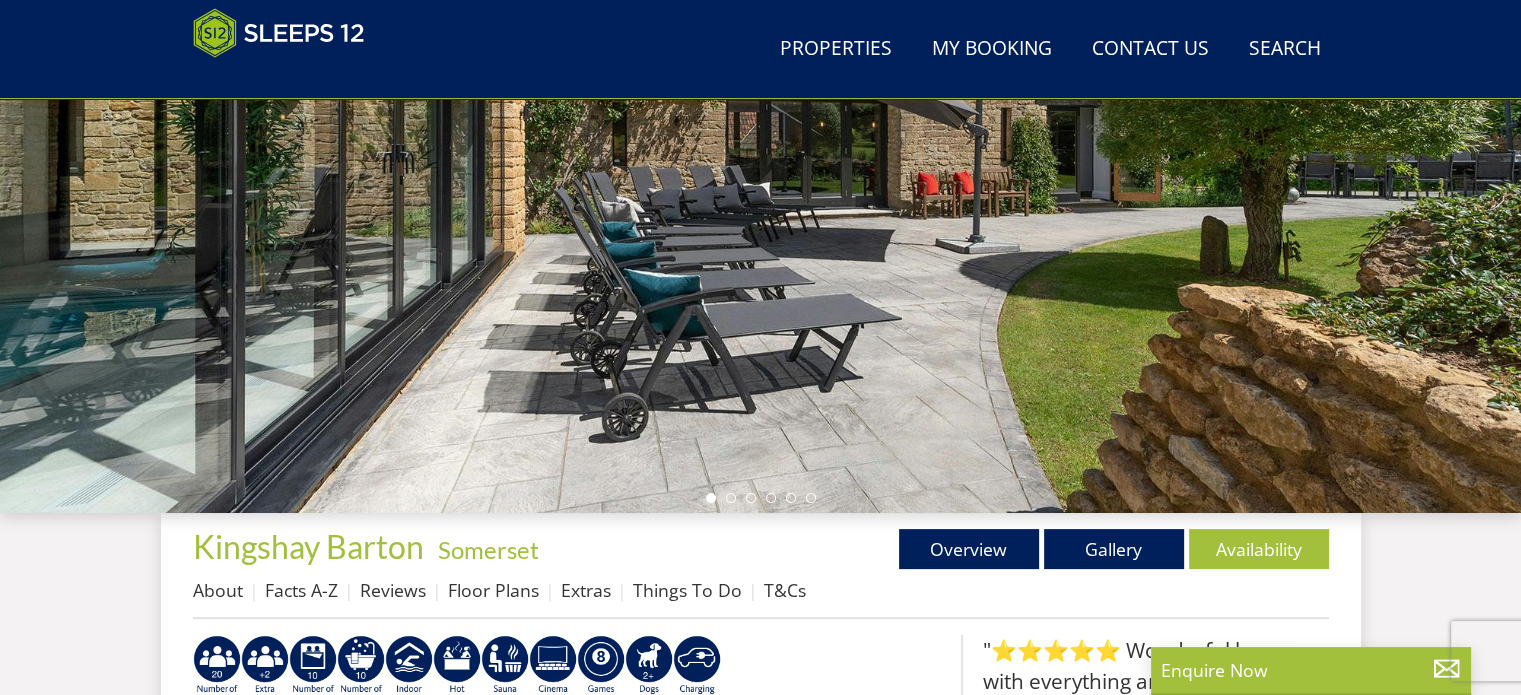 scroll, scrollTop: 0, scrollLeft: 0, axis: both 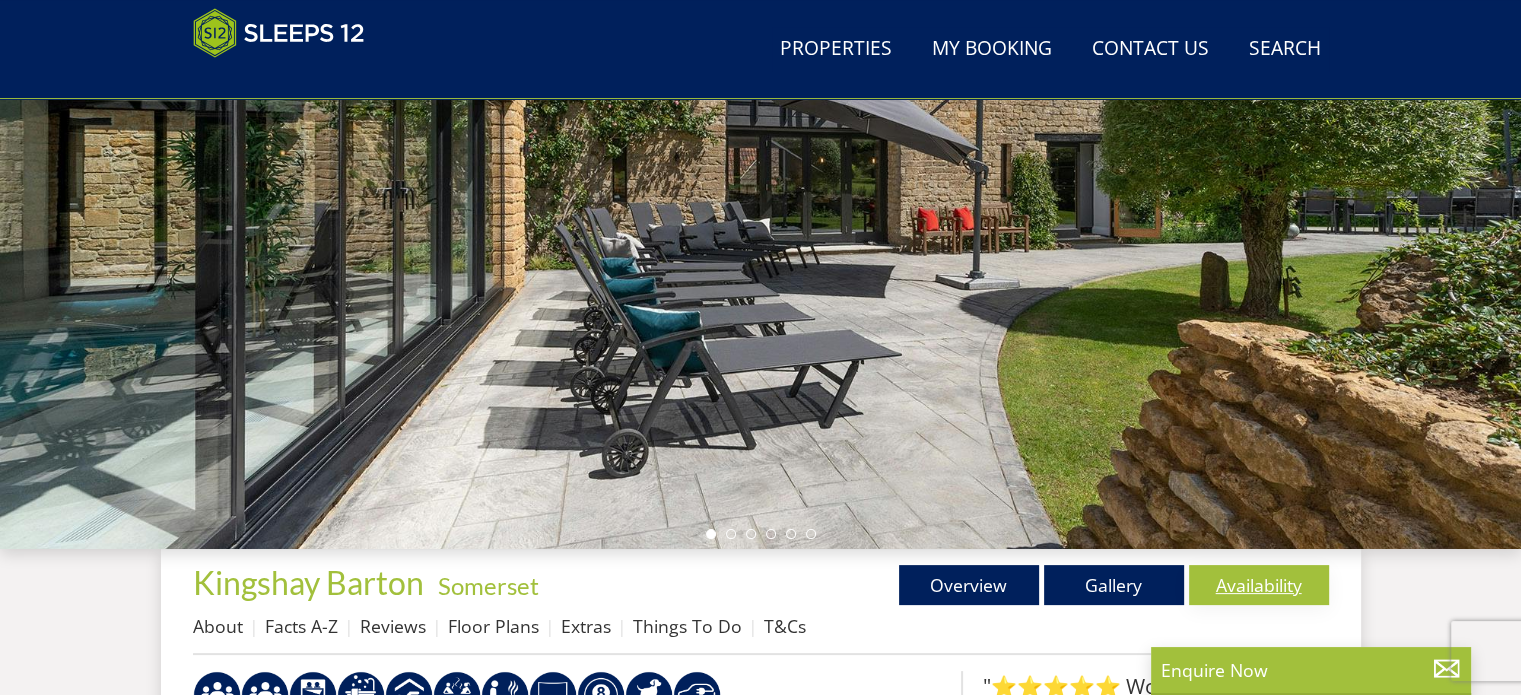 click on "Availability" at bounding box center [1259, 585] 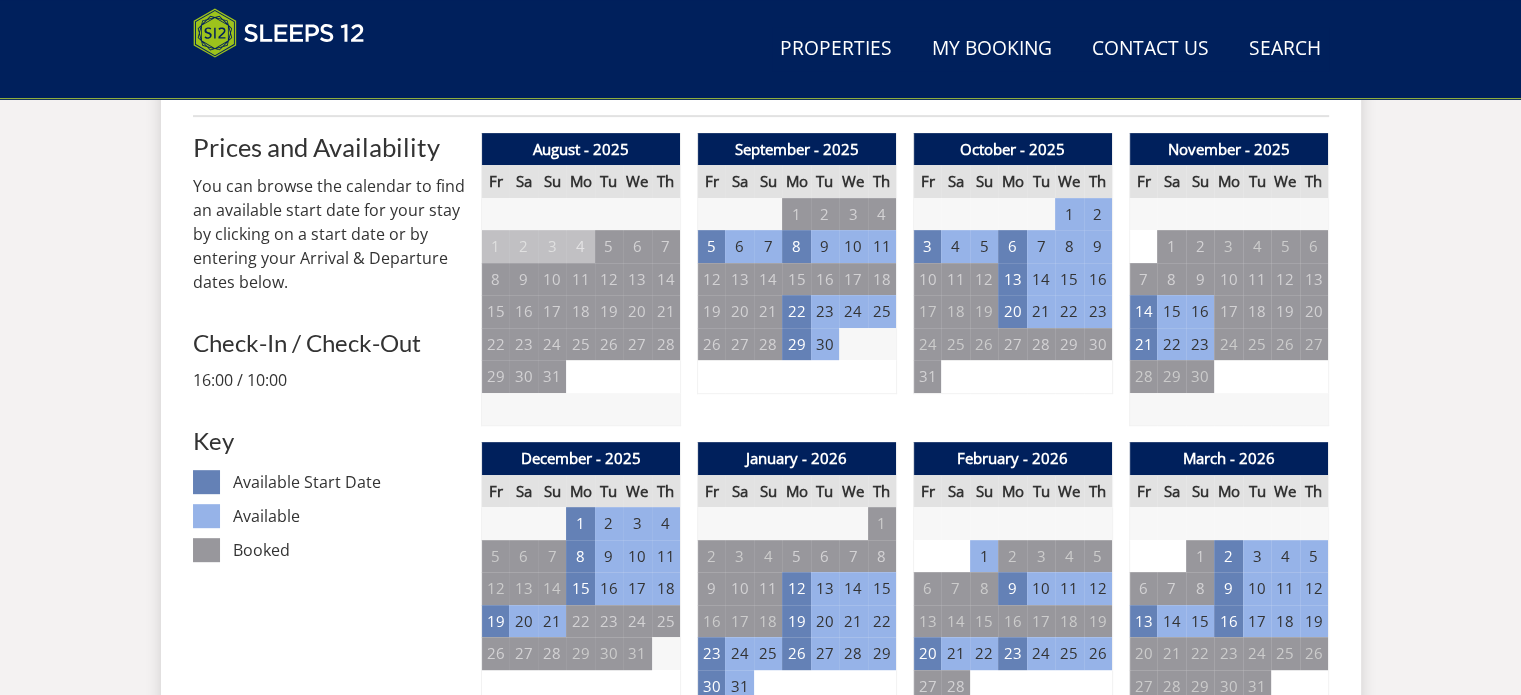 scroll, scrollTop: 836, scrollLeft: 0, axis: vertical 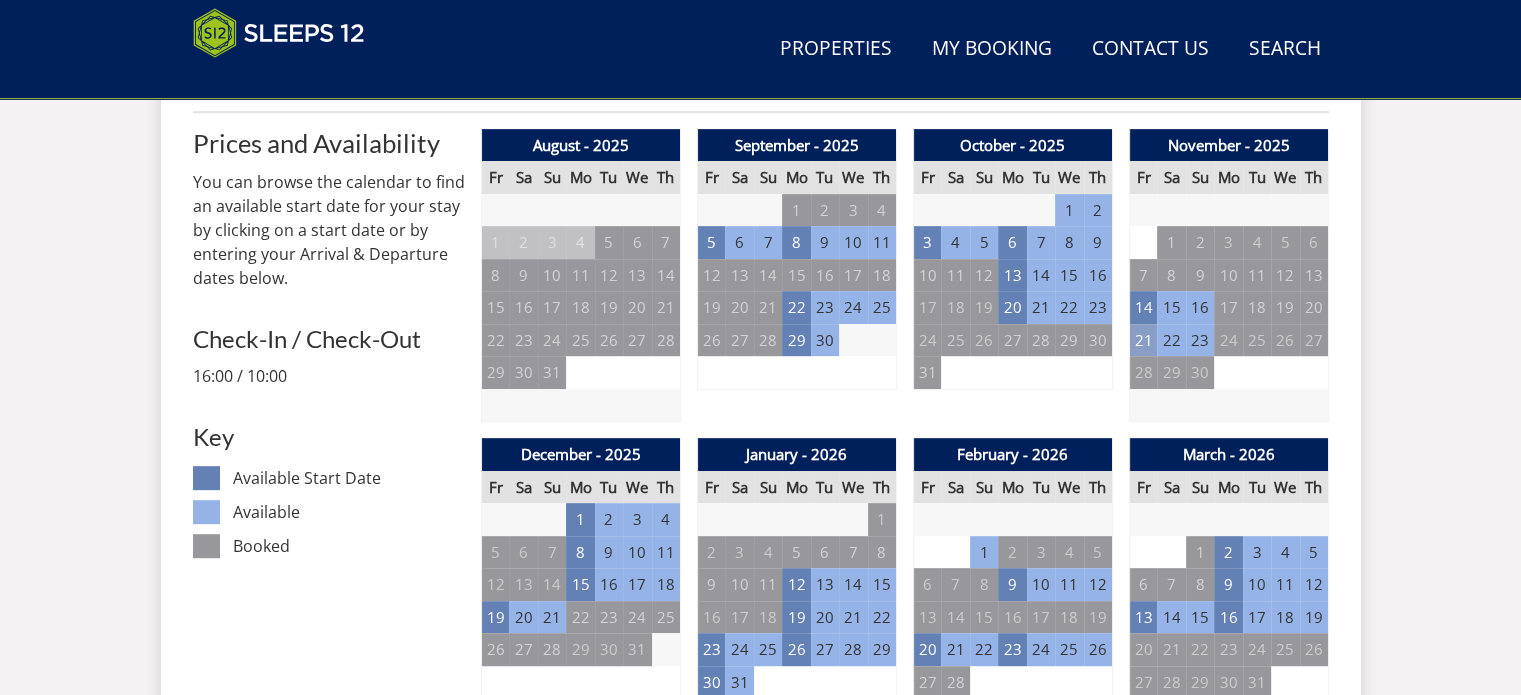 click on "21" at bounding box center (1143, 340) 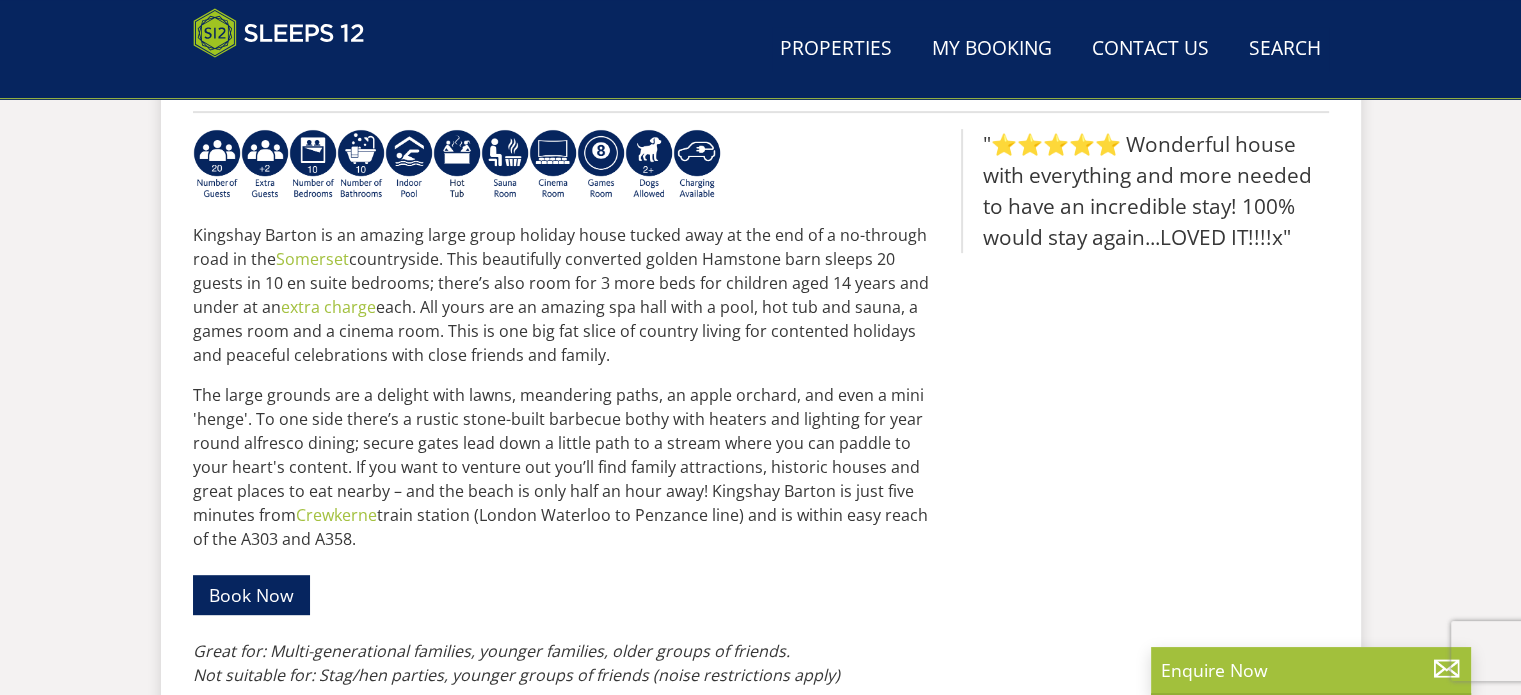 scroll, scrollTop: 294, scrollLeft: 0, axis: vertical 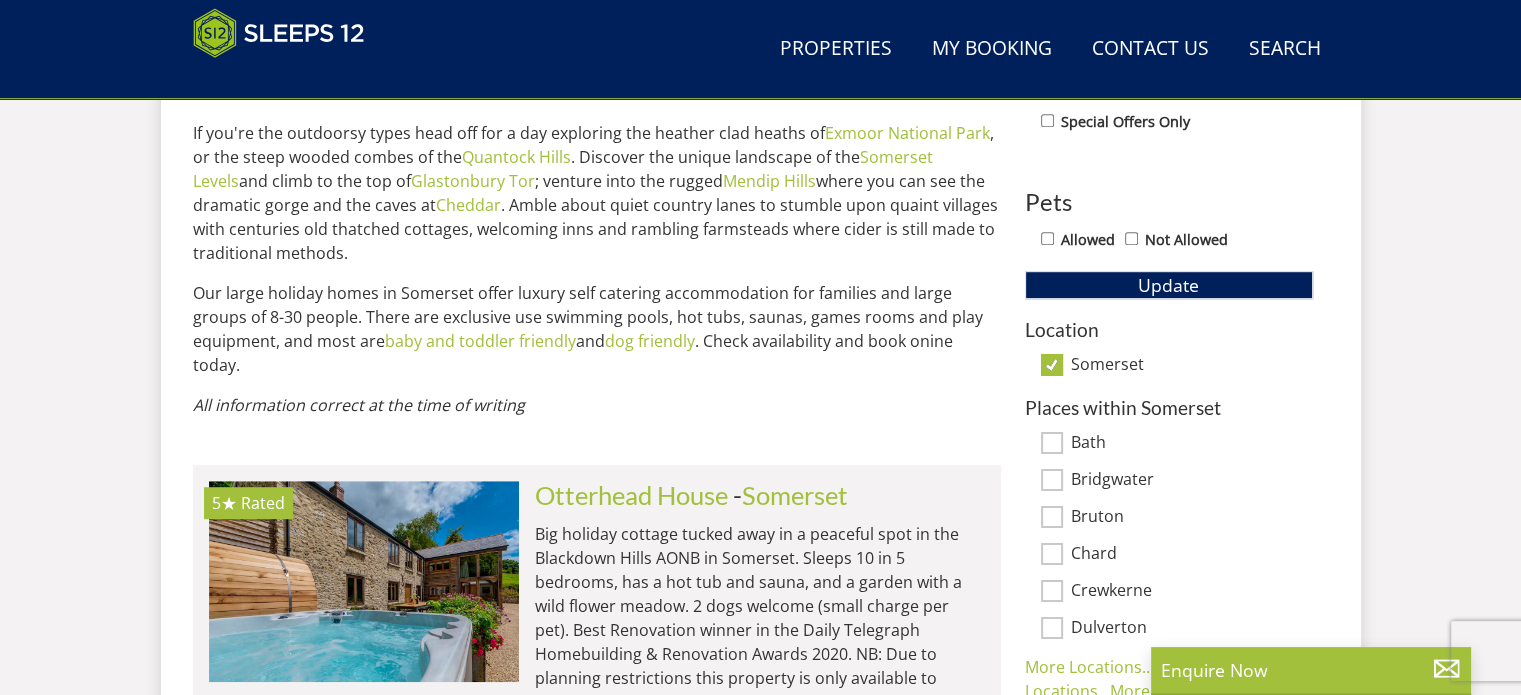 click on "Somerset" at bounding box center [1052, 365] 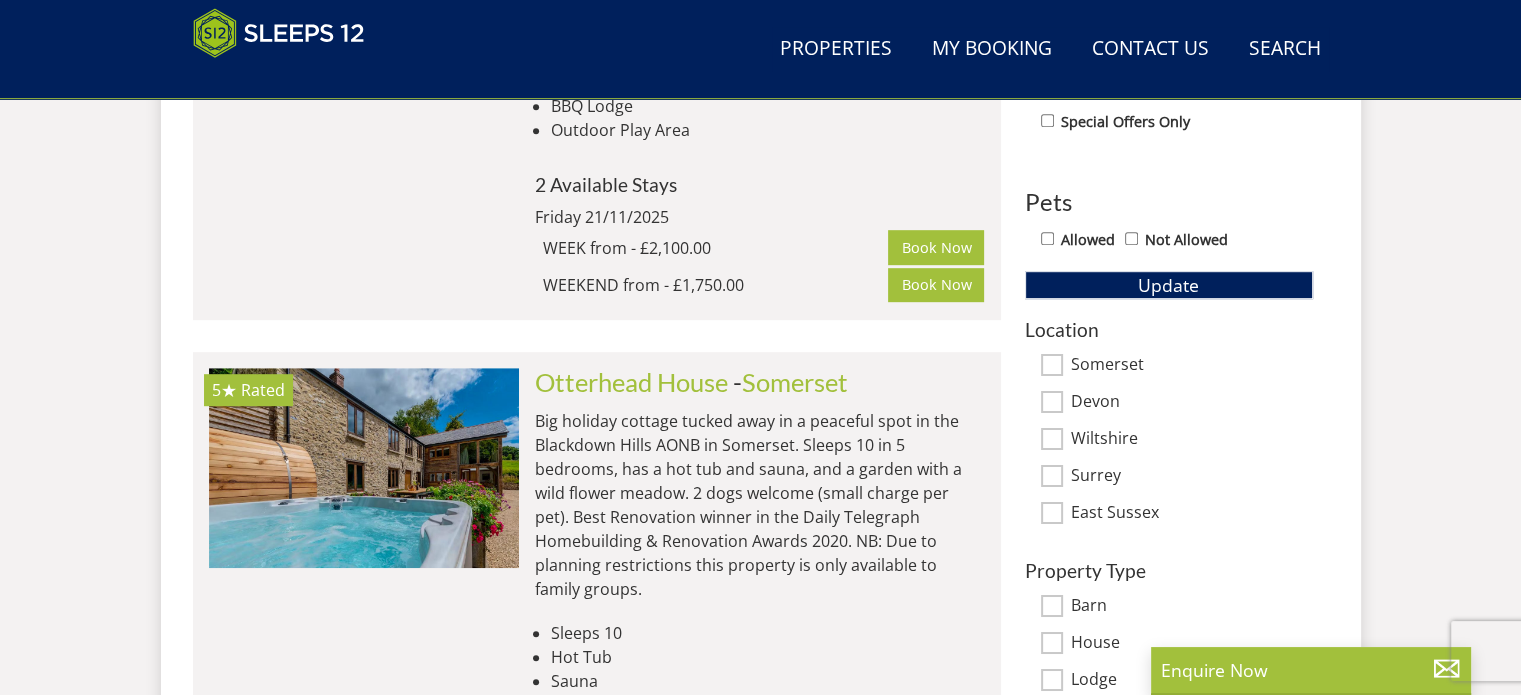 click on "Wiltshire" at bounding box center (1052, 439) 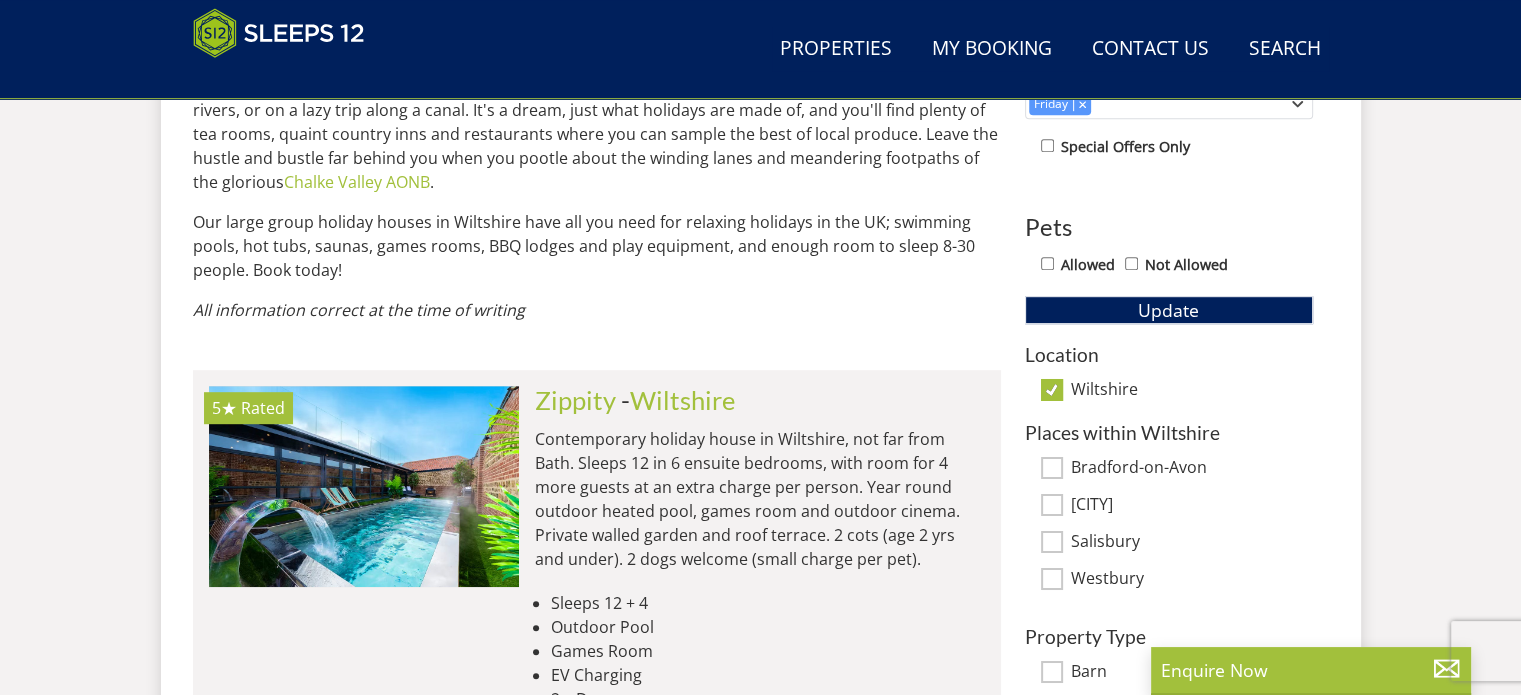 scroll, scrollTop: 1065, scrollLeft: 0, axis: vertical 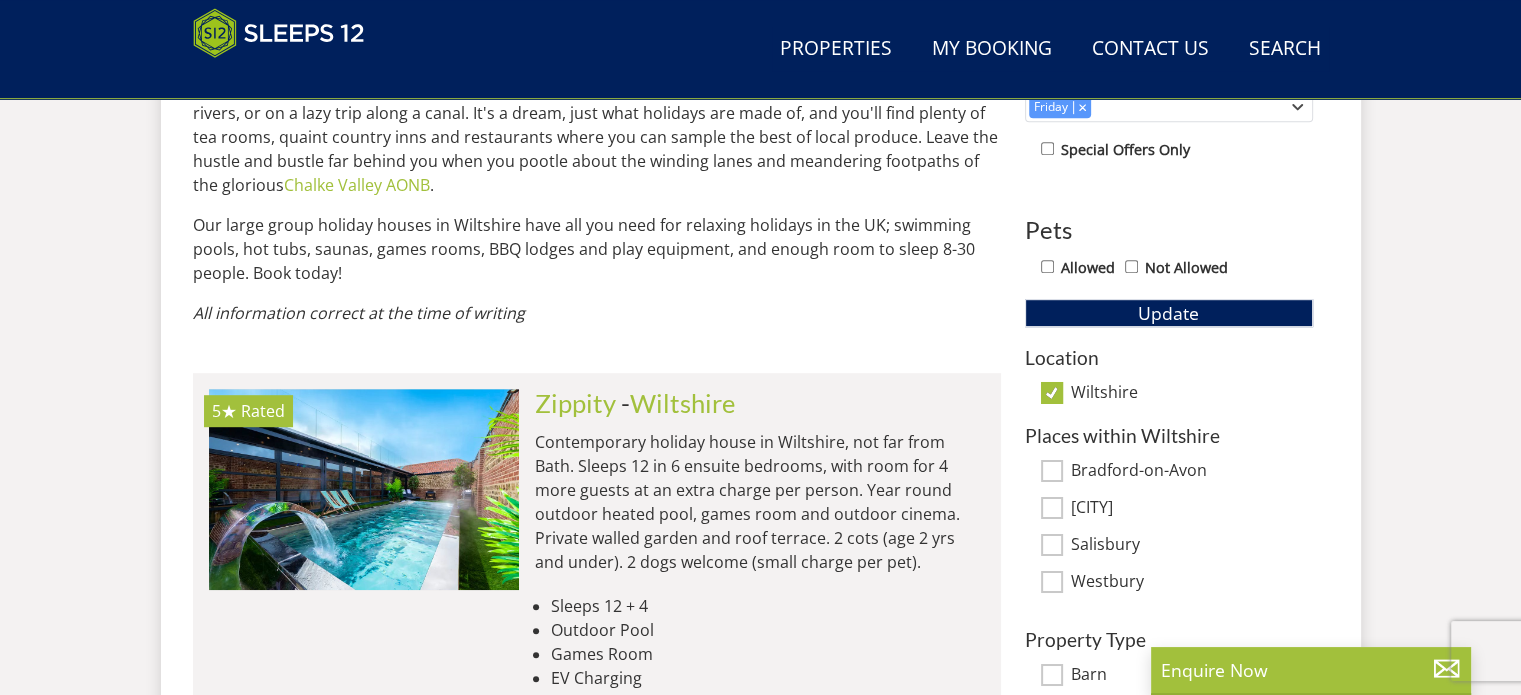 click on "Wiltshire" at bounding box center [1052, 393] 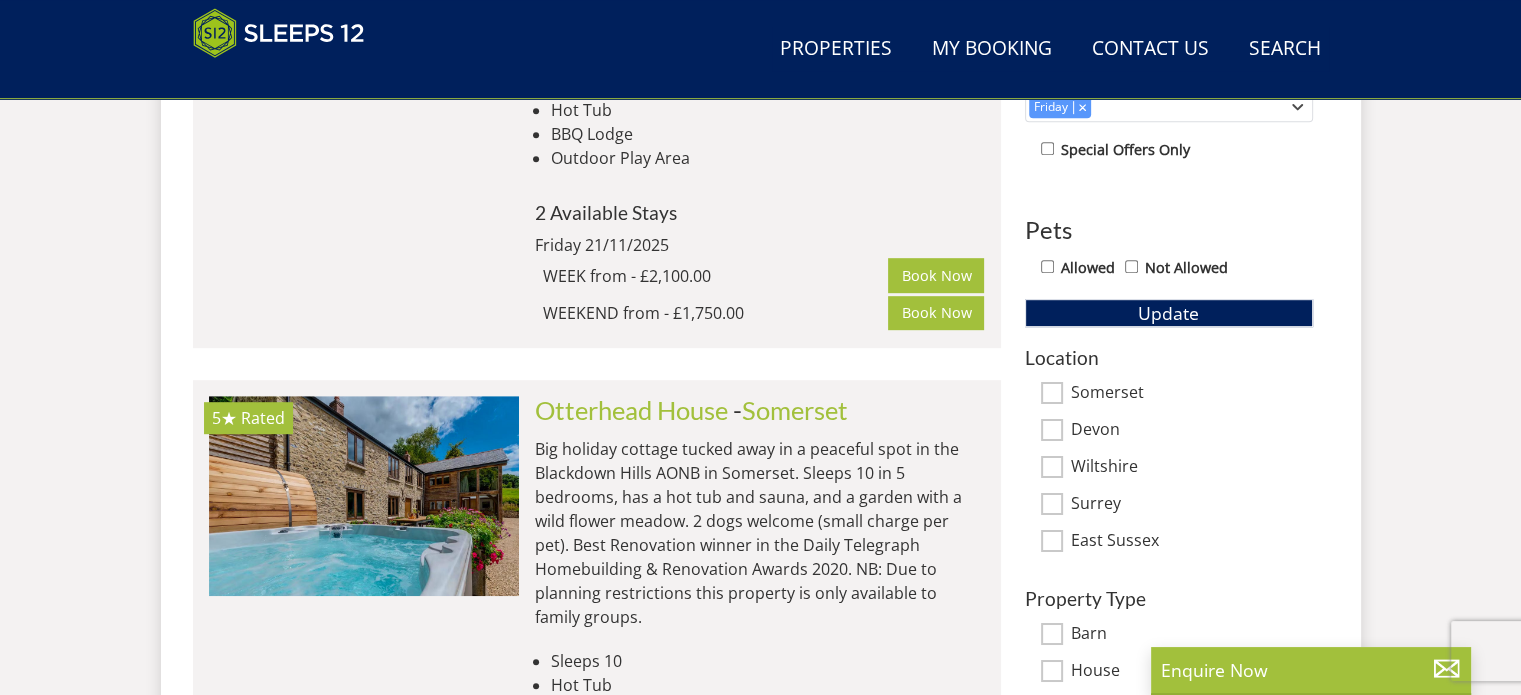 click on "Surrey" at bounding box center (1052, 504) 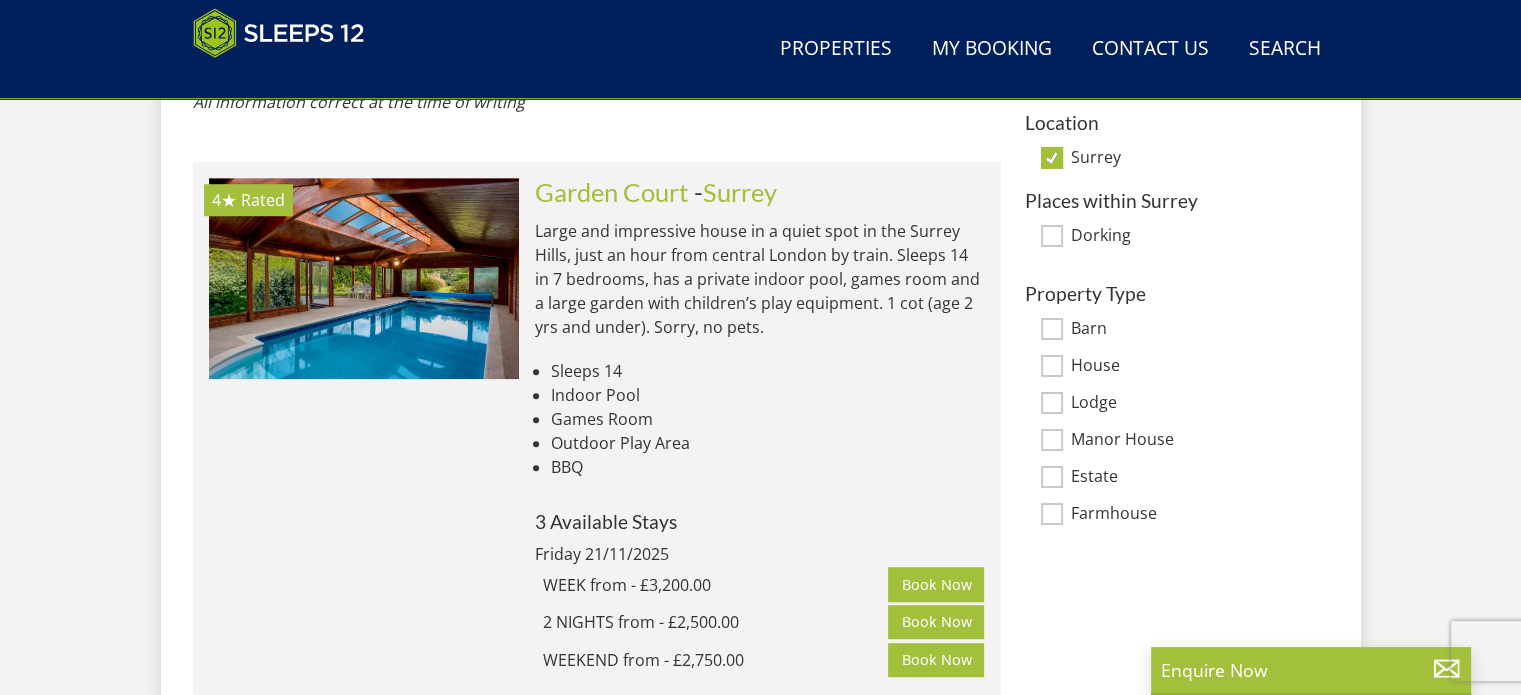 scroll, scrollTop: 1314, scrollLeft: 0, axis: vertical 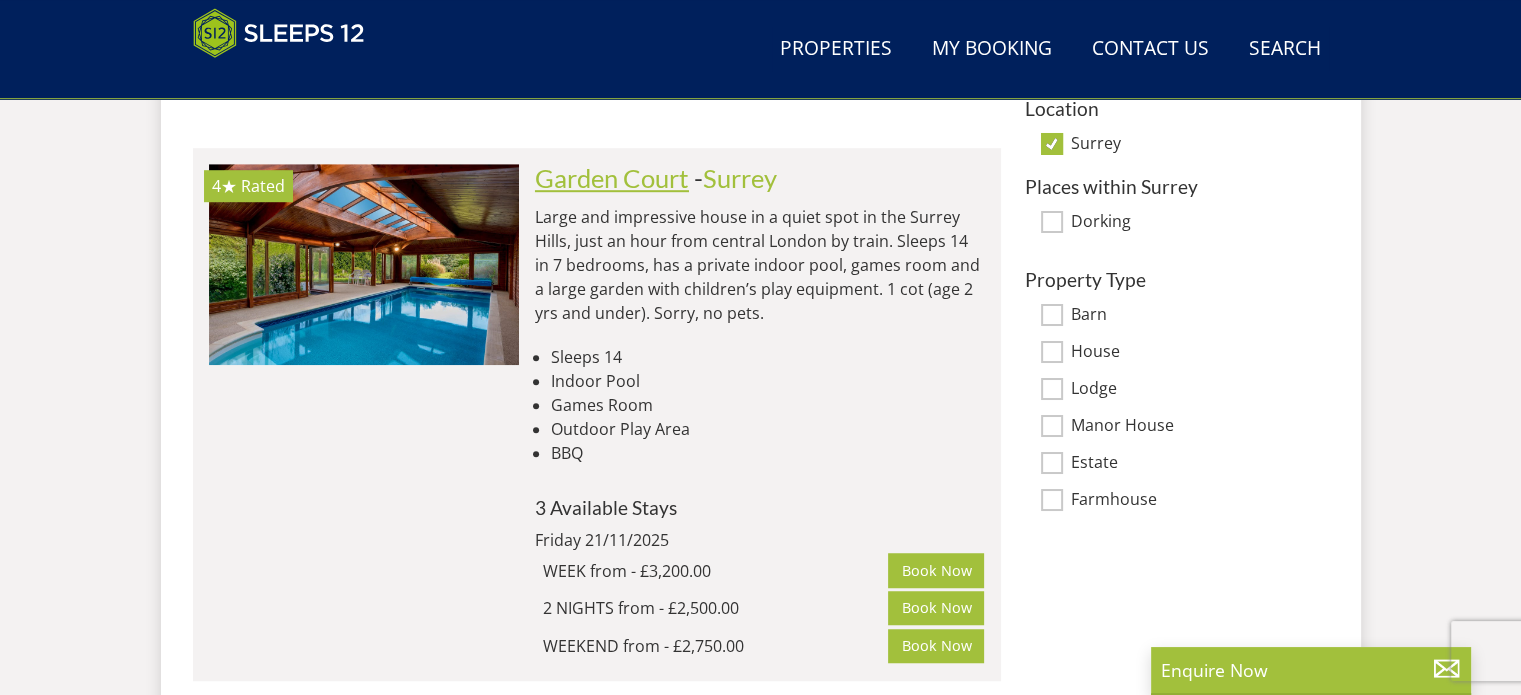 click on "Garden Court" at bounding box center (612, 178) 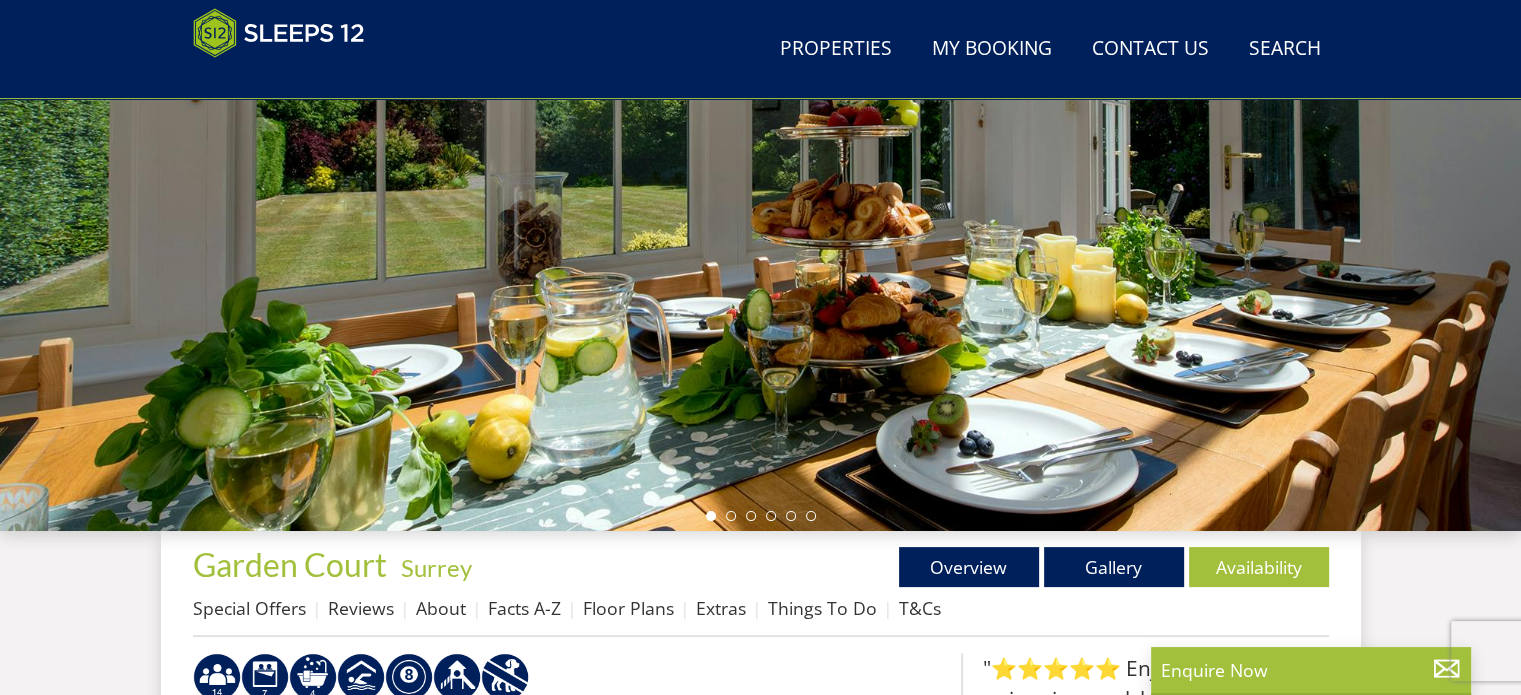 scroll, scrollTop: 549, scrollLeft: 0, axis: vertical 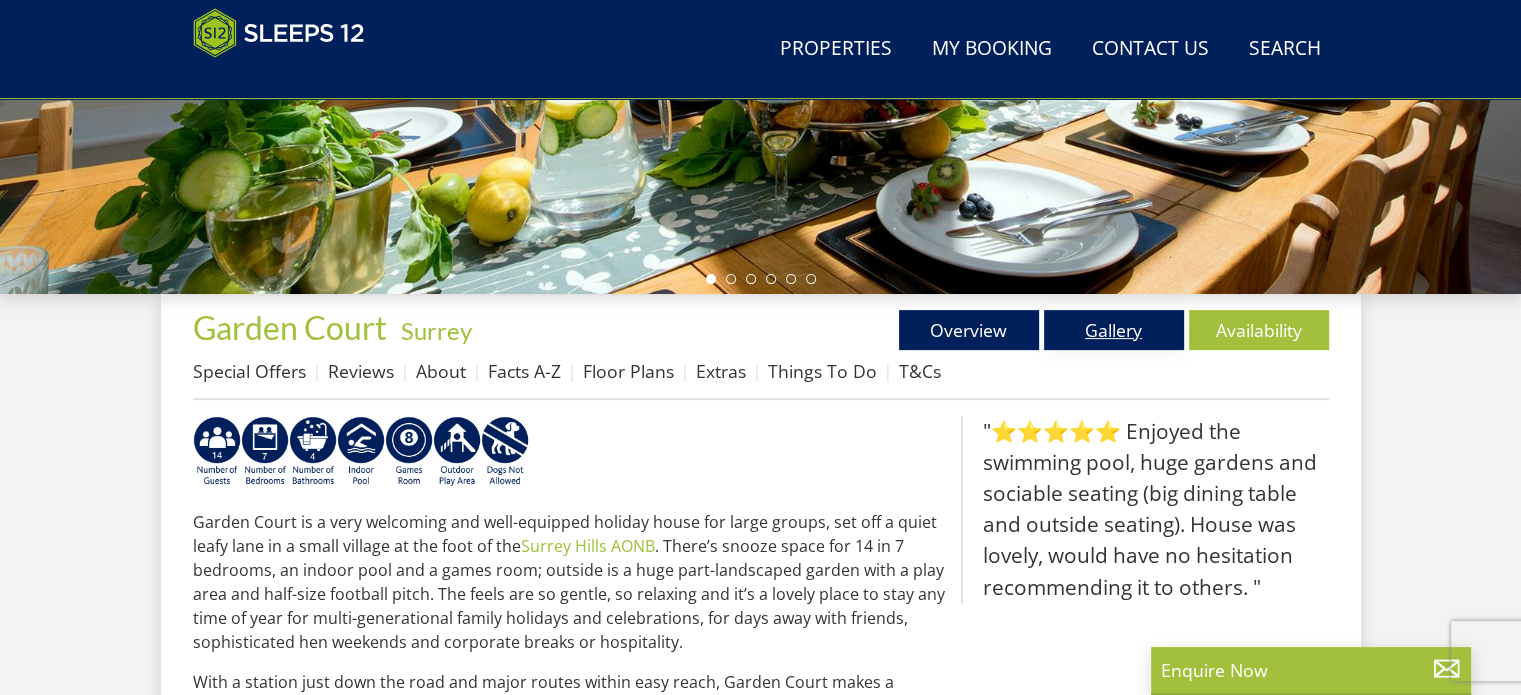 click on "Gallery" at bounding box center (1114, 330) 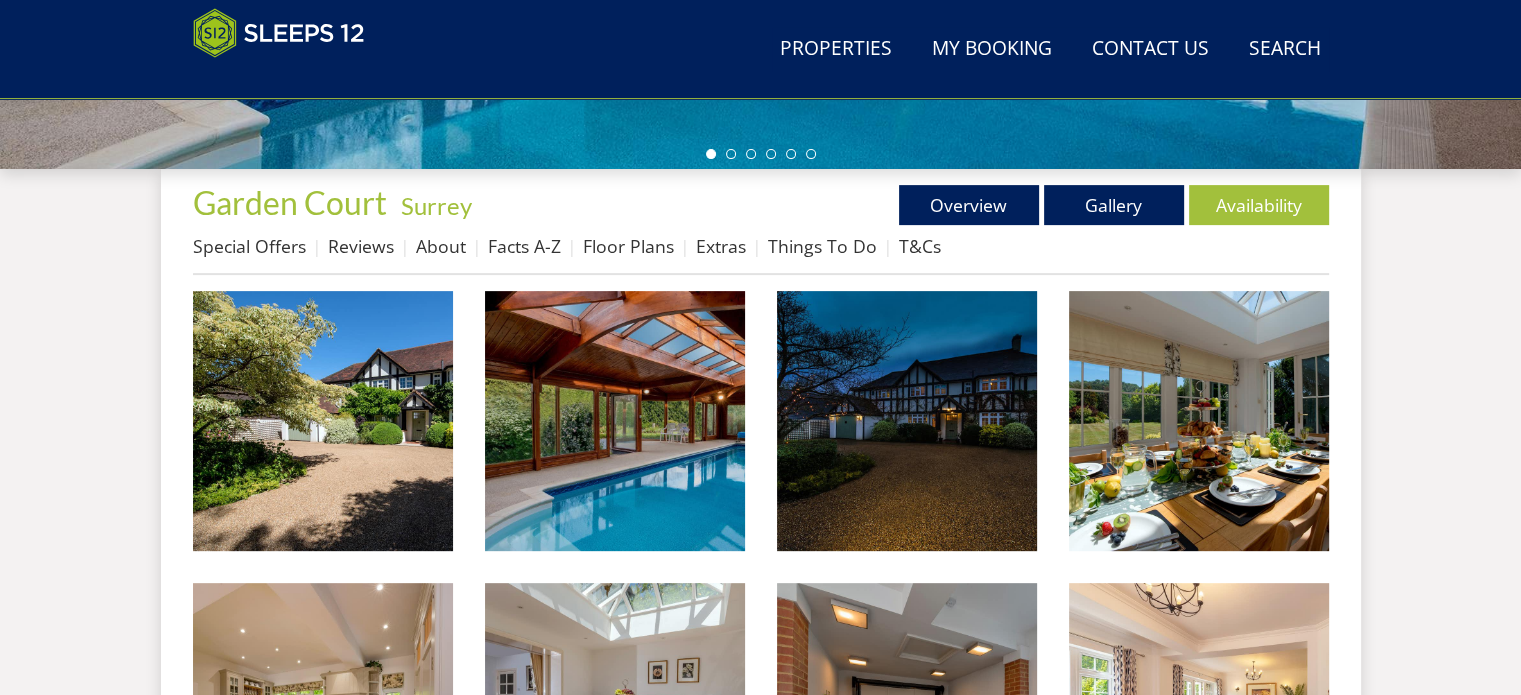 scroll, scrollTop: 723, scrollLeft: 0, axis: vertical 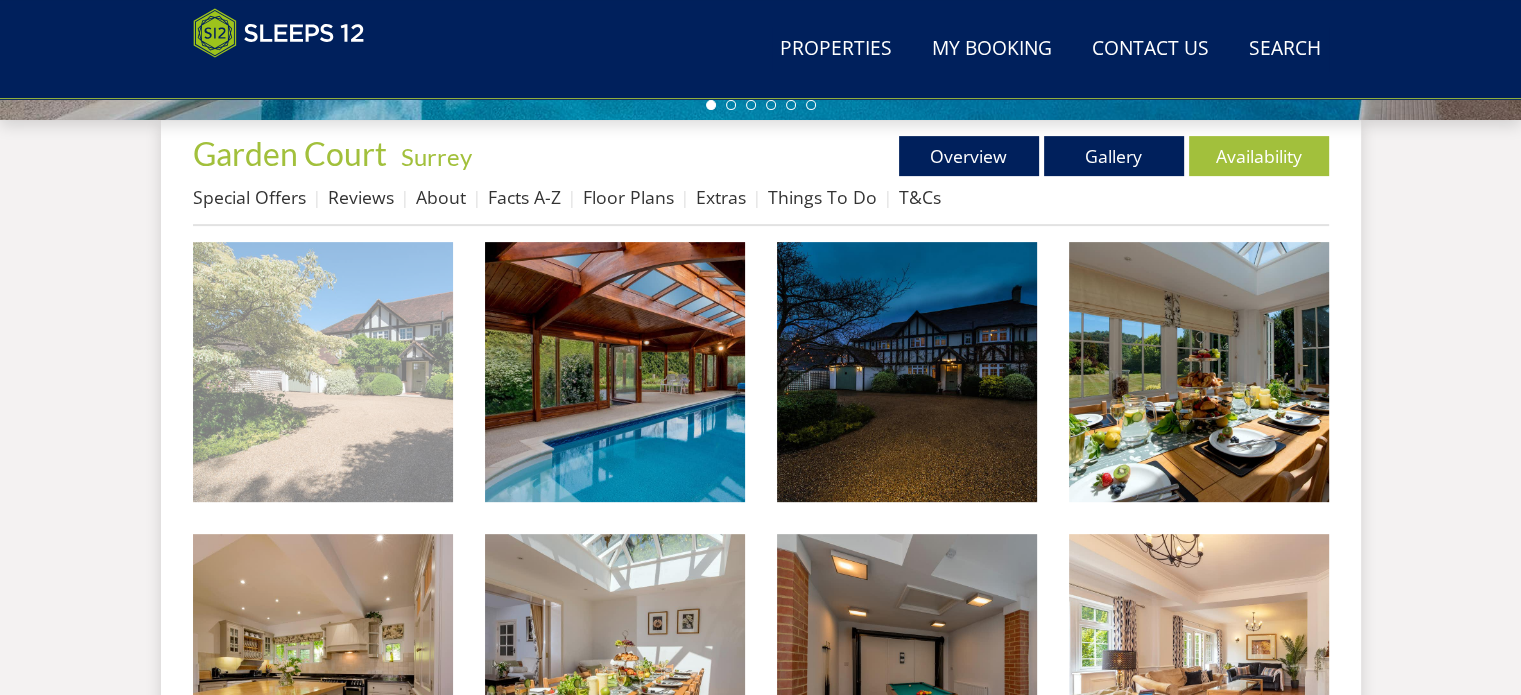 click at bounding box center [323, 372] 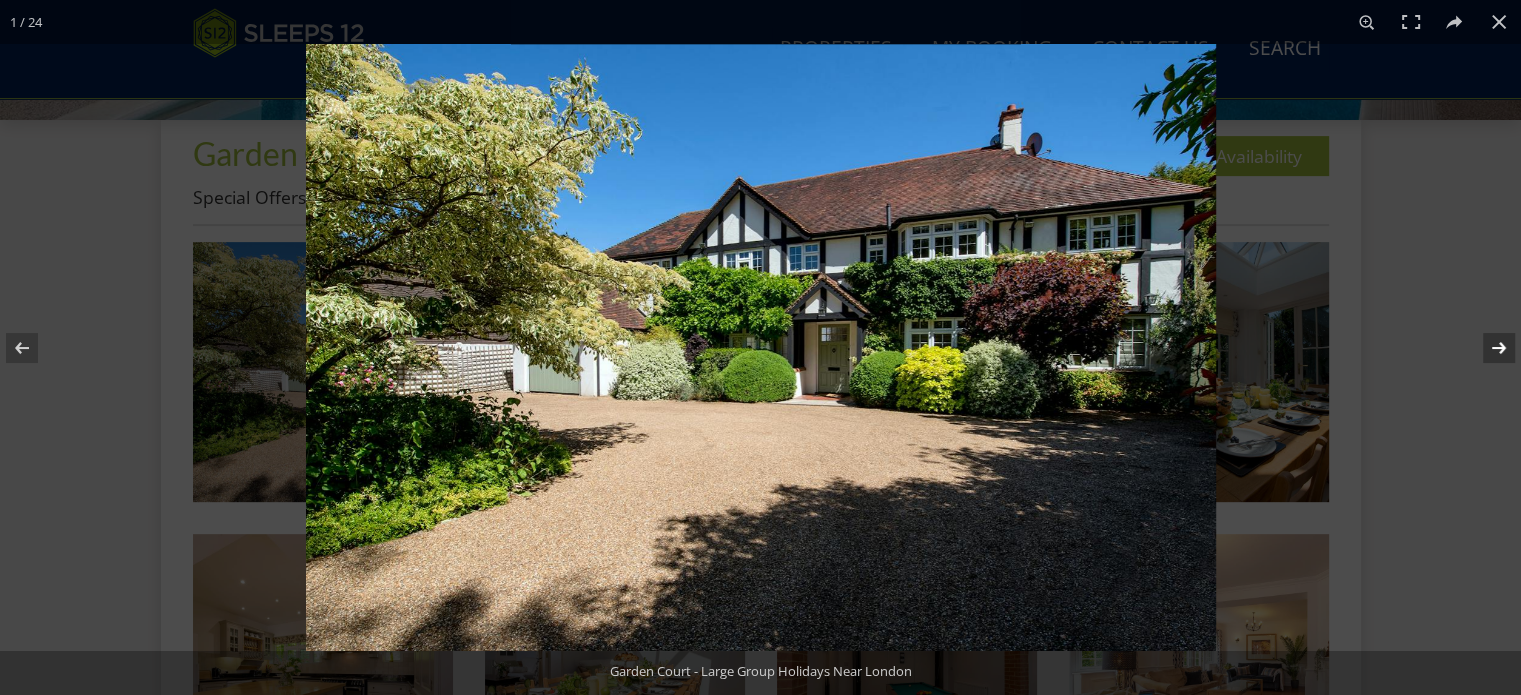 click at bounding box center (1486, 348) 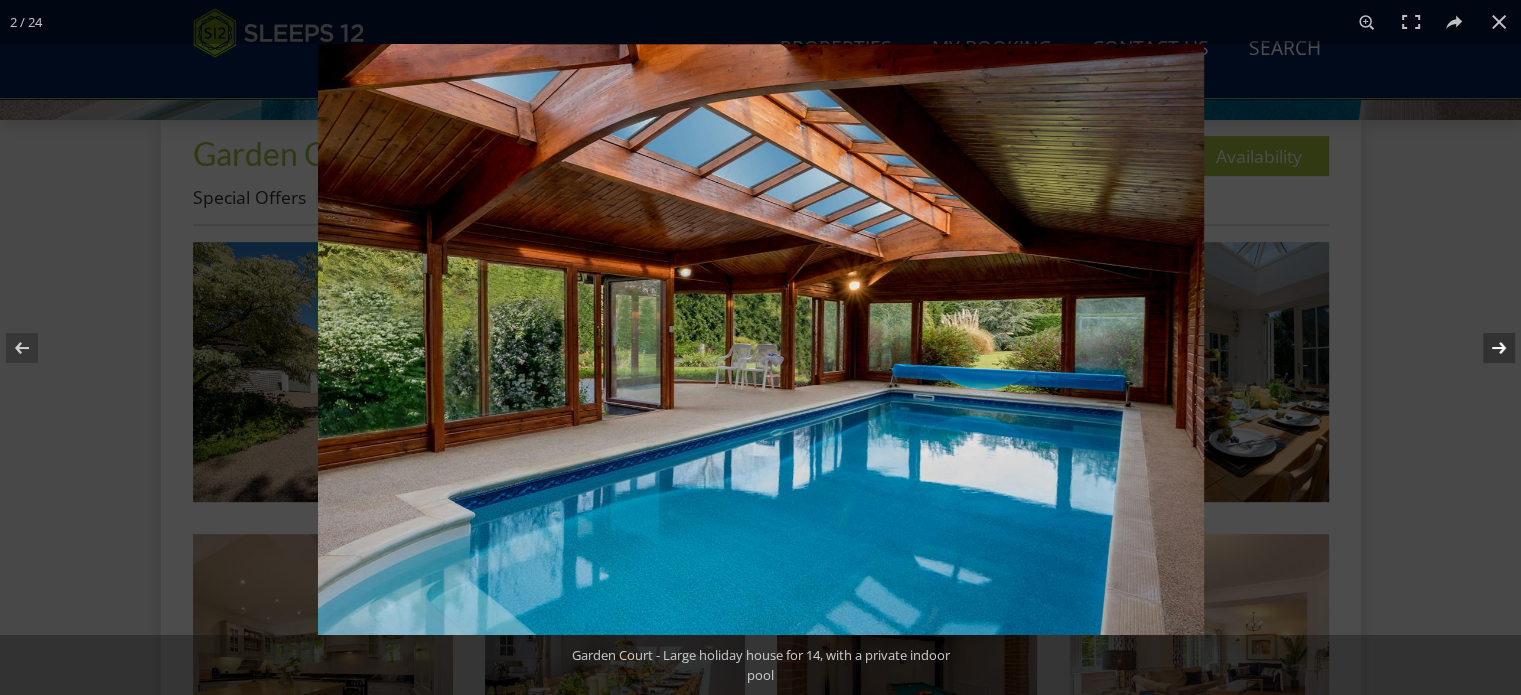 click at bounding box center [1486, 348] 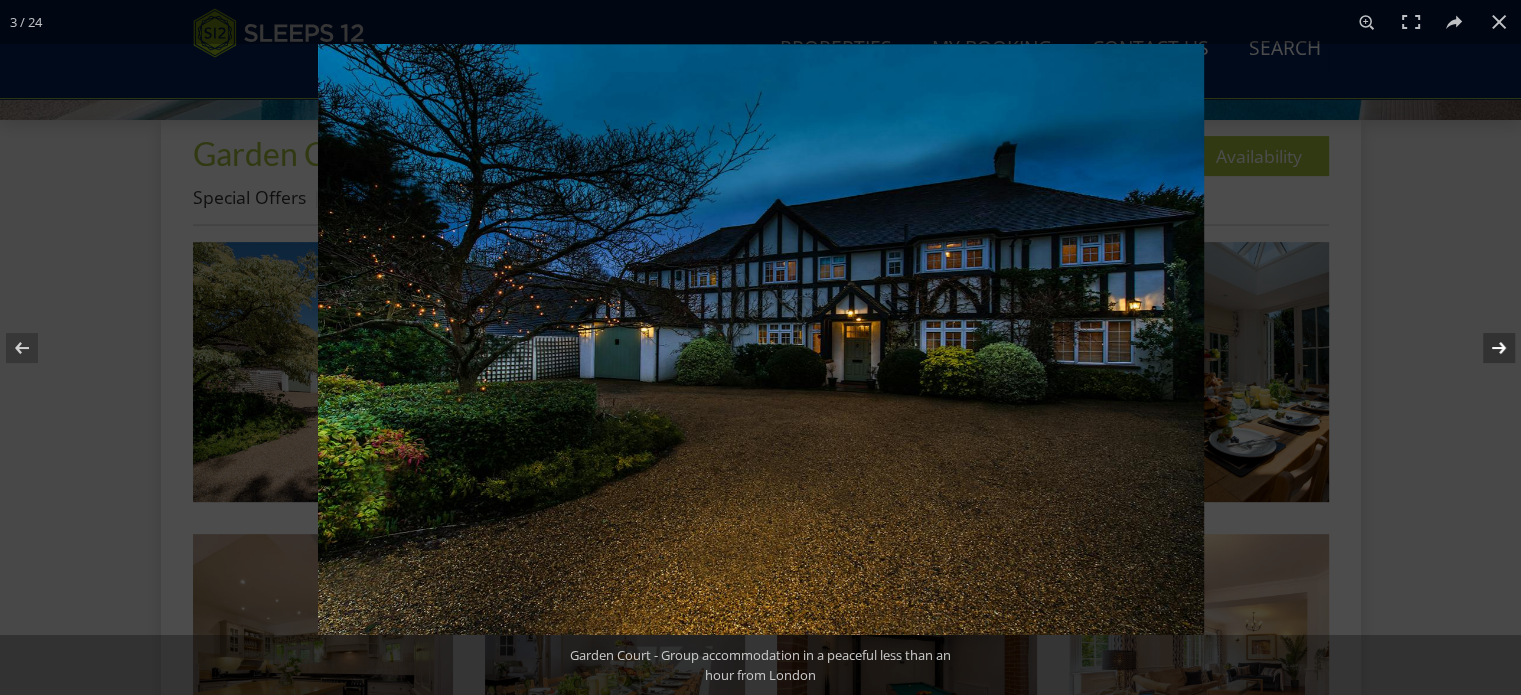 click at bounding box center (1486, 348) 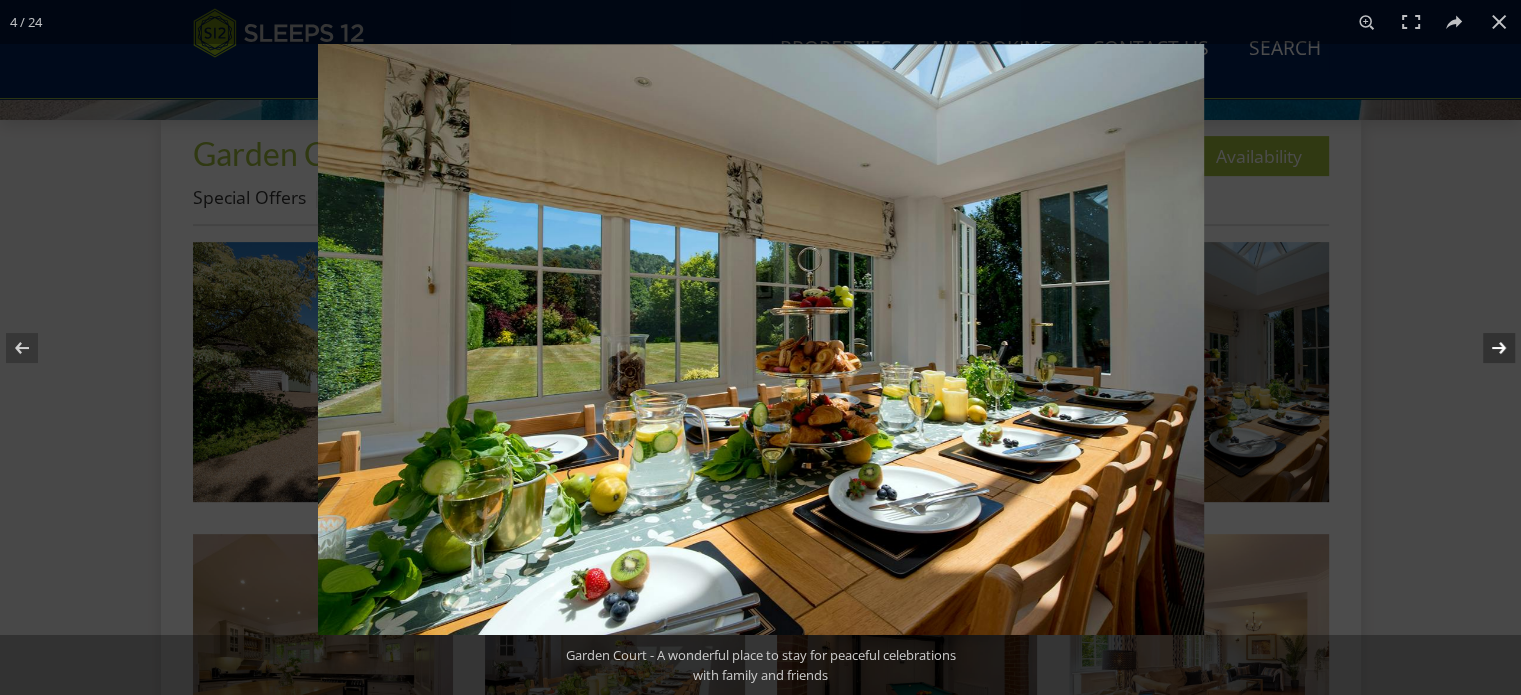 click at bounding box center (1486, 348) 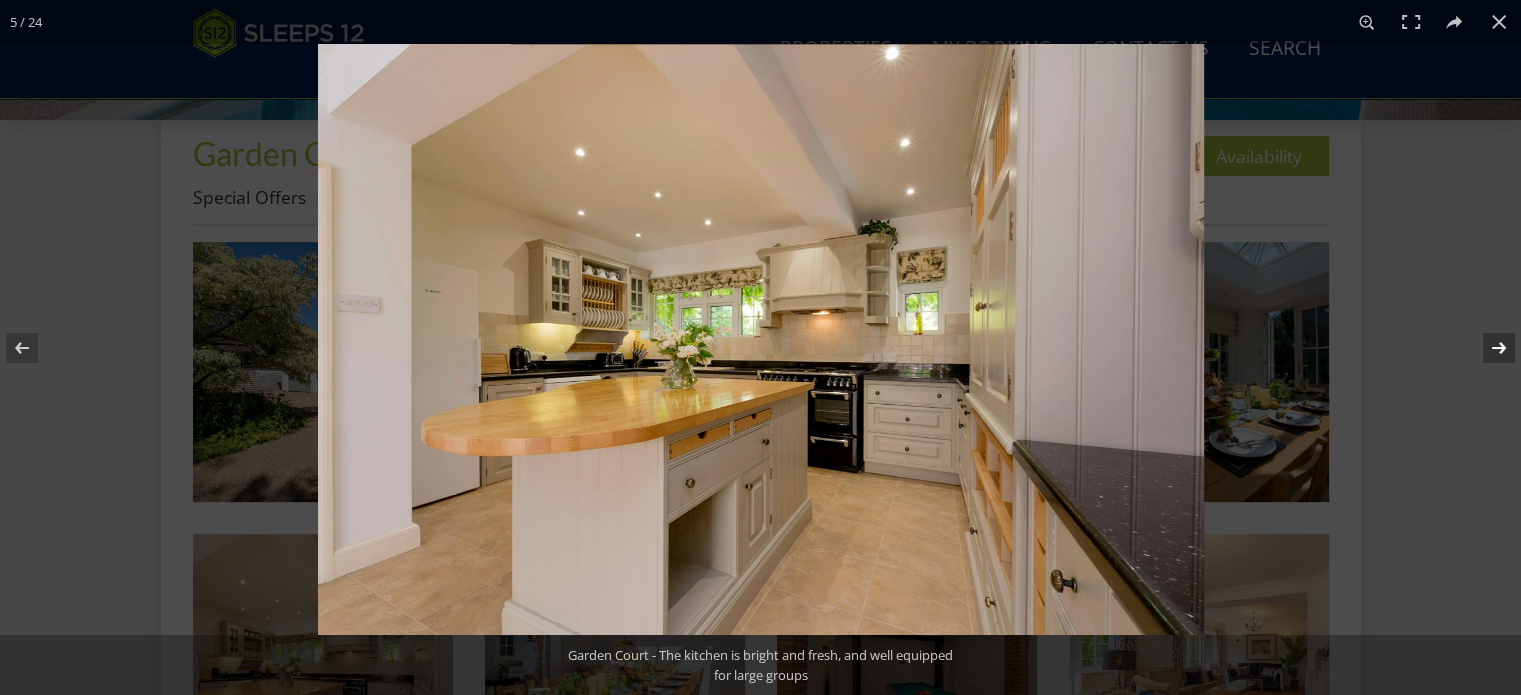 click at bounding box center (1486, 348) 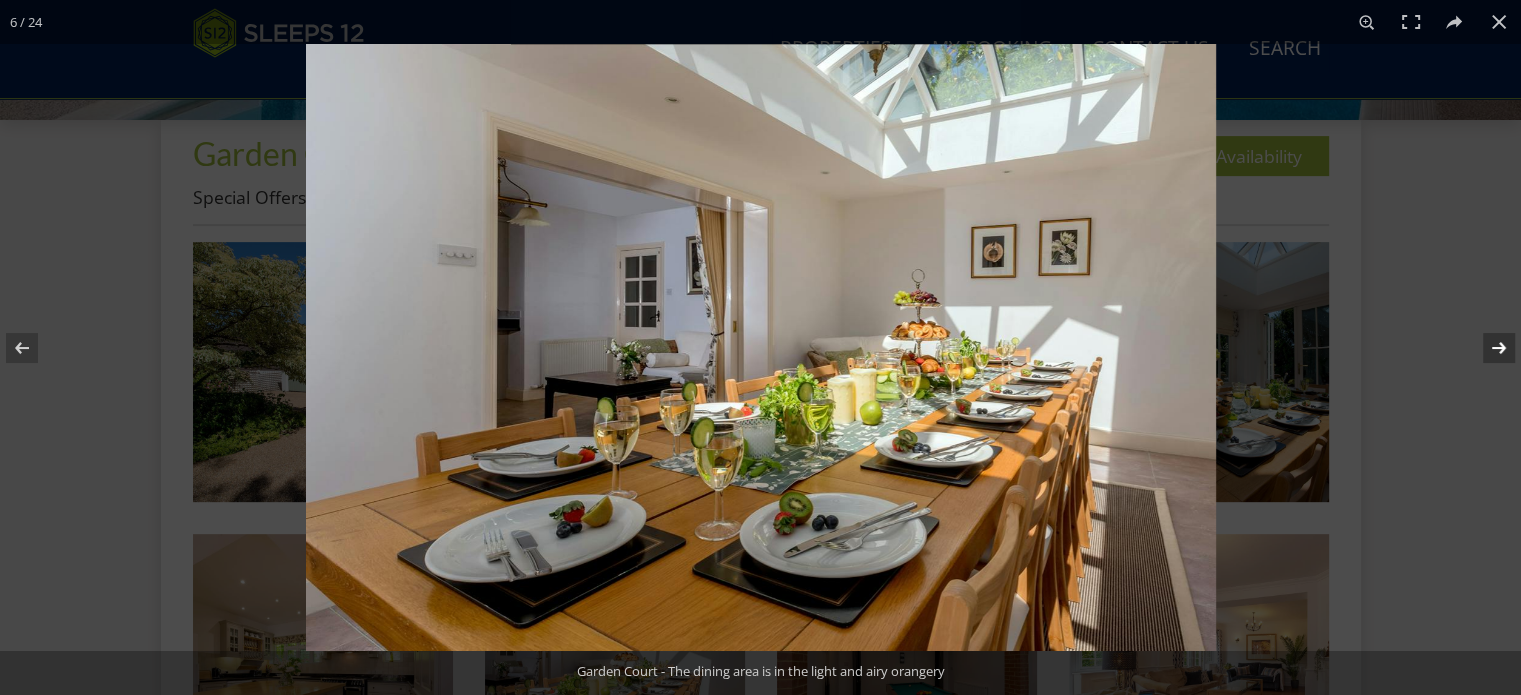 click at bounding box center (1486, 348) 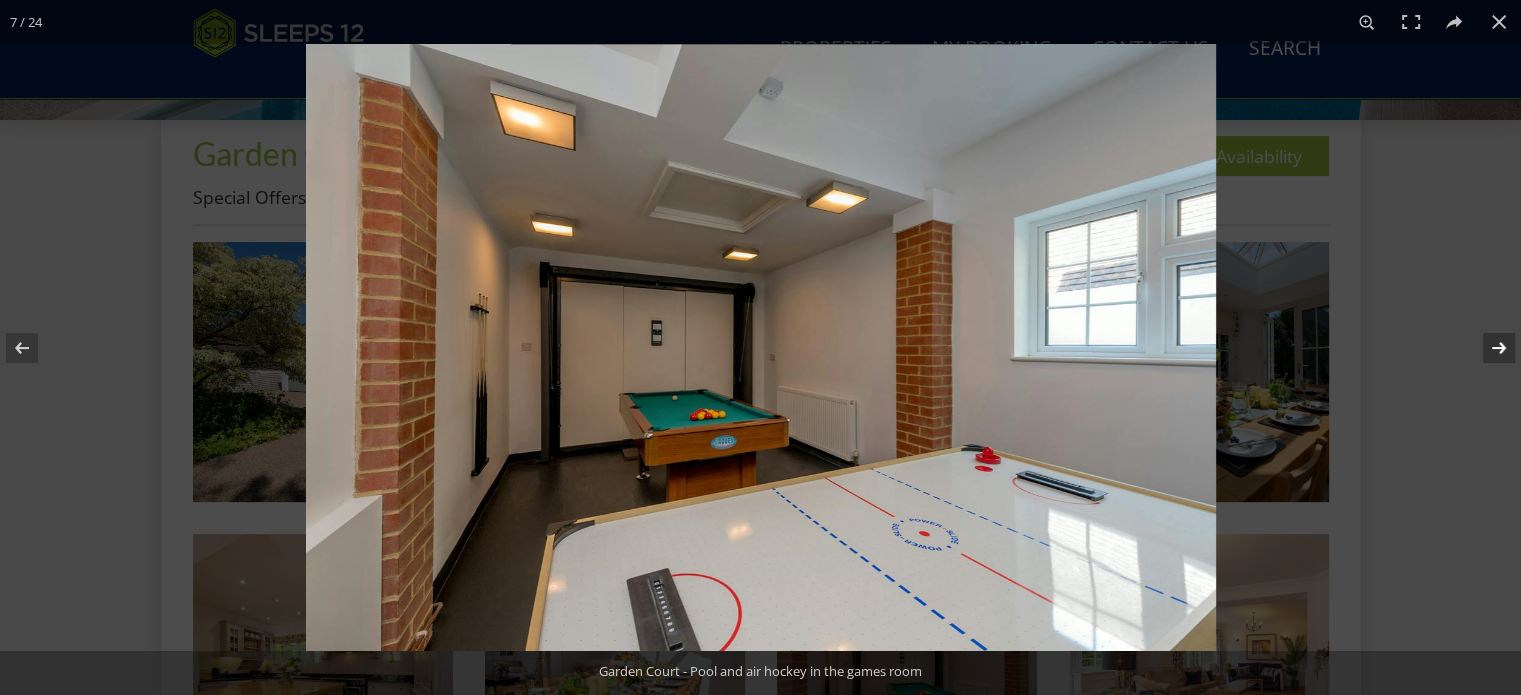 click at bounding box center [1486, 348] 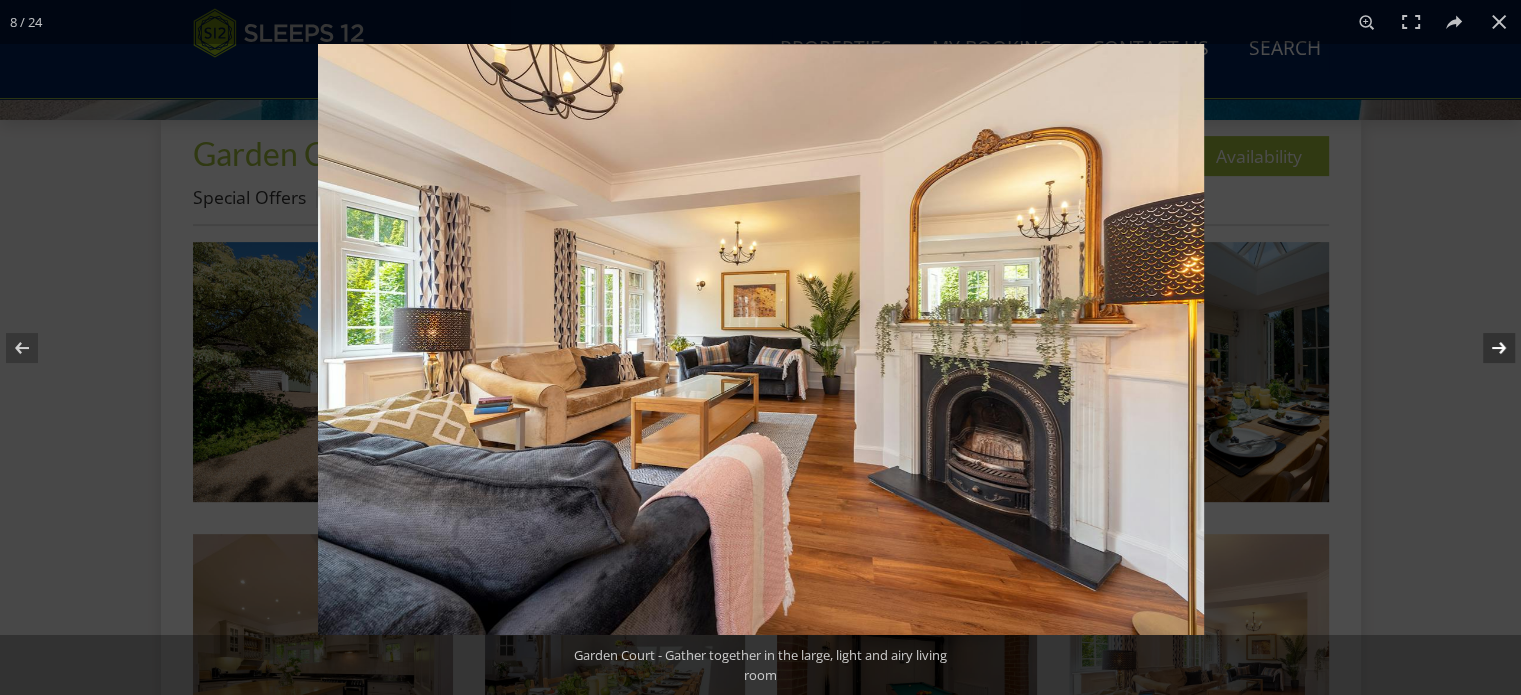 click at bounding box center (1486, 348) 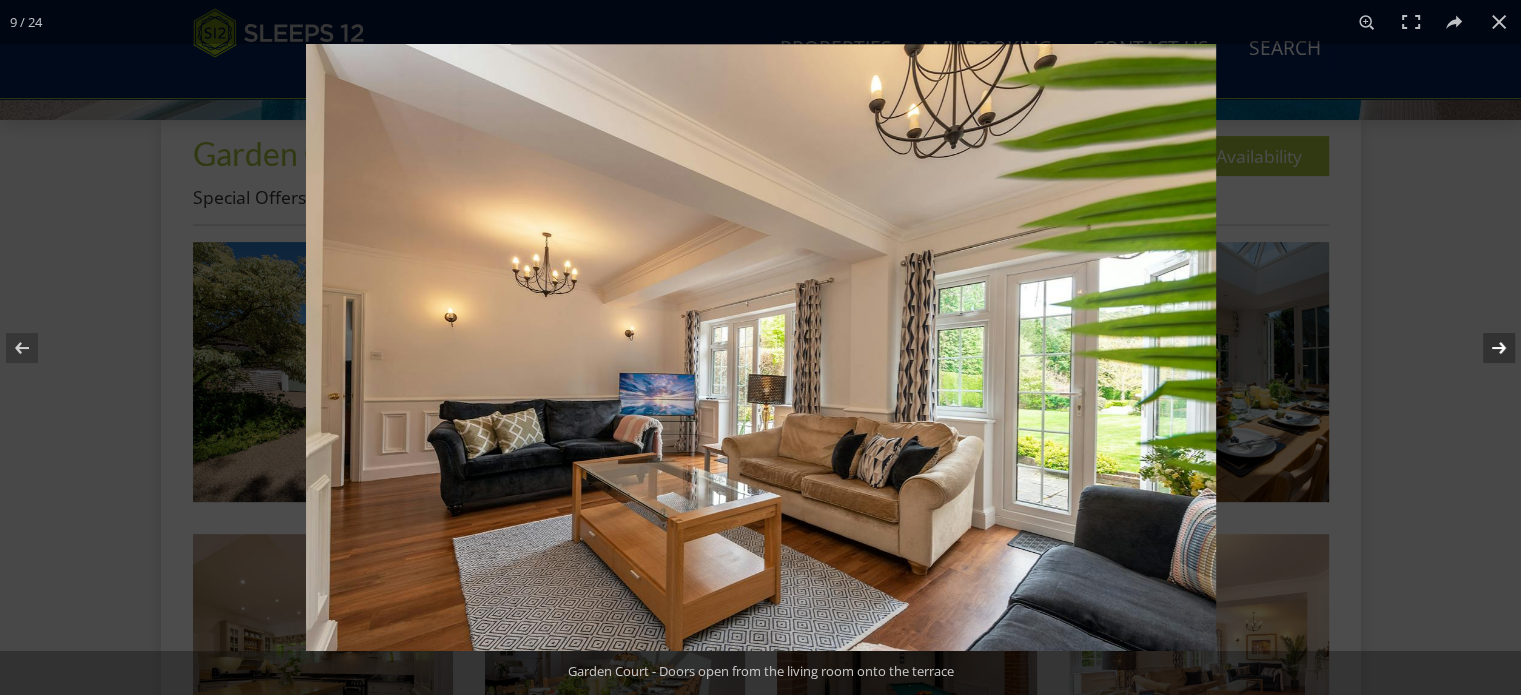 click at bounding box center [1486, 348] 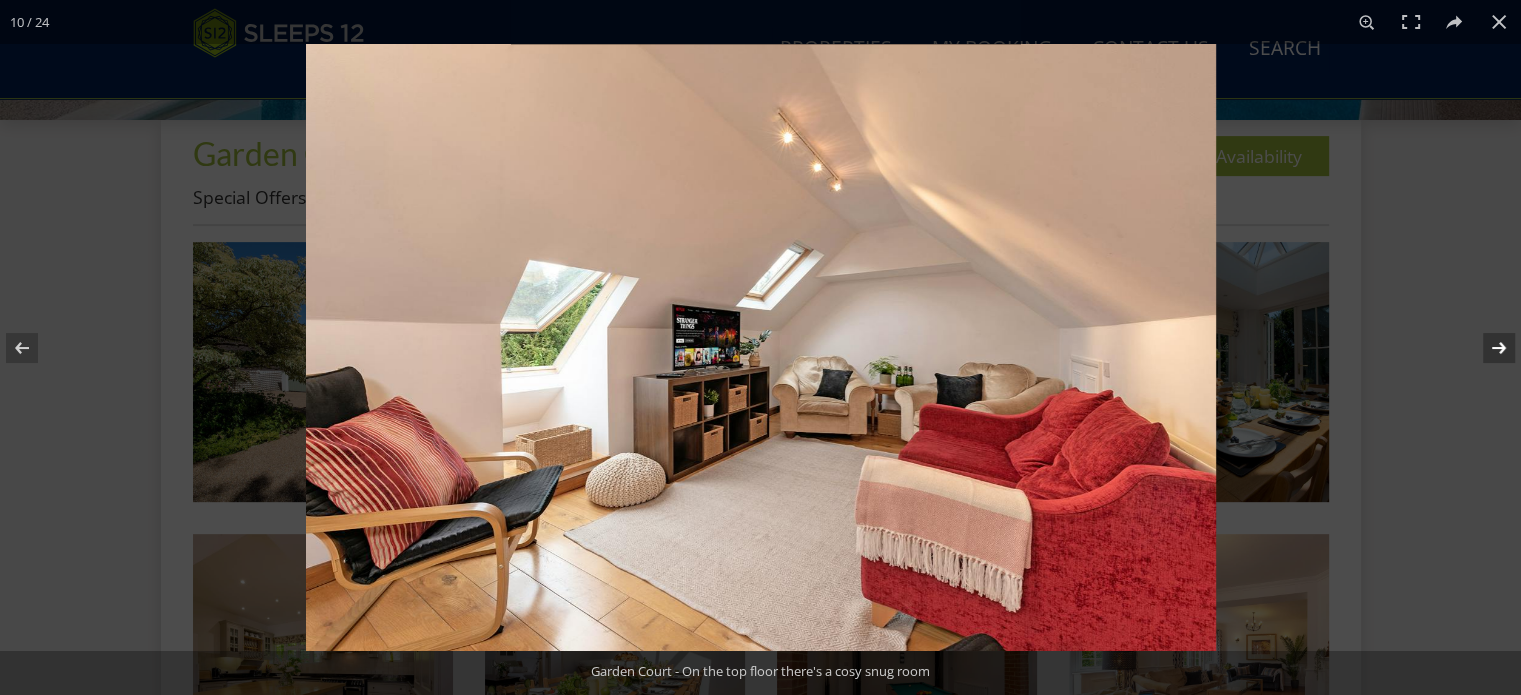 click at bounding box center (1486, 348) 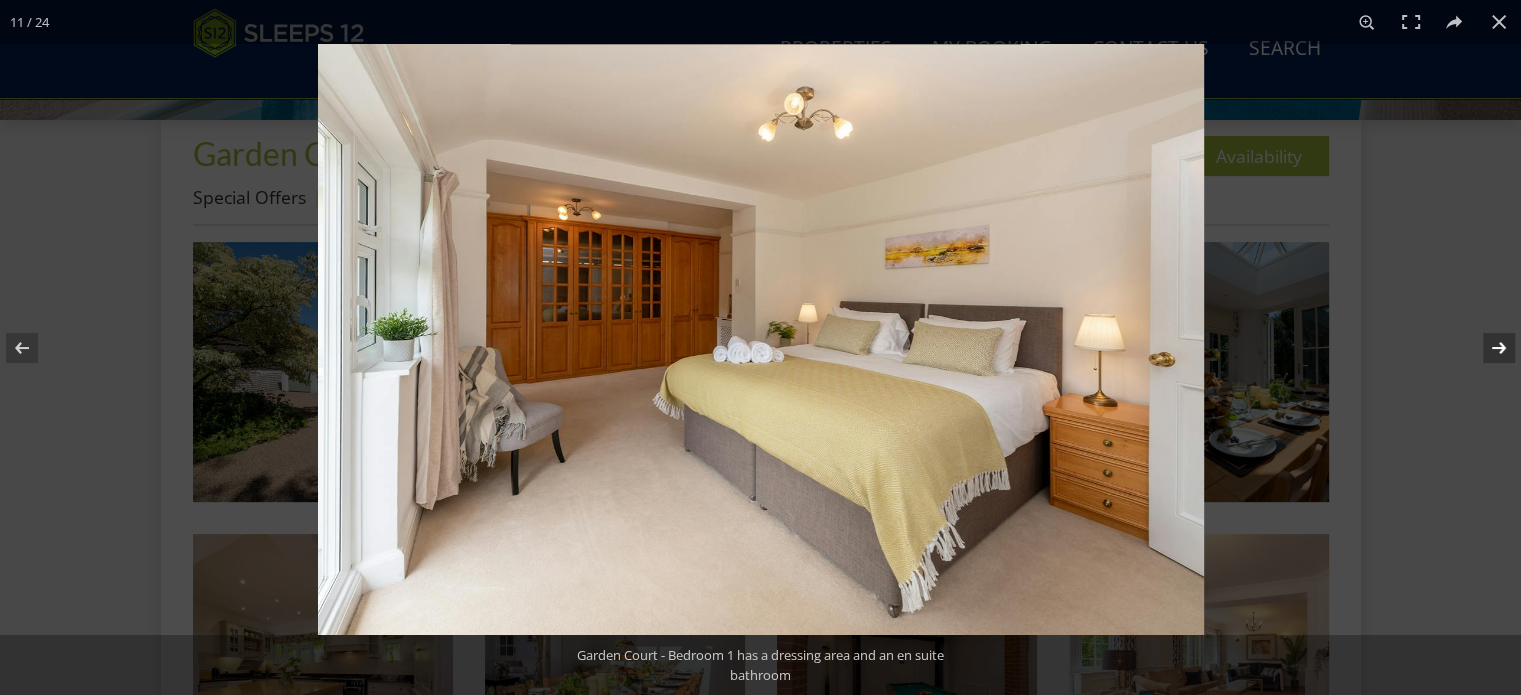 click at bounding box center (1486, 348) 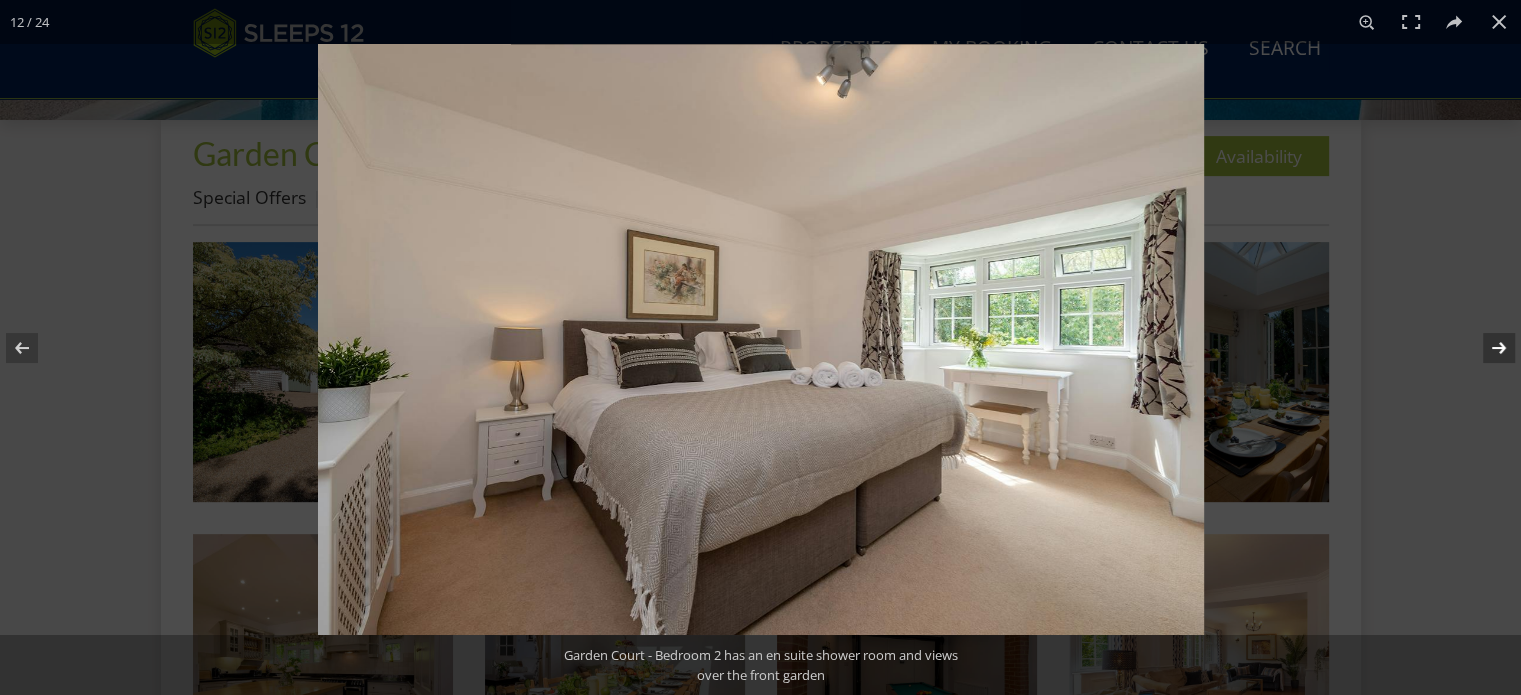 click at bounding box center [1486, 348] 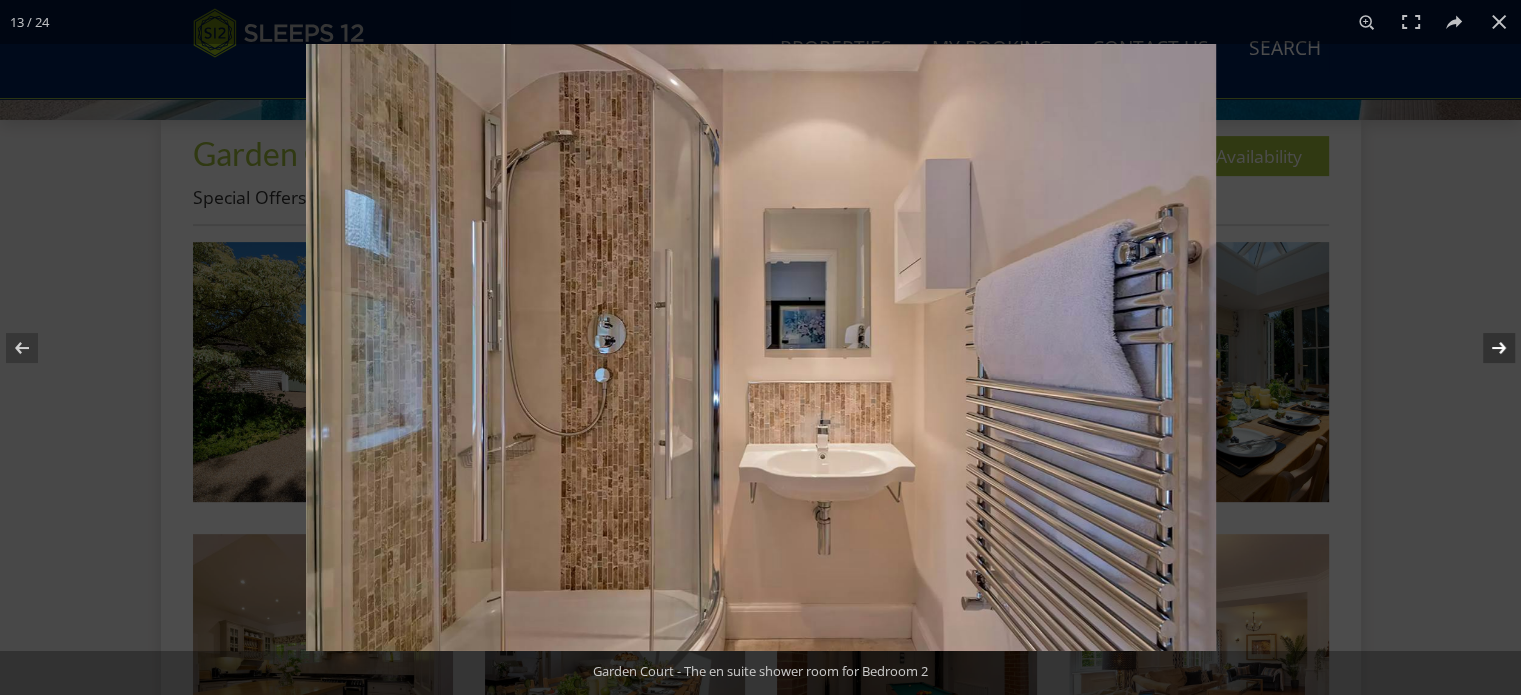 click at bounding box center [1486, 348] 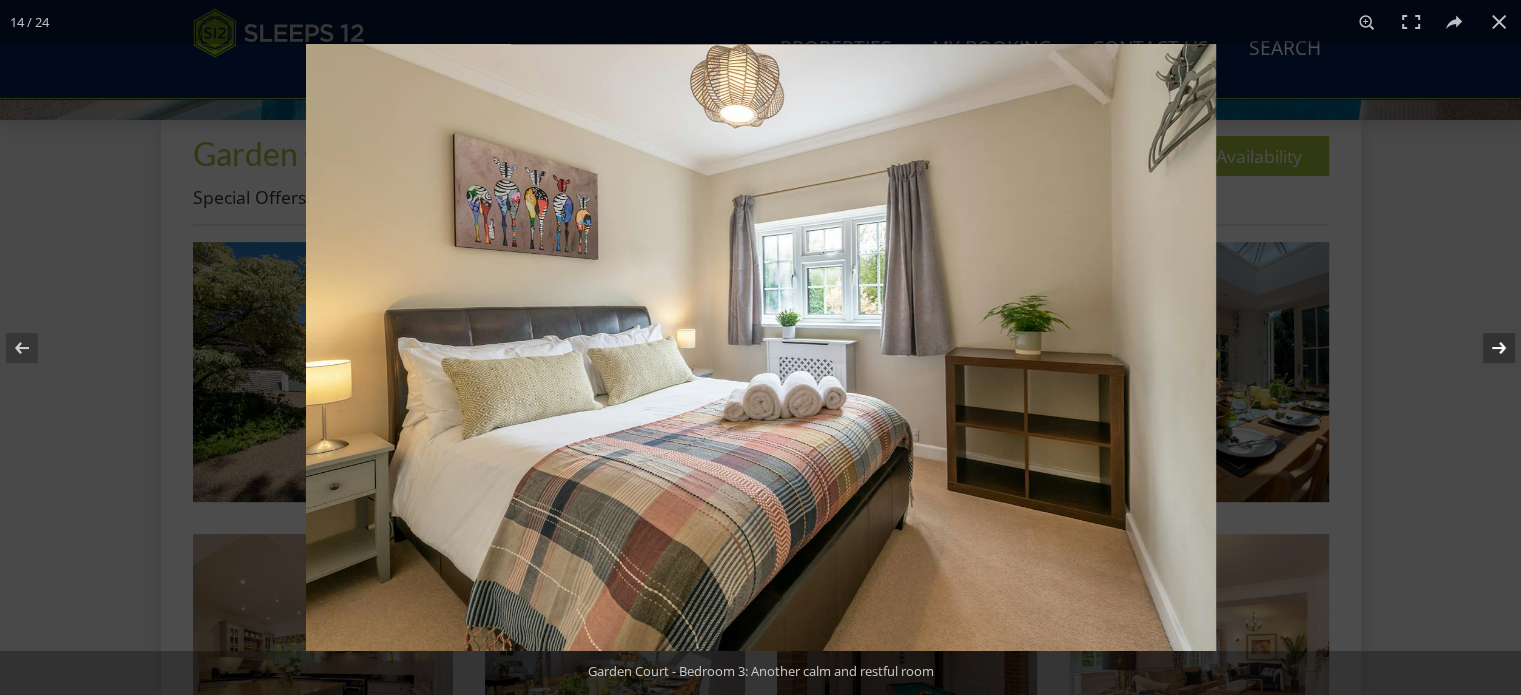 click at bounding box center (1486, 348) 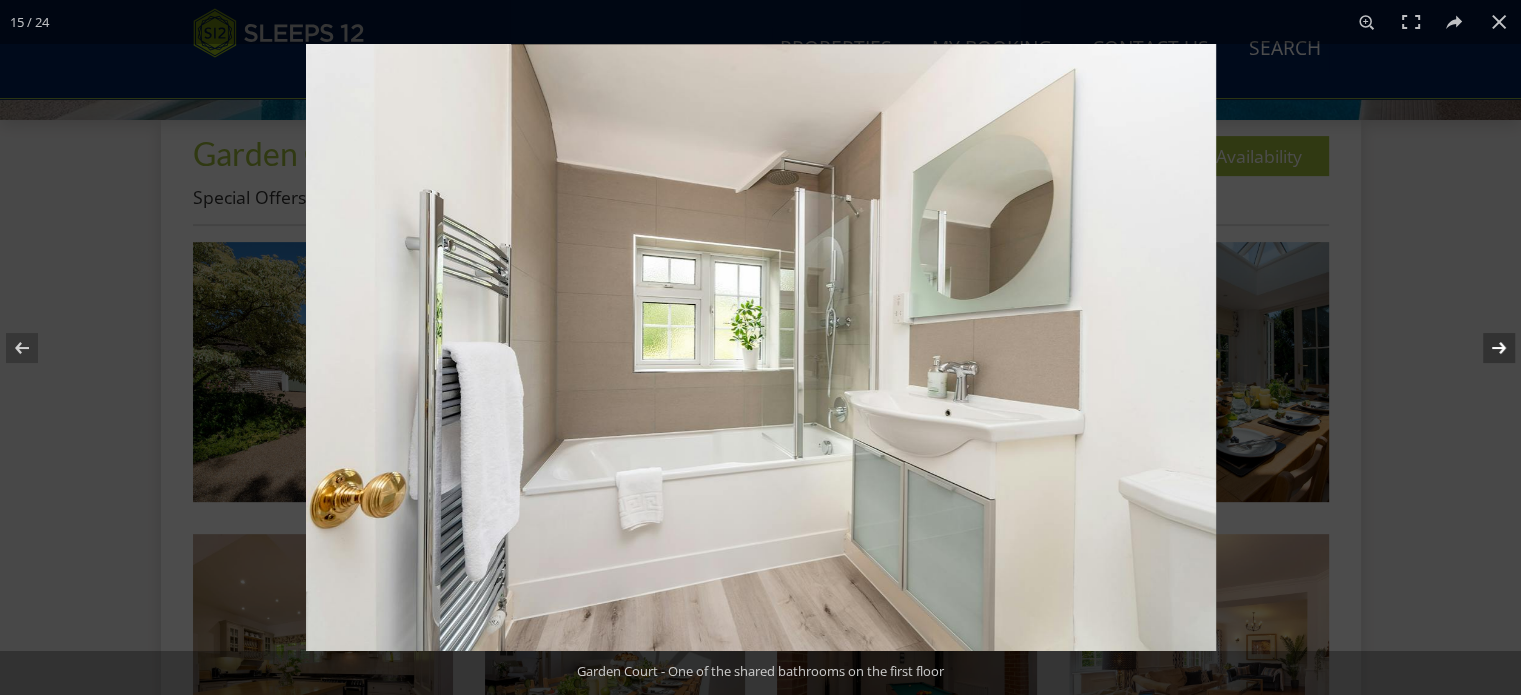 click at bounding box center [1486, 348] 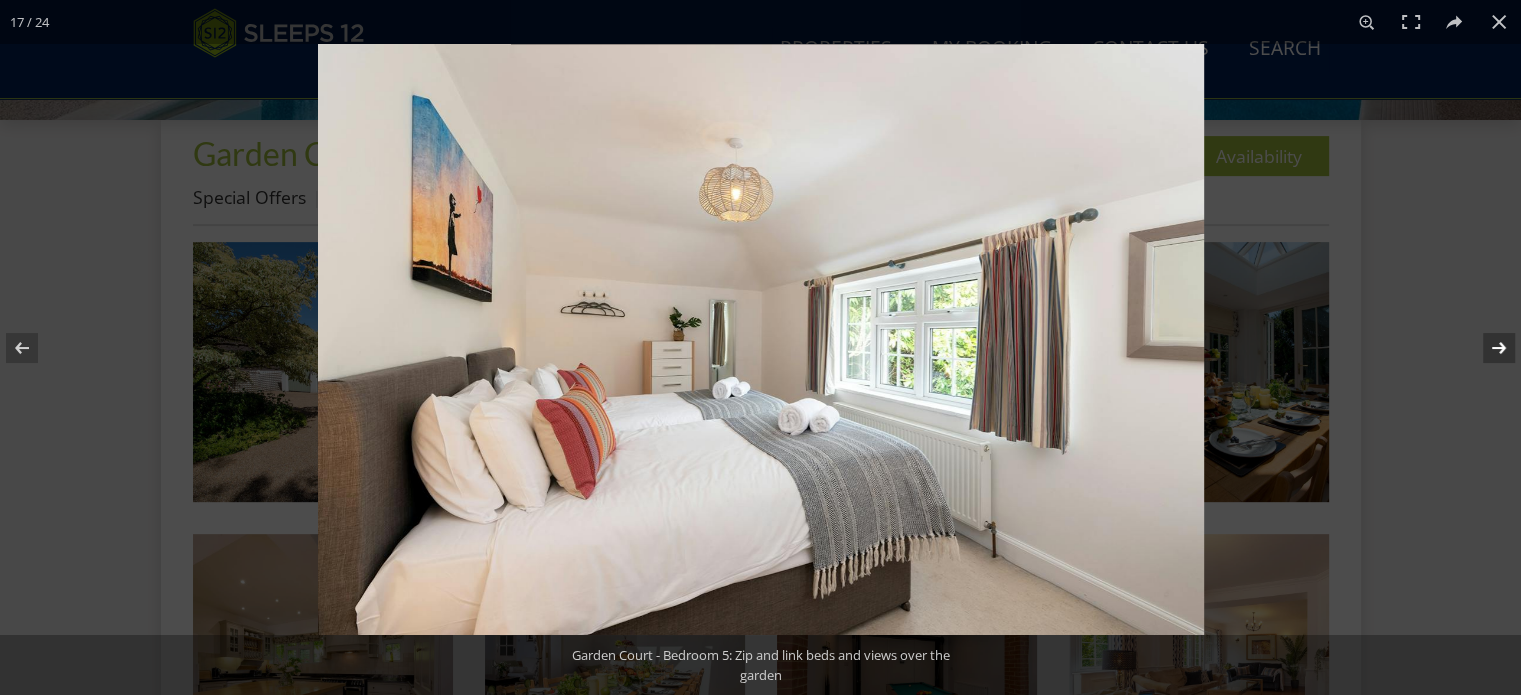 click at bounding box center [1486, 348] 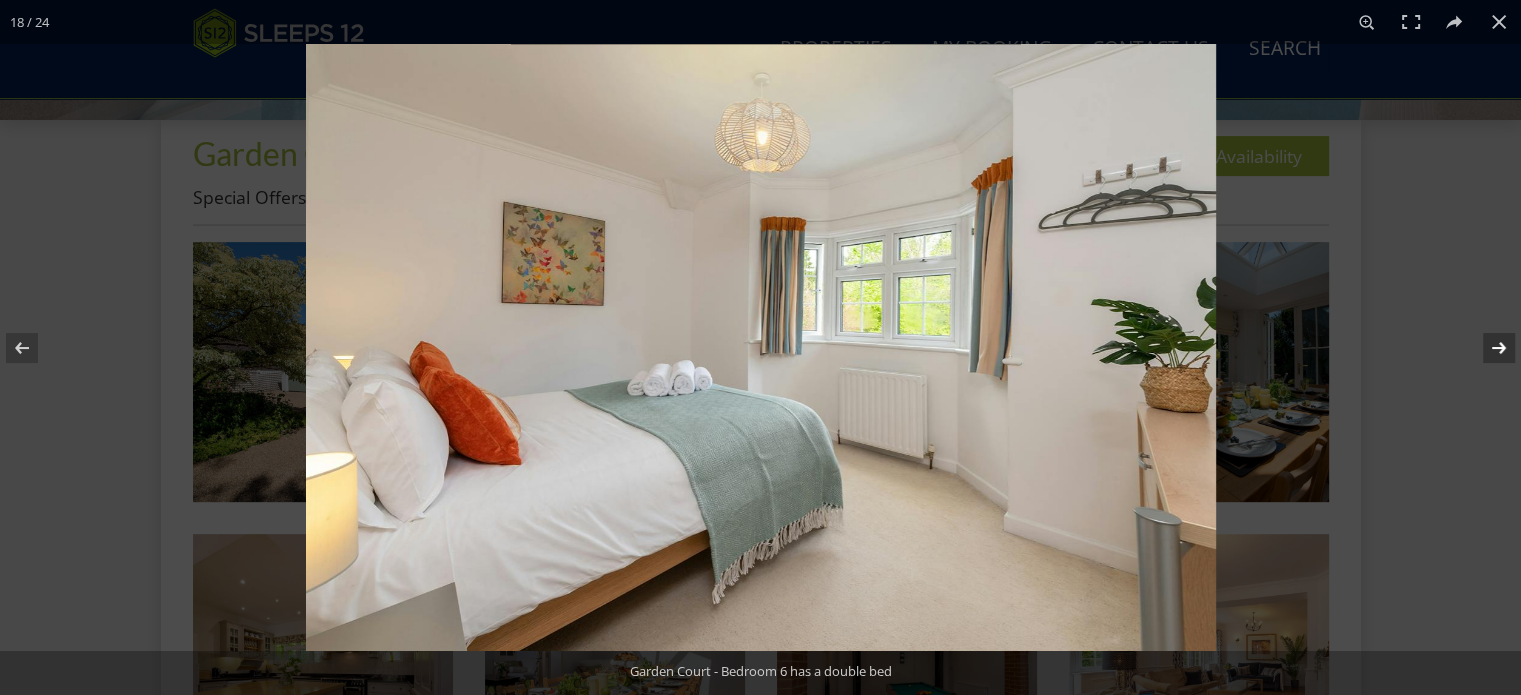 click at bounding box center (1486, 348) 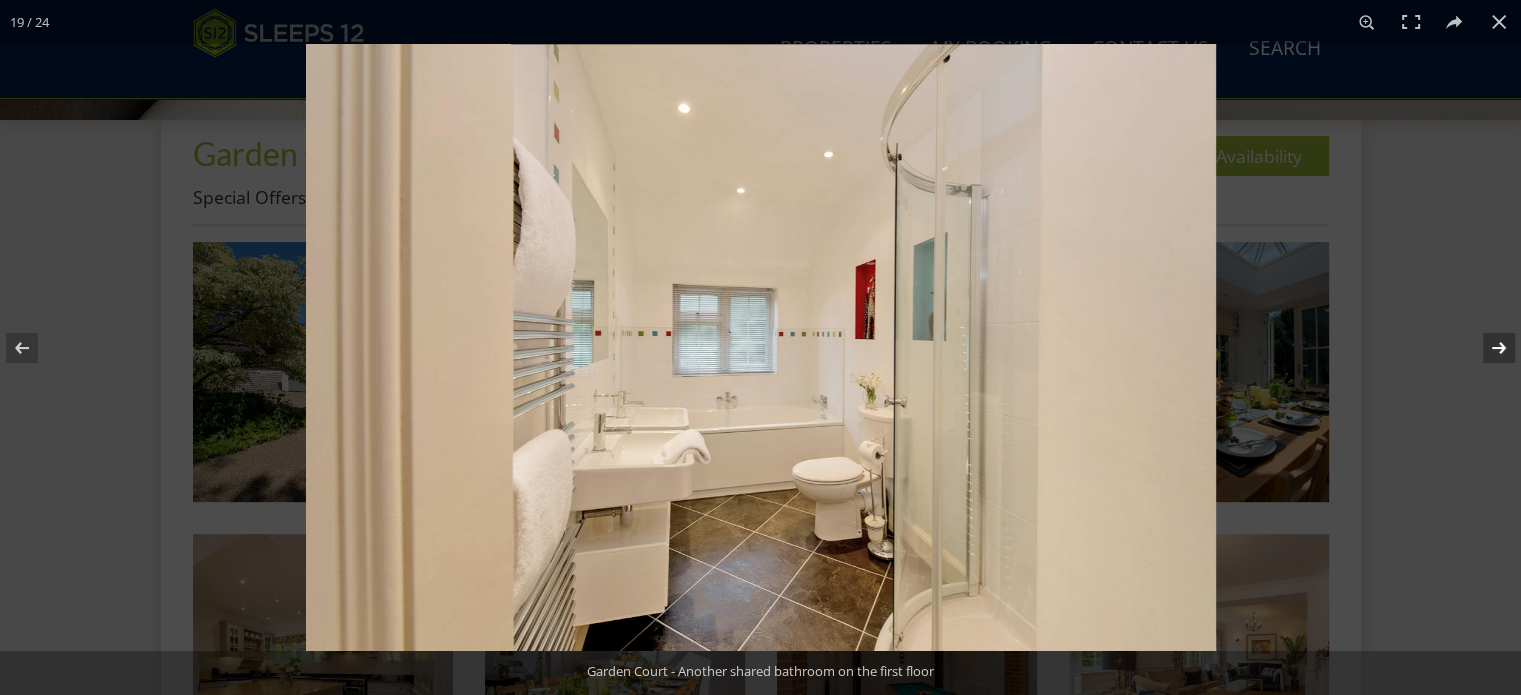 click at bounding box center (1486, 348) 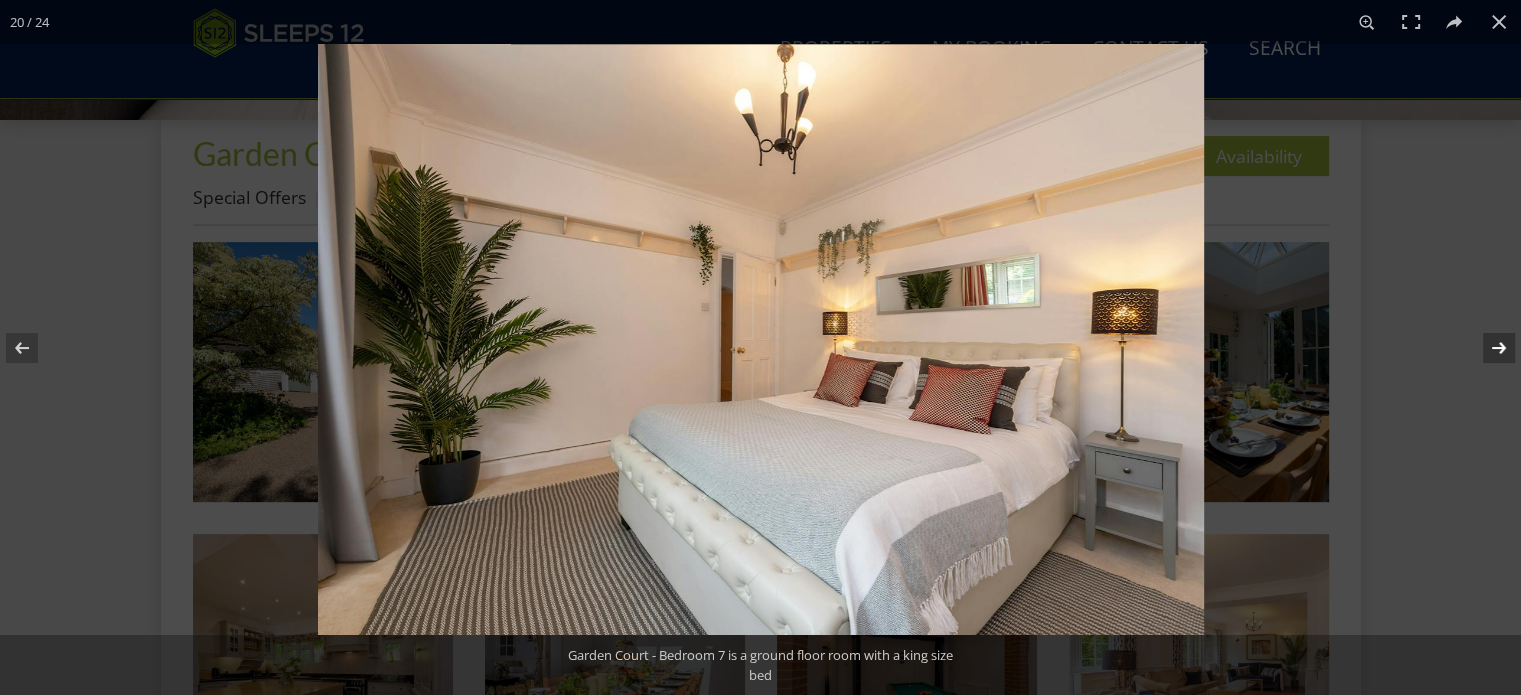 click at bounding box center [1486, 348] 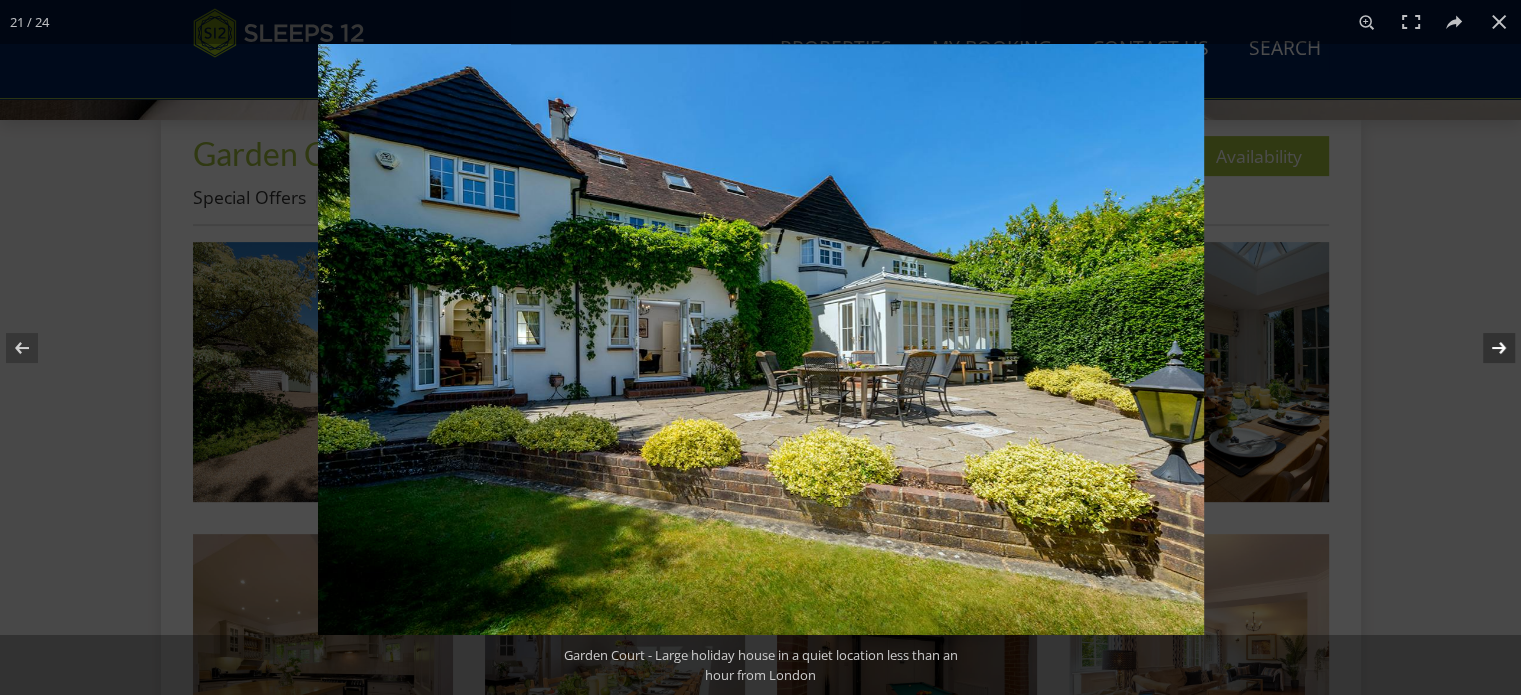 click at bounding box center [1486, 348] 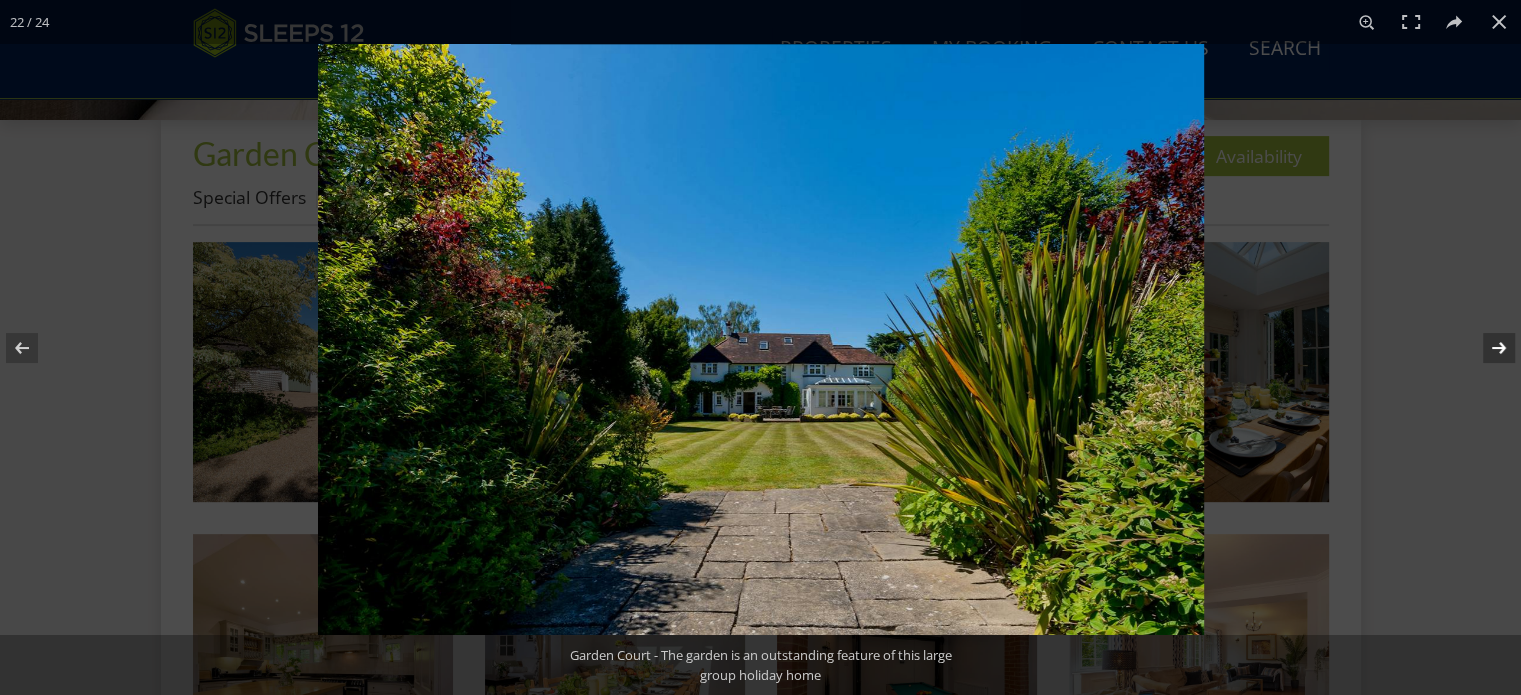 click at bounding box center (1486, 348) 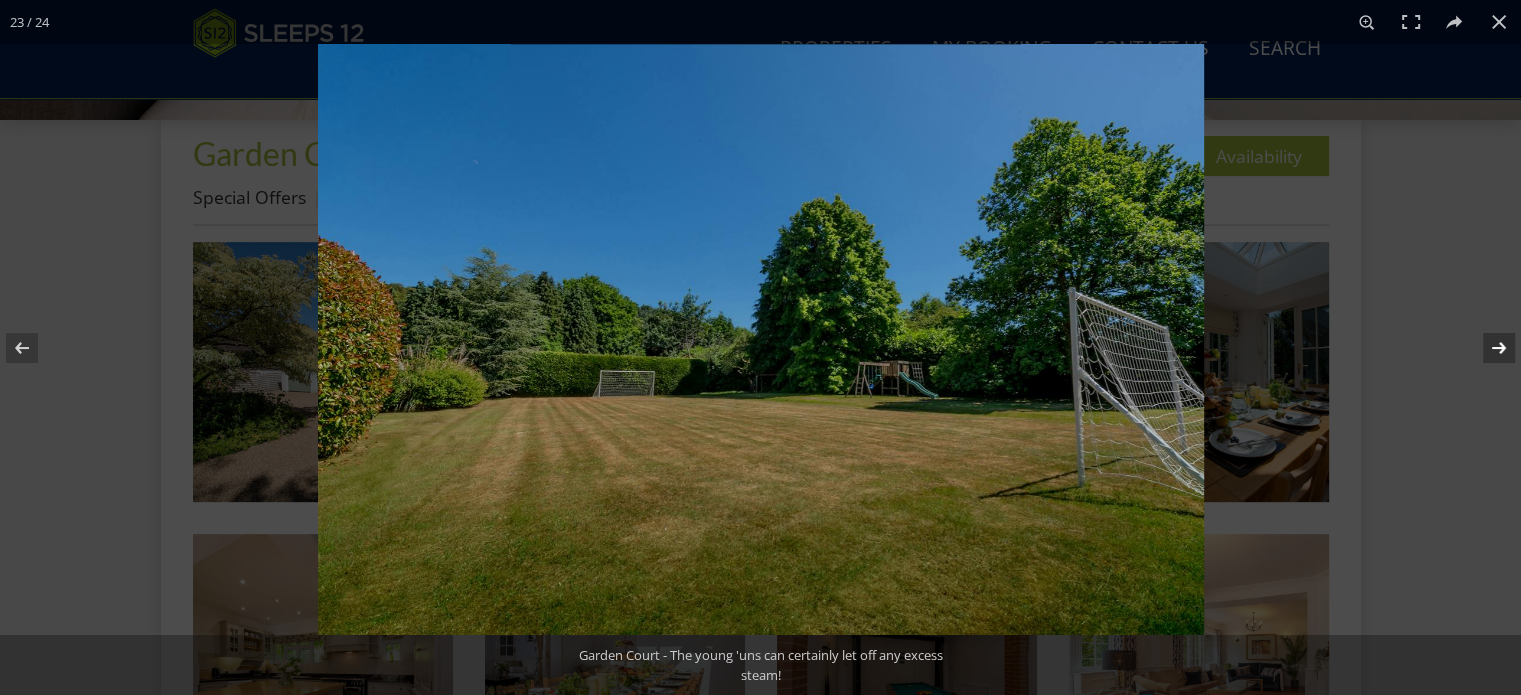 click at bounding box center [1486, 348] 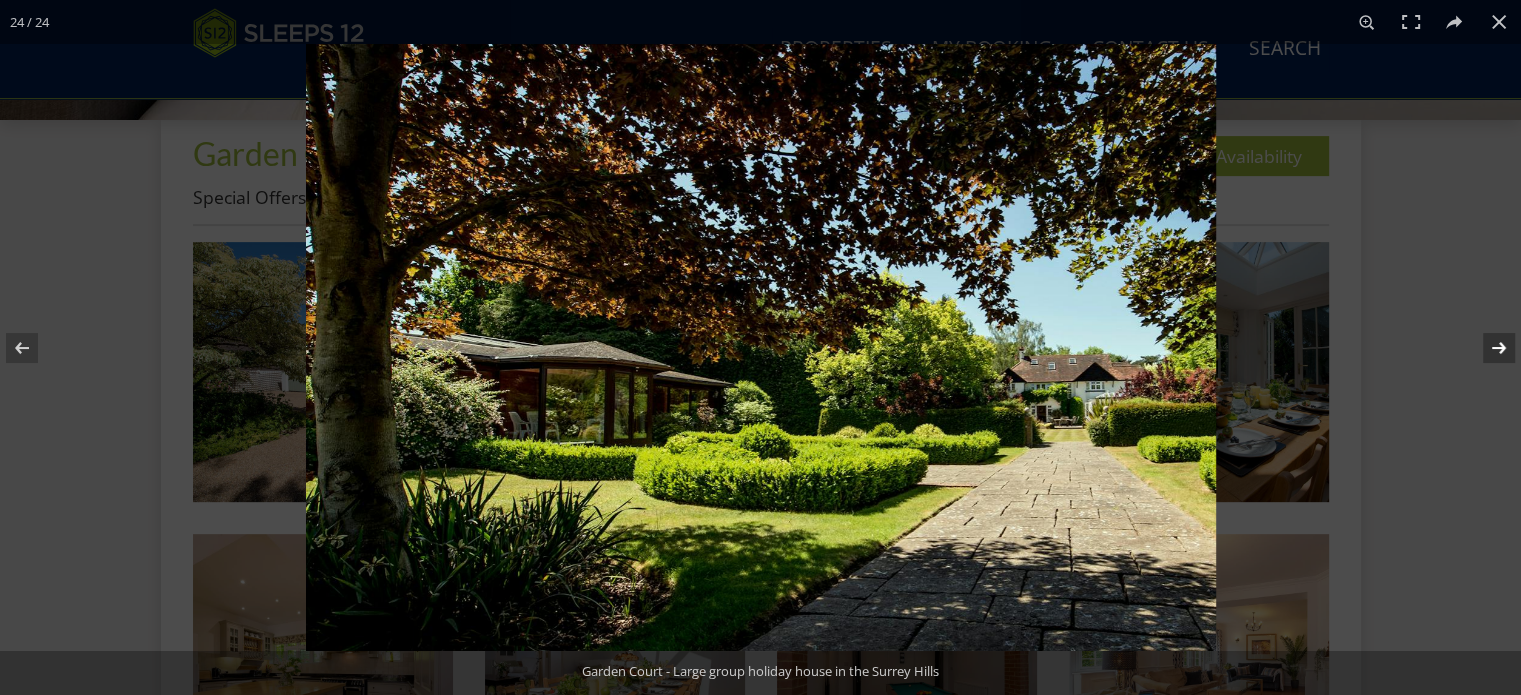 click at bounding box center [1486, 348] 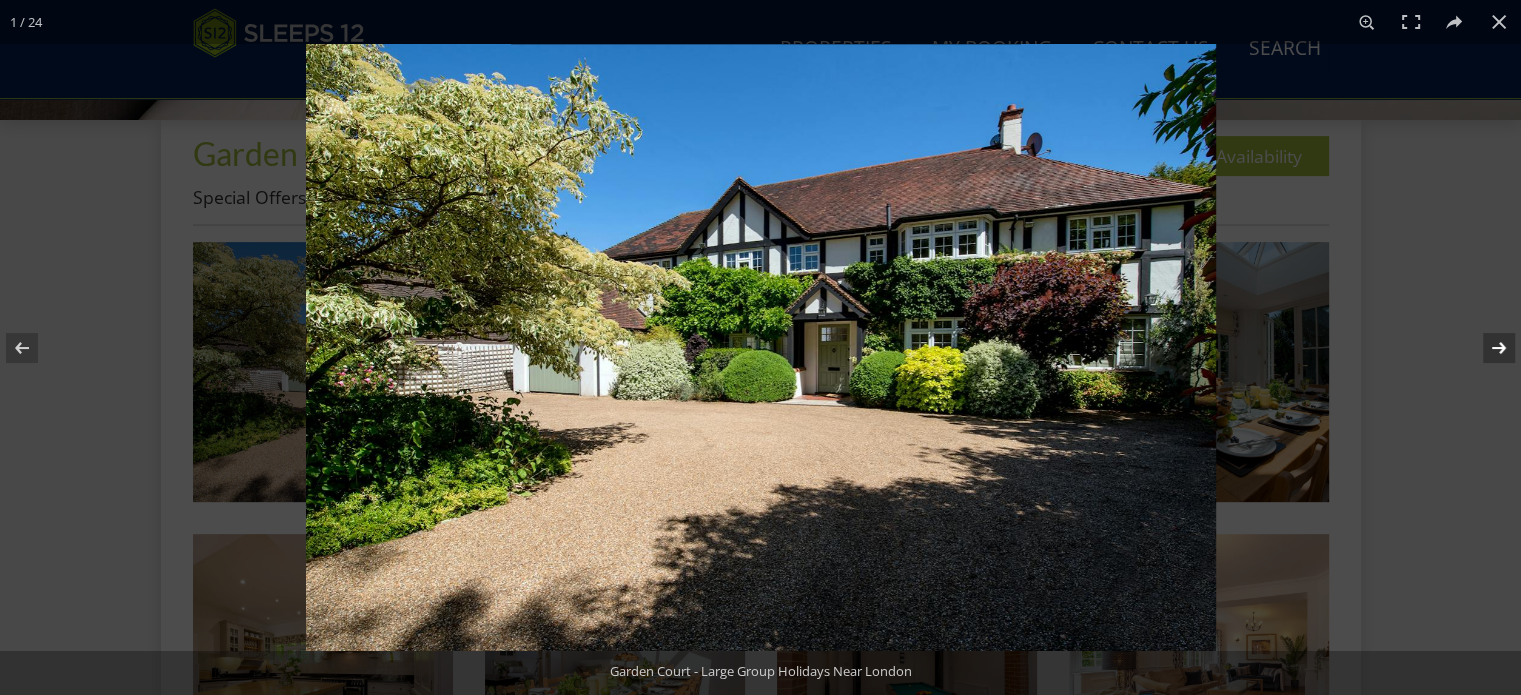 click at bounding box center (1486, 348) 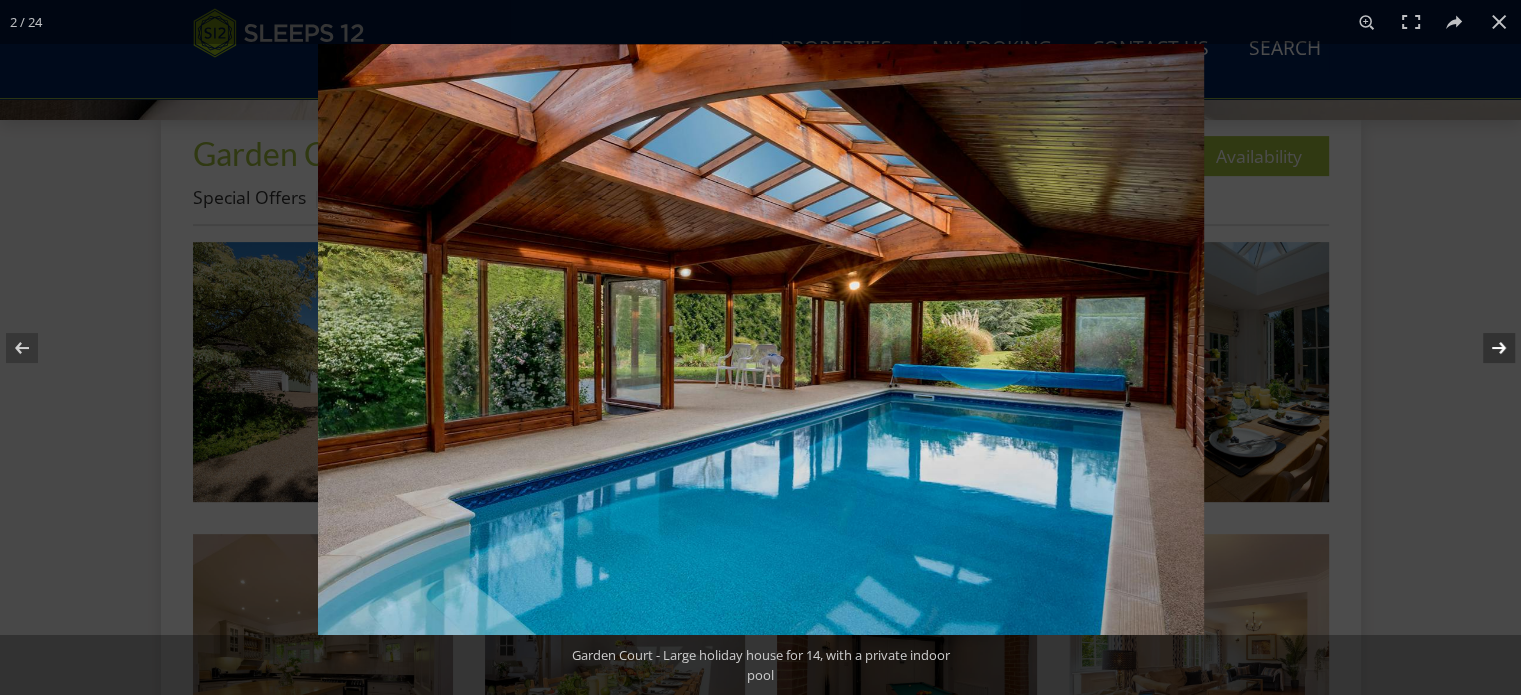 click at bounding box center (1486, 348) 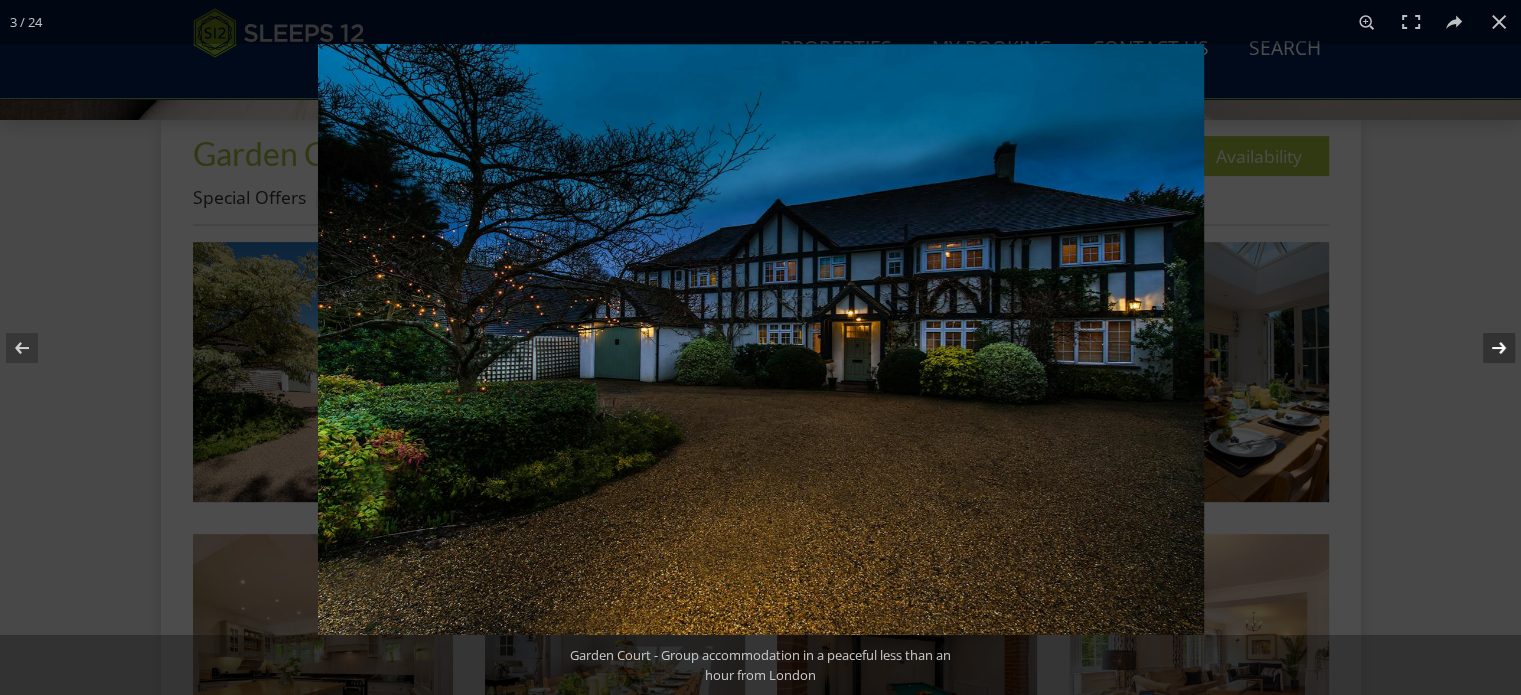 click at bounding box center (1486, 348) 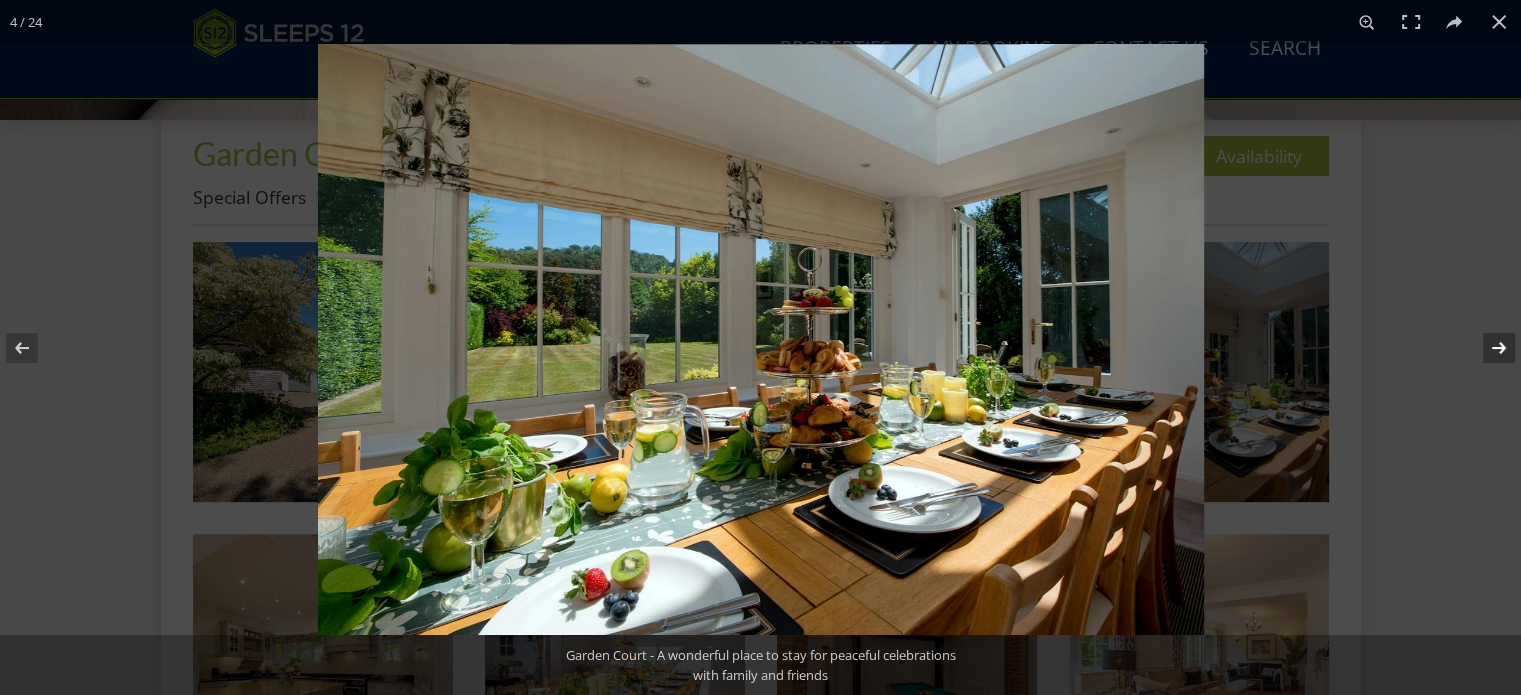 click at bounding box center [1486, 348] 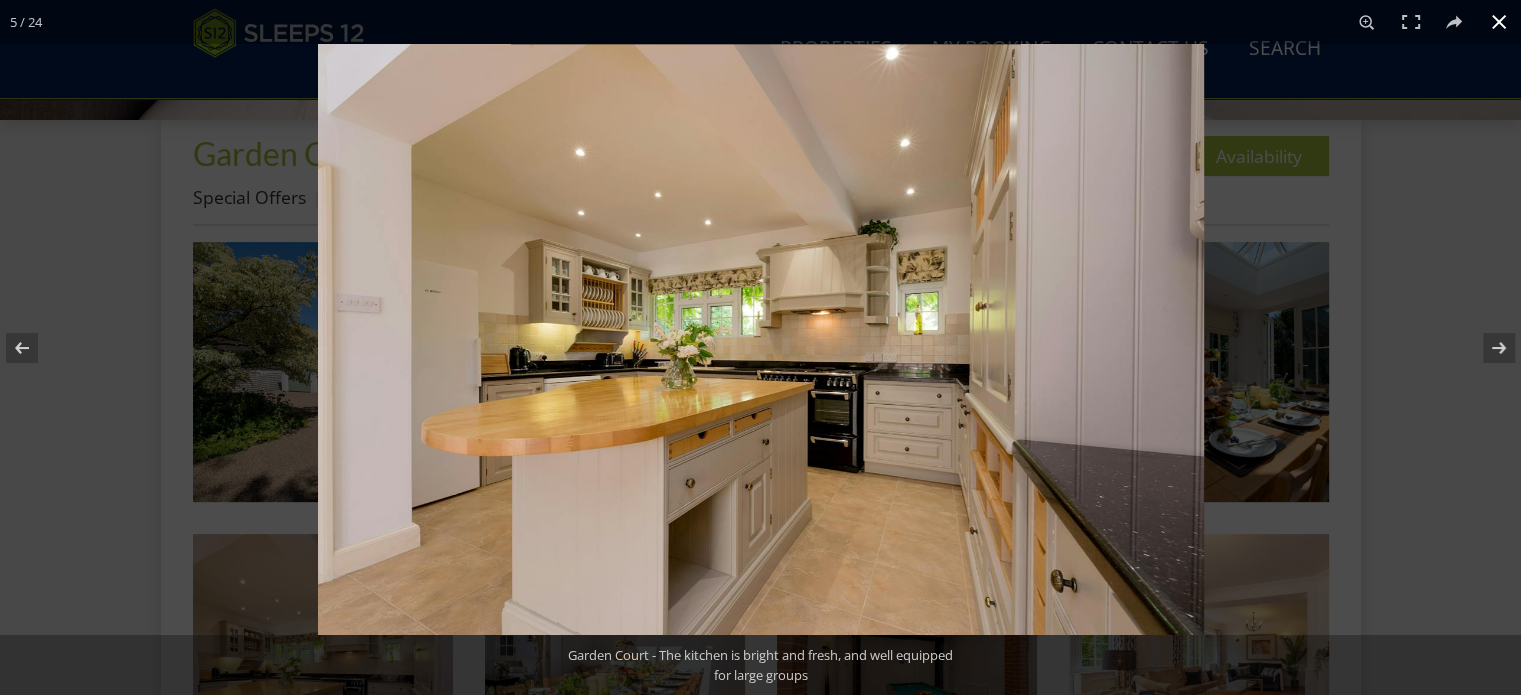 click at bounding box center [1499, 22] 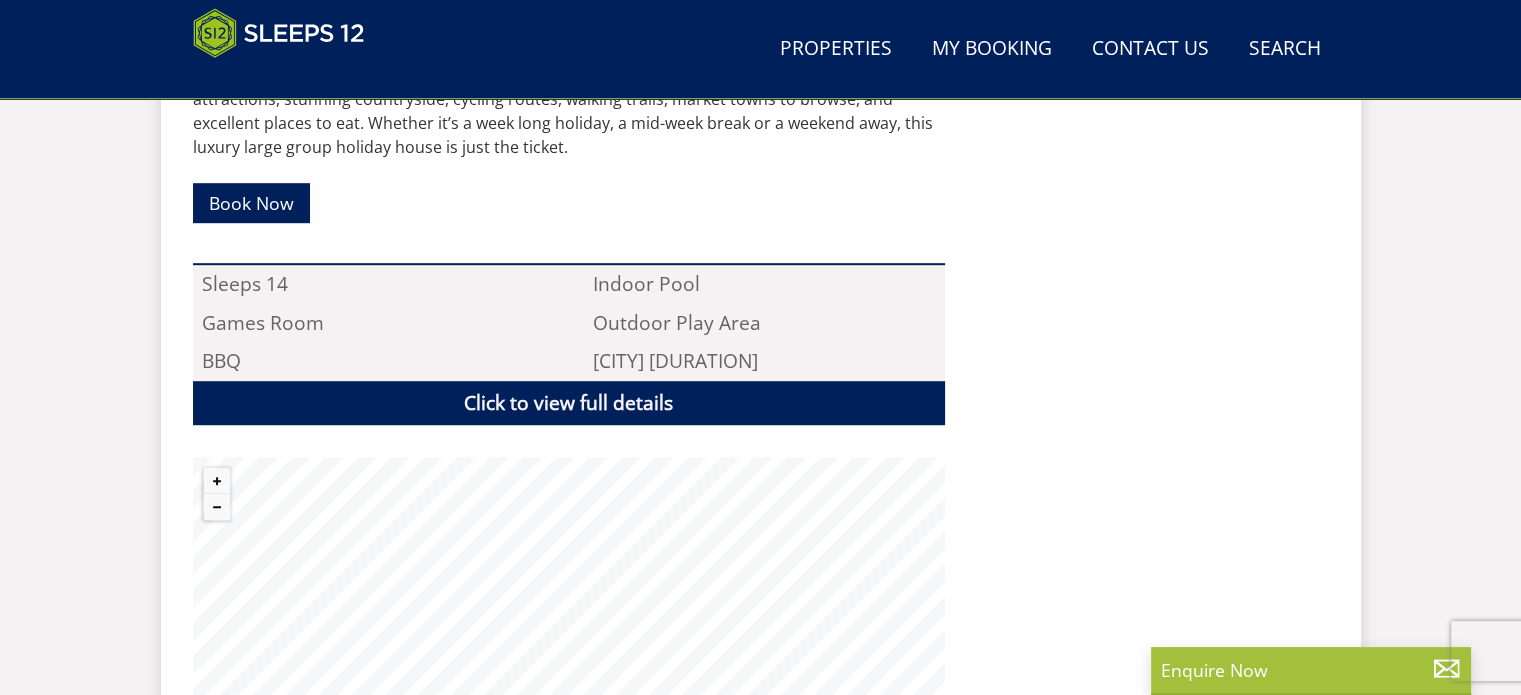 scroll, scrollTop: 1236, scrollLeft: 0, axis: vertical 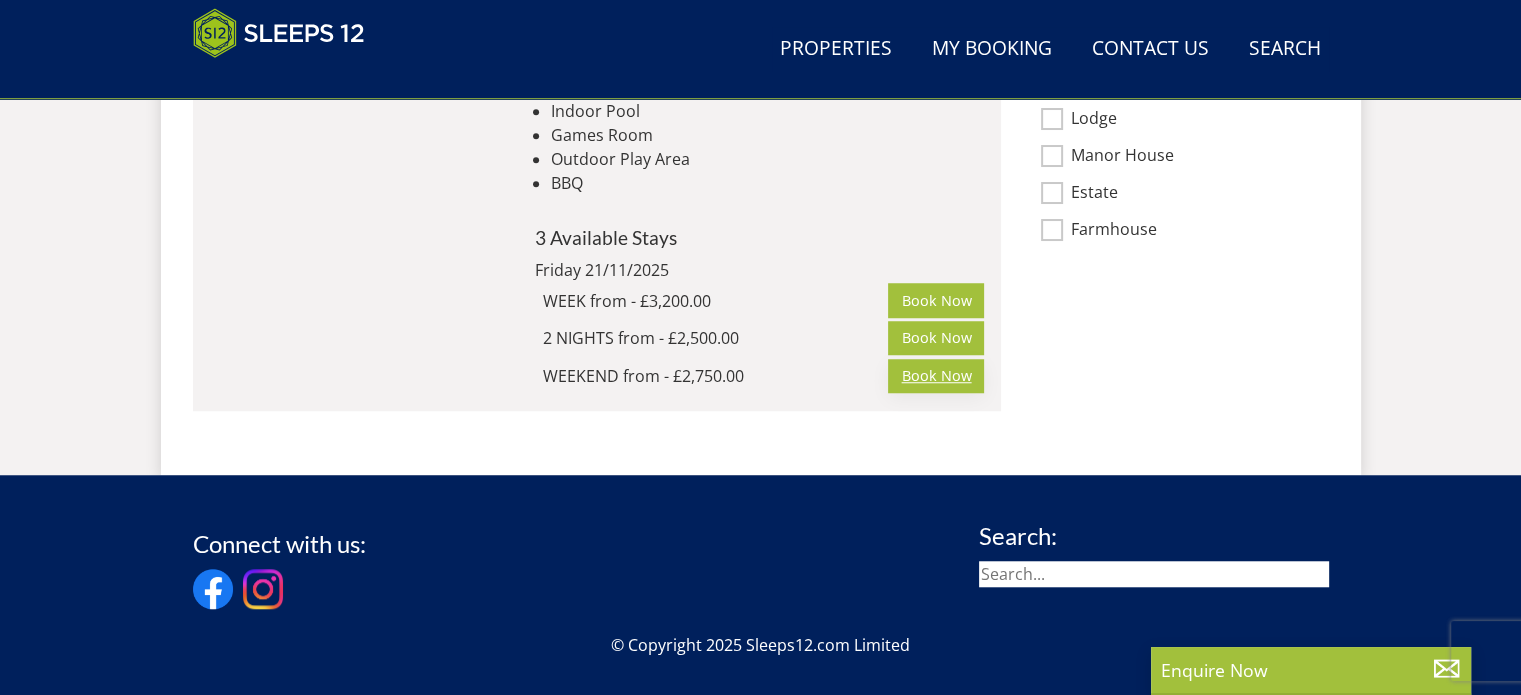 click on "Book Now" at bounding box center (936, 376) 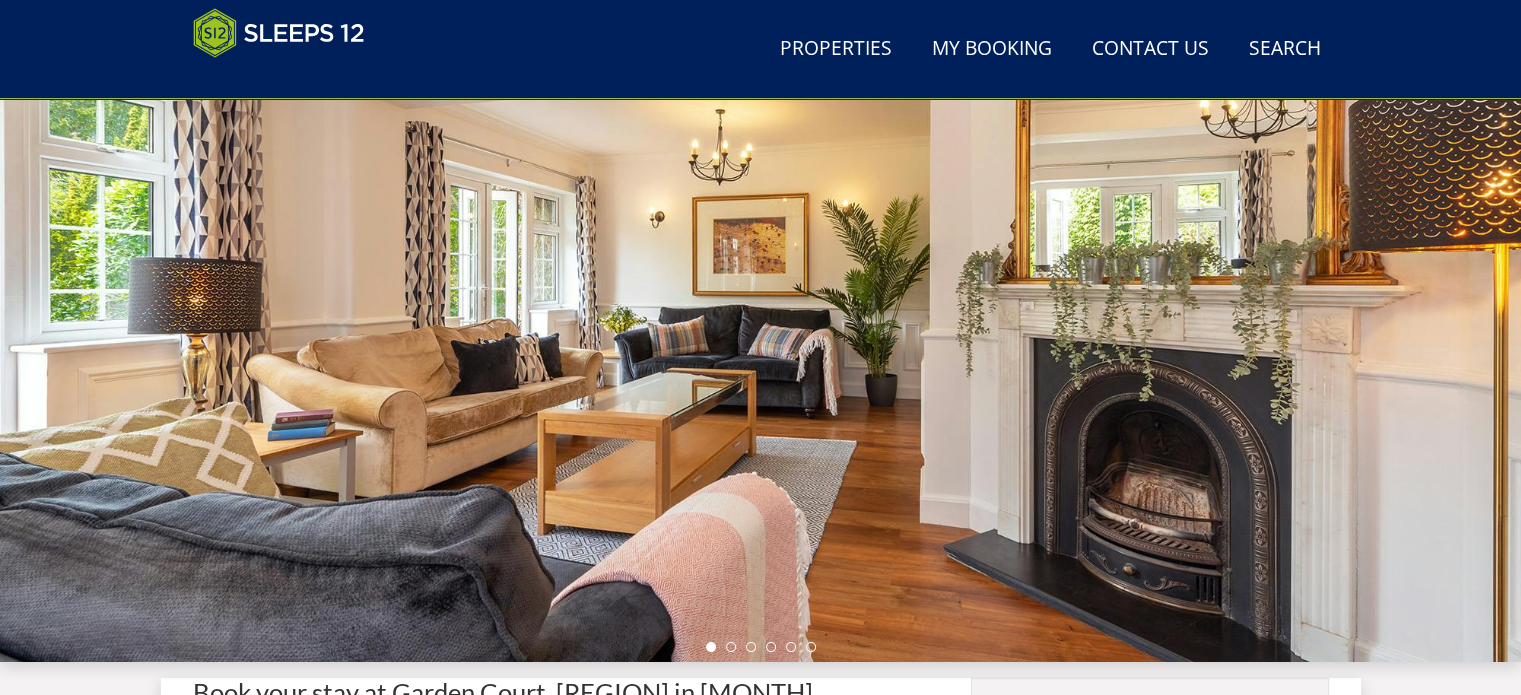 scroll, scrollTop: 0, scrollLeft: 0, axis: both 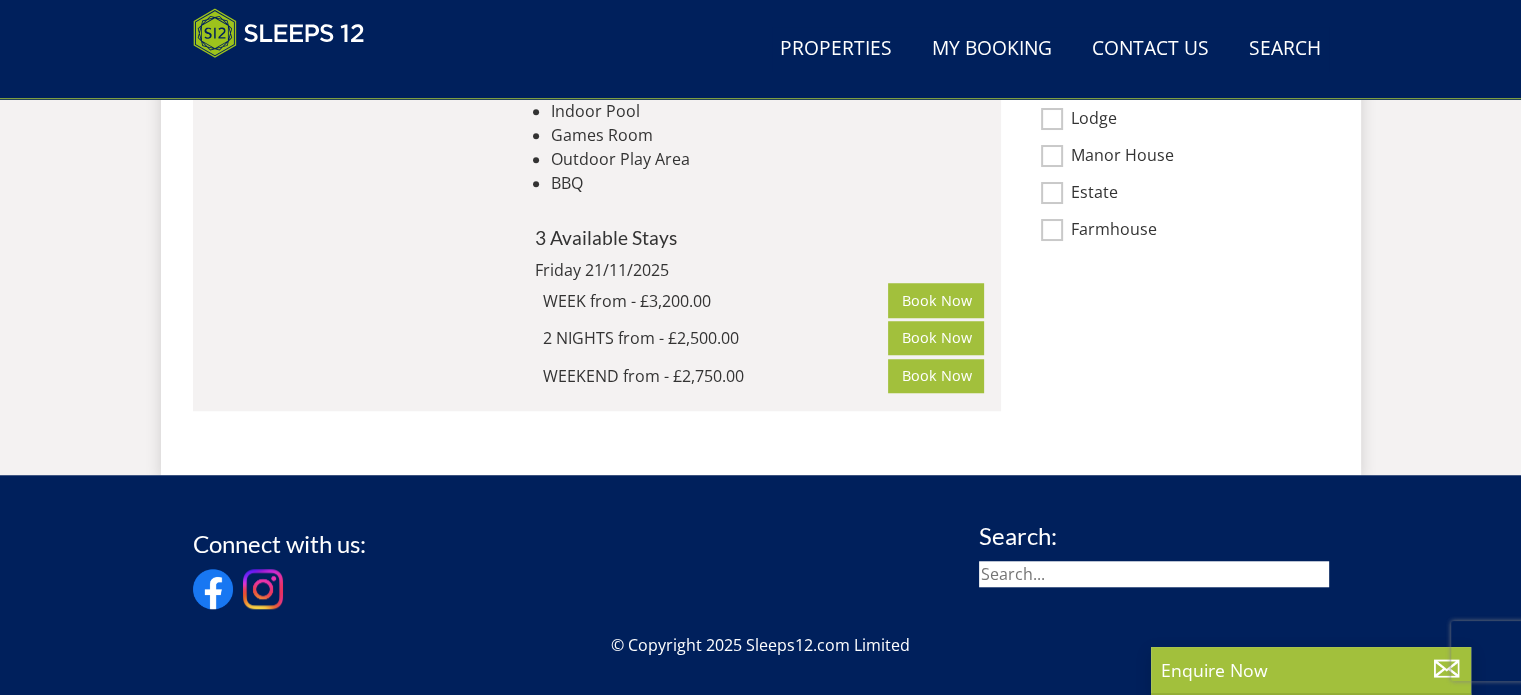 select on "10" 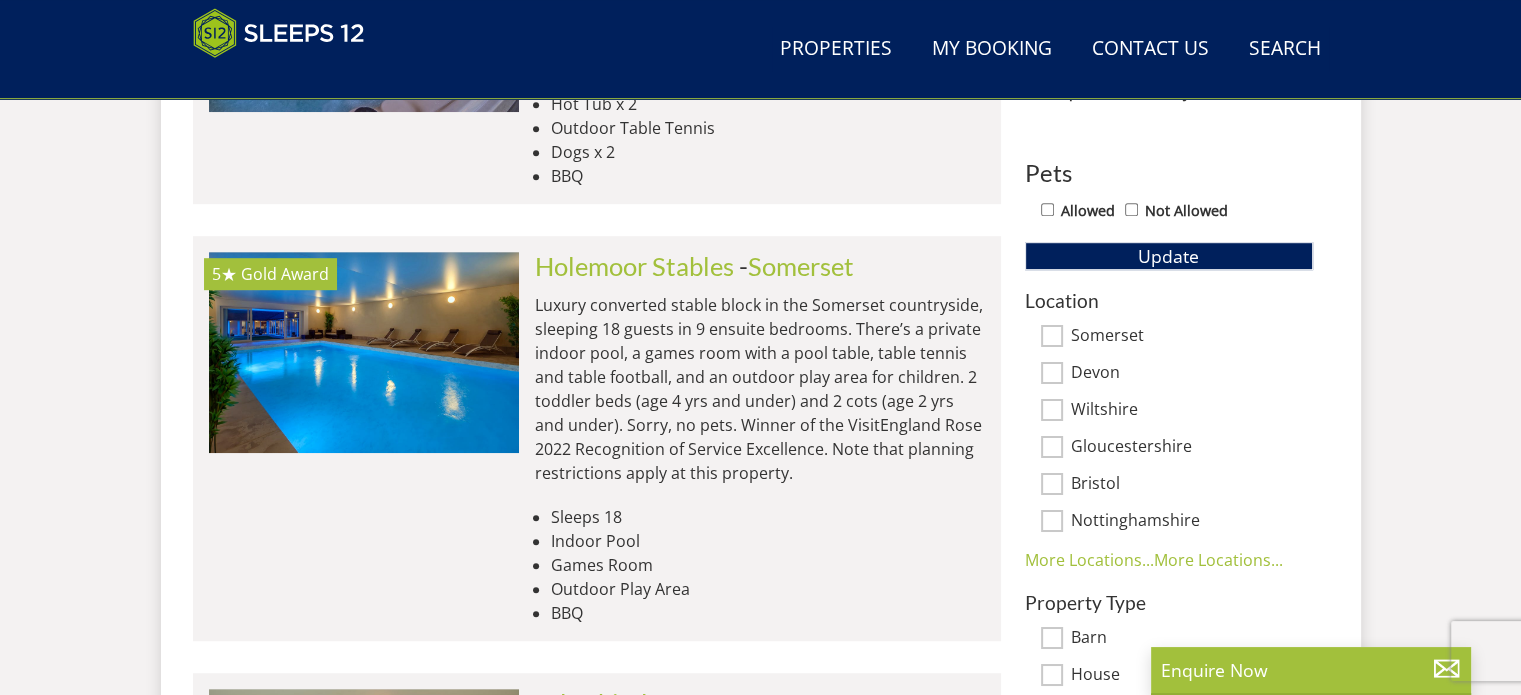 scroll, scrollTop: 1130, scrollLeft: 0, axis: vertical 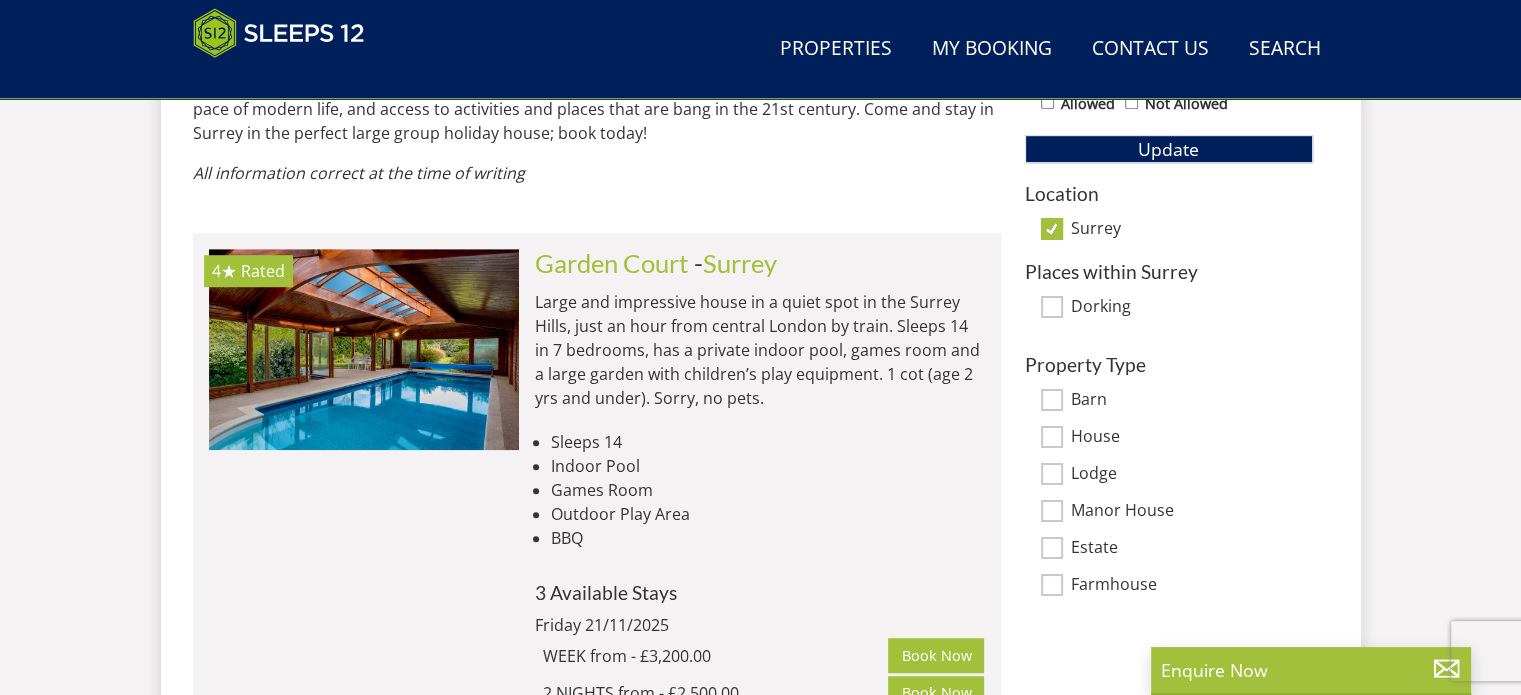click on "Surrey" at bounding box center [1052, 229] 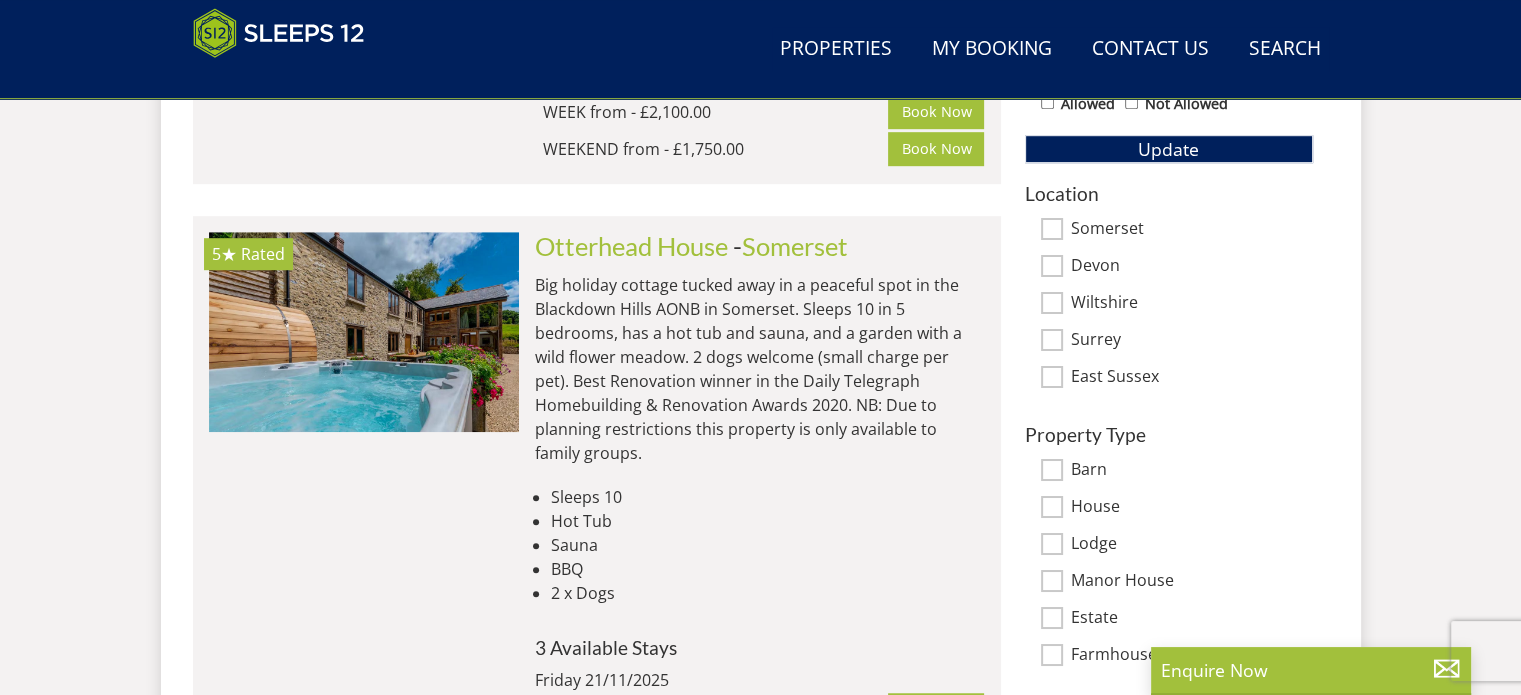 click on "Devon" at bounding box center (1052, 266) 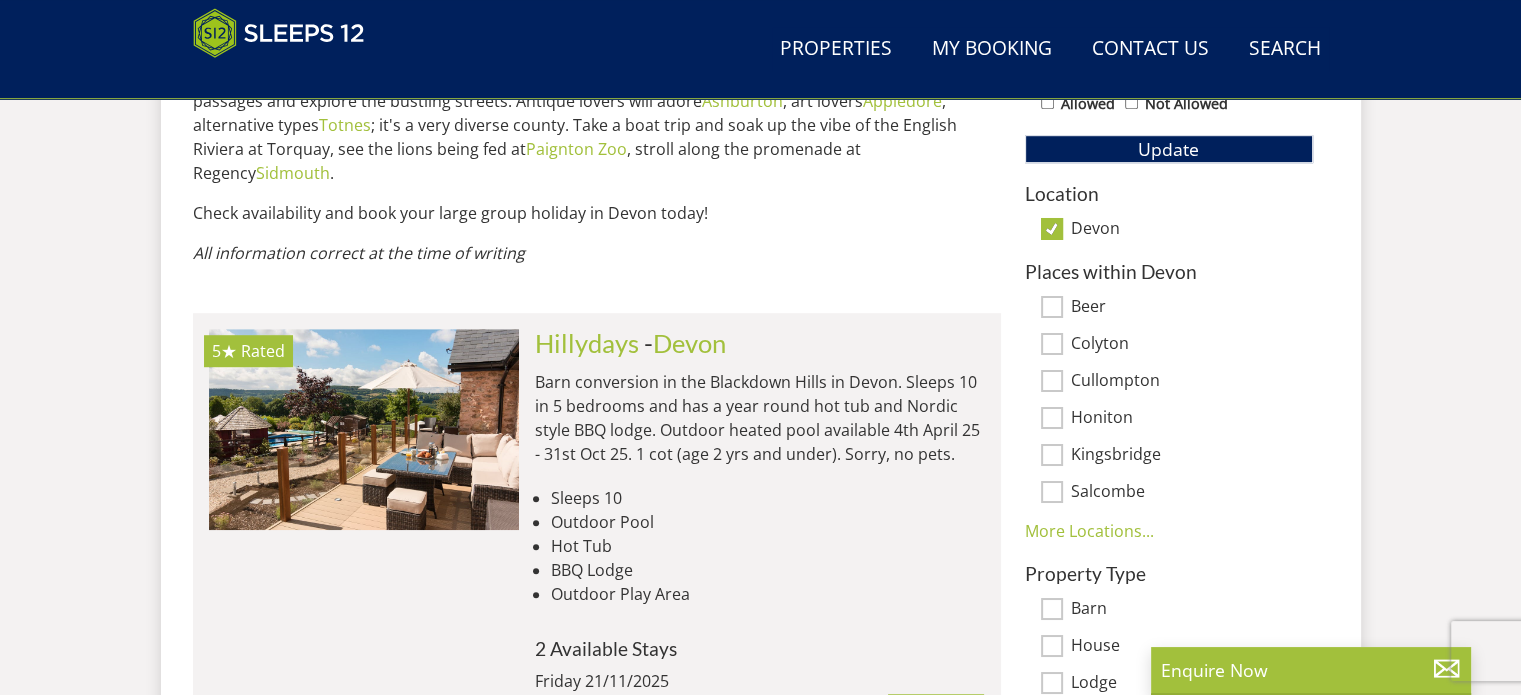 click on "Honiton" at bounding box center (1052, 418) 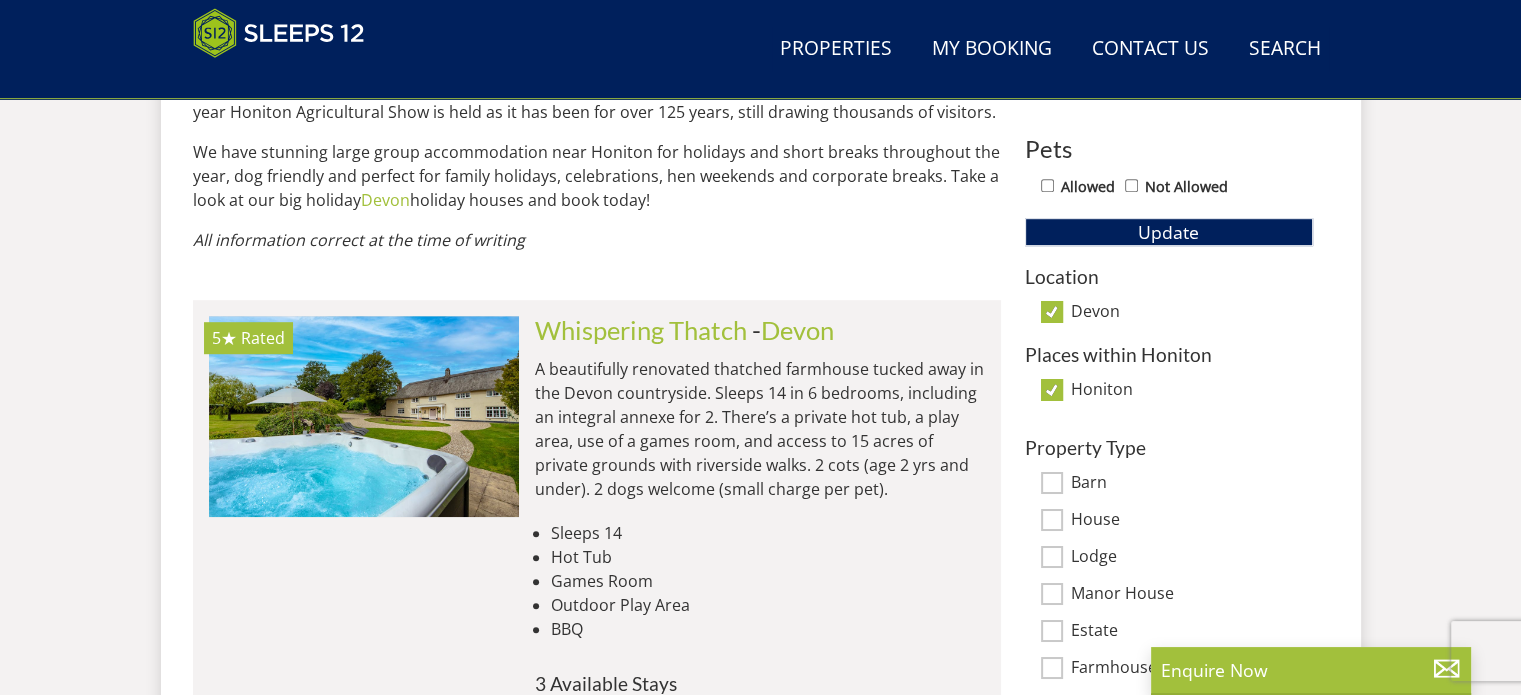 scroll, scrollTop: 1145, scrollLeft: 0, axis: vertical 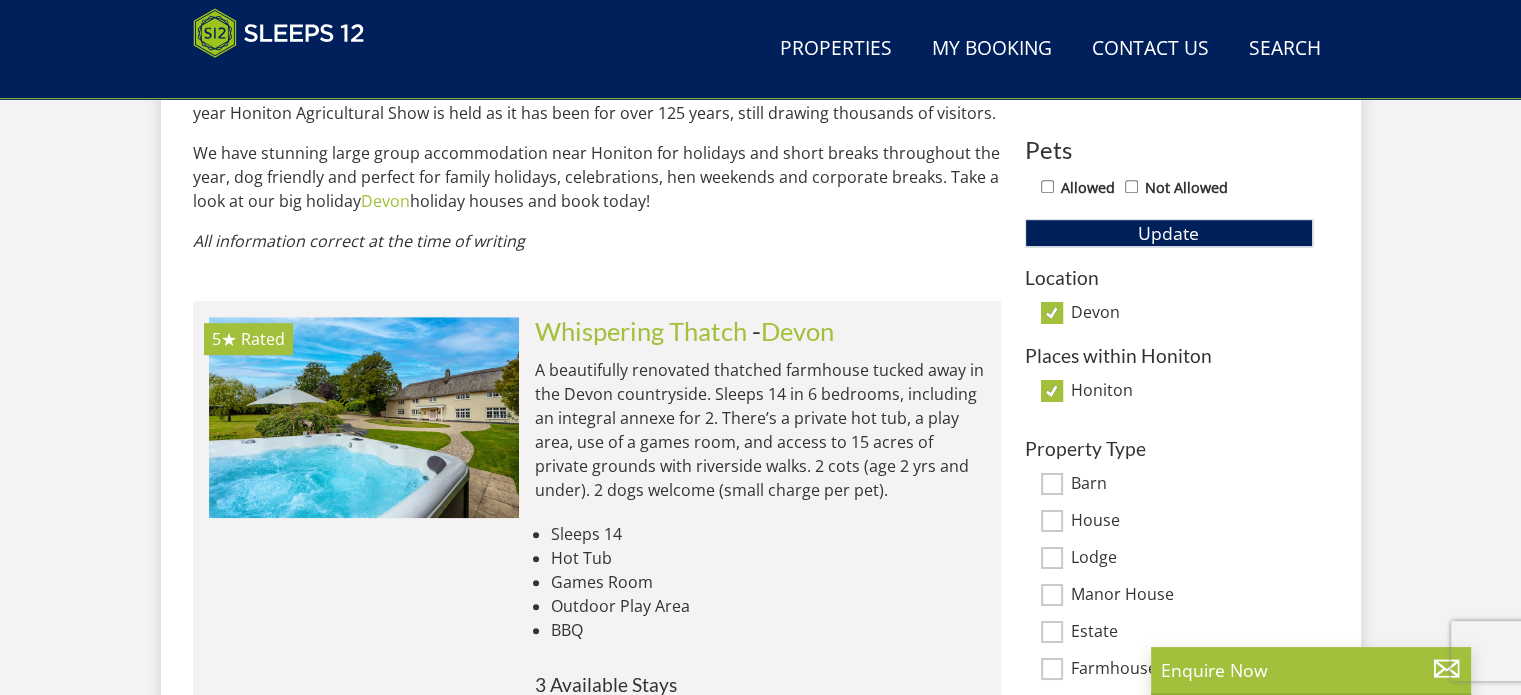 select on "10" 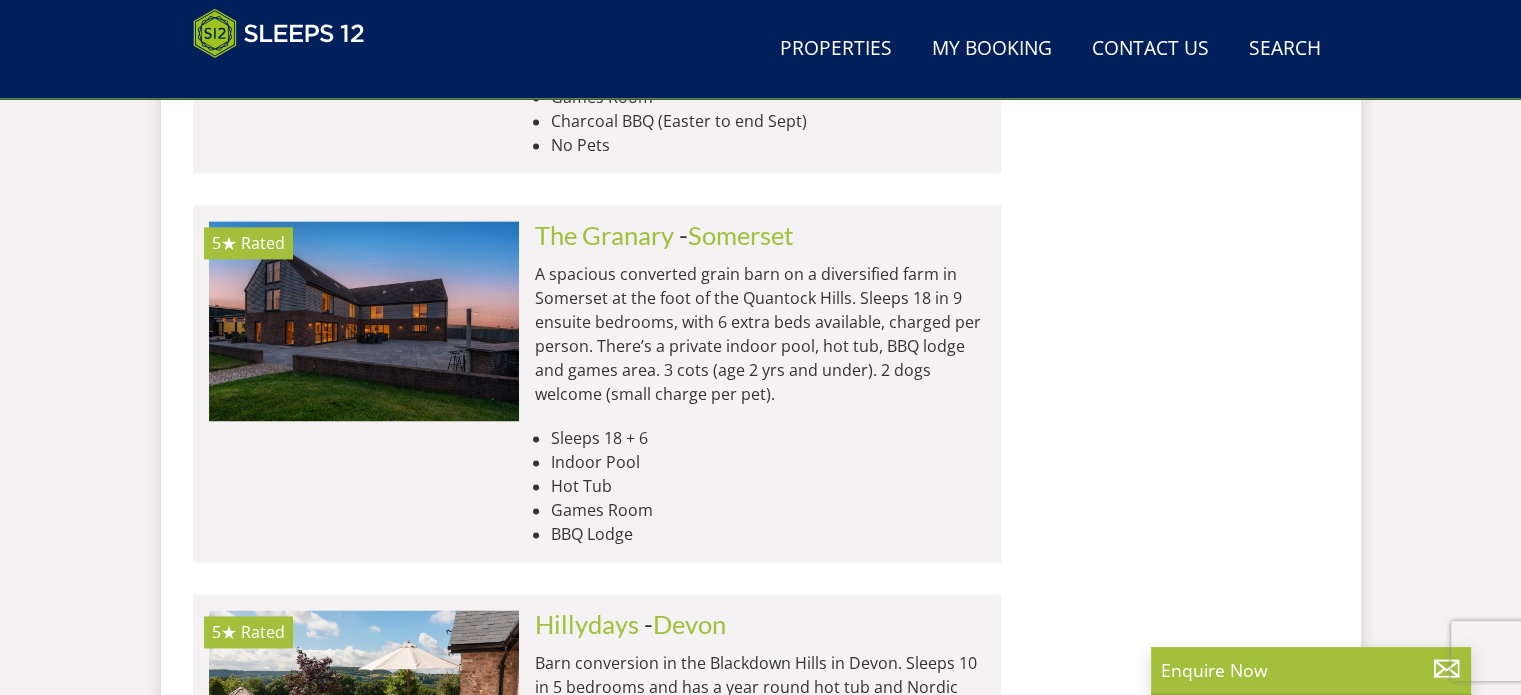 scroll, scrollTop: 2872, scrollLeft: 0, axis: vertical 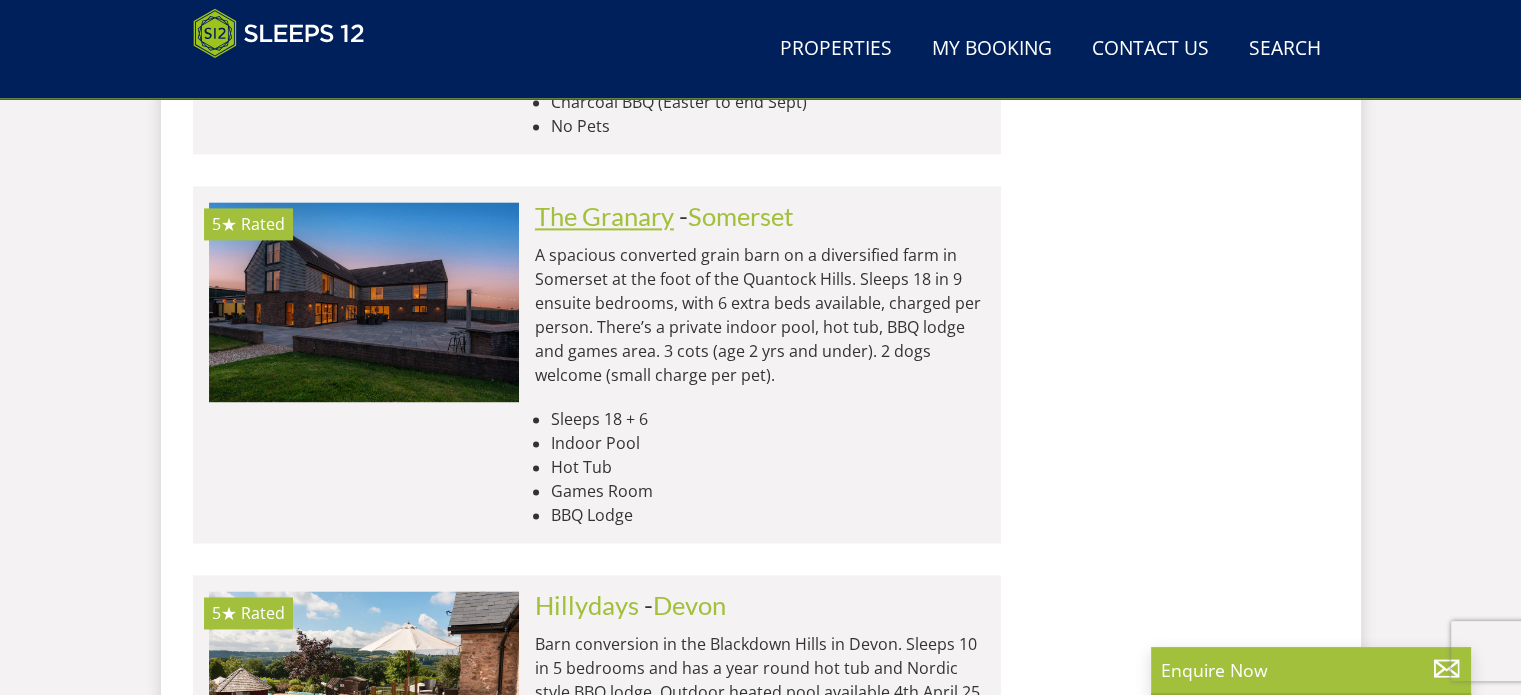 click on "The Granary" at bounding box center (604, 216) 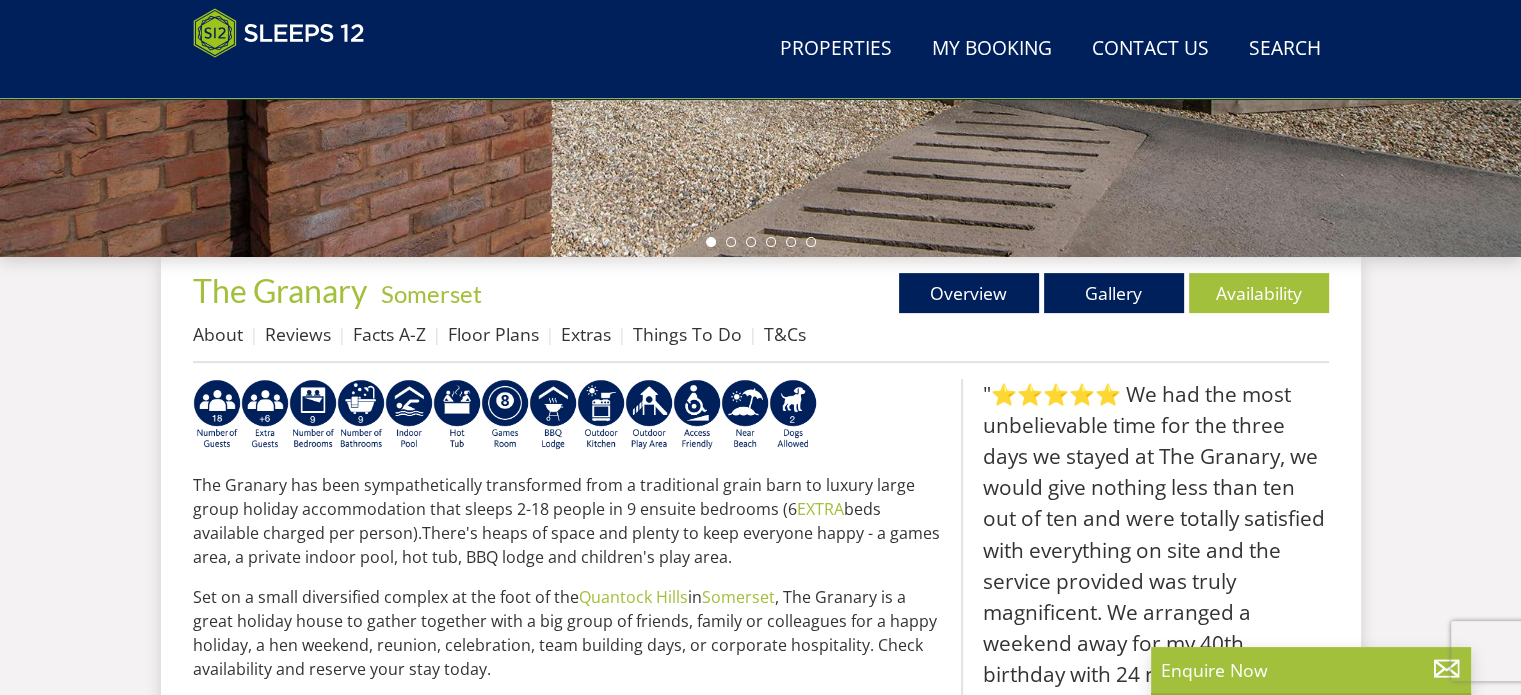 scroll, scrollTop: 584, scrollLeft: 0, axis: vertical 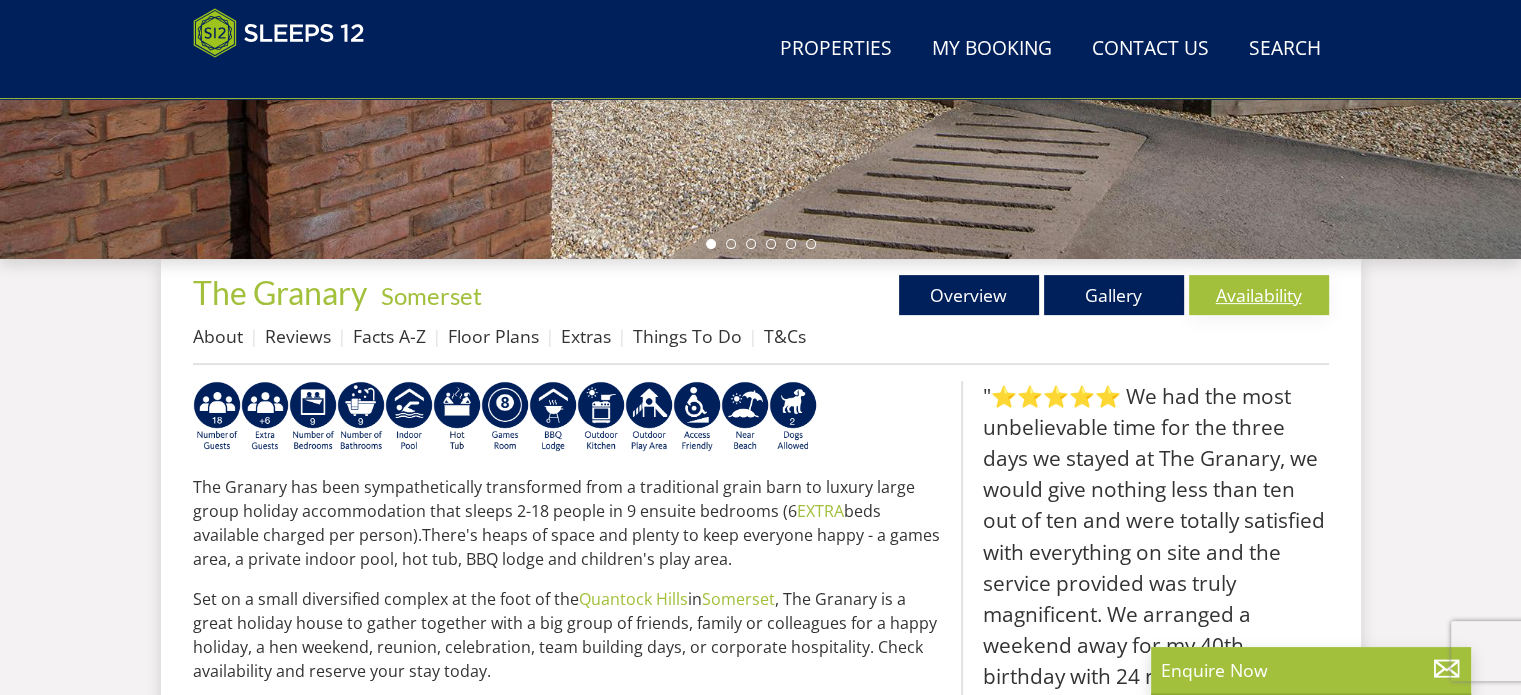 click on "Availability" at bounding box center (1259, 295) 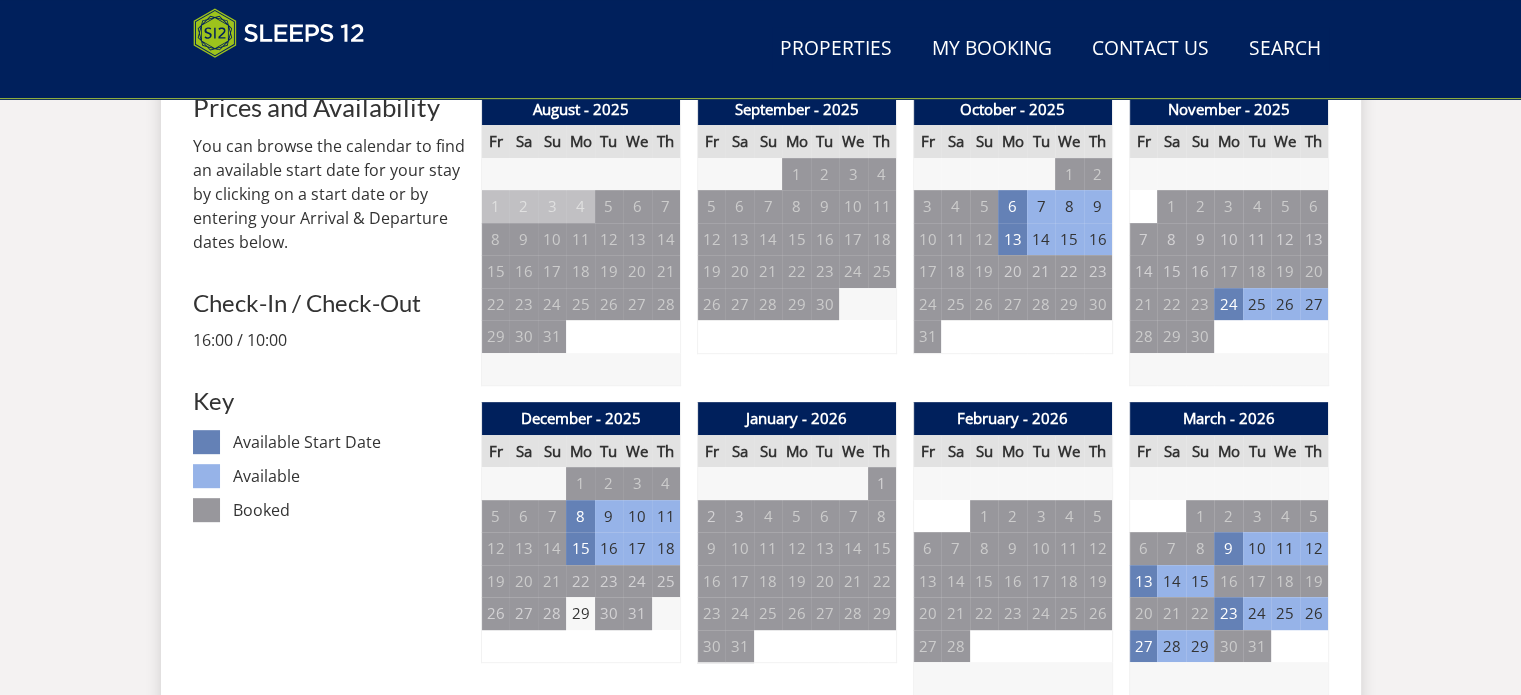 scroll, scrollTop: 874, scrollLeft: 0, axis: vertical 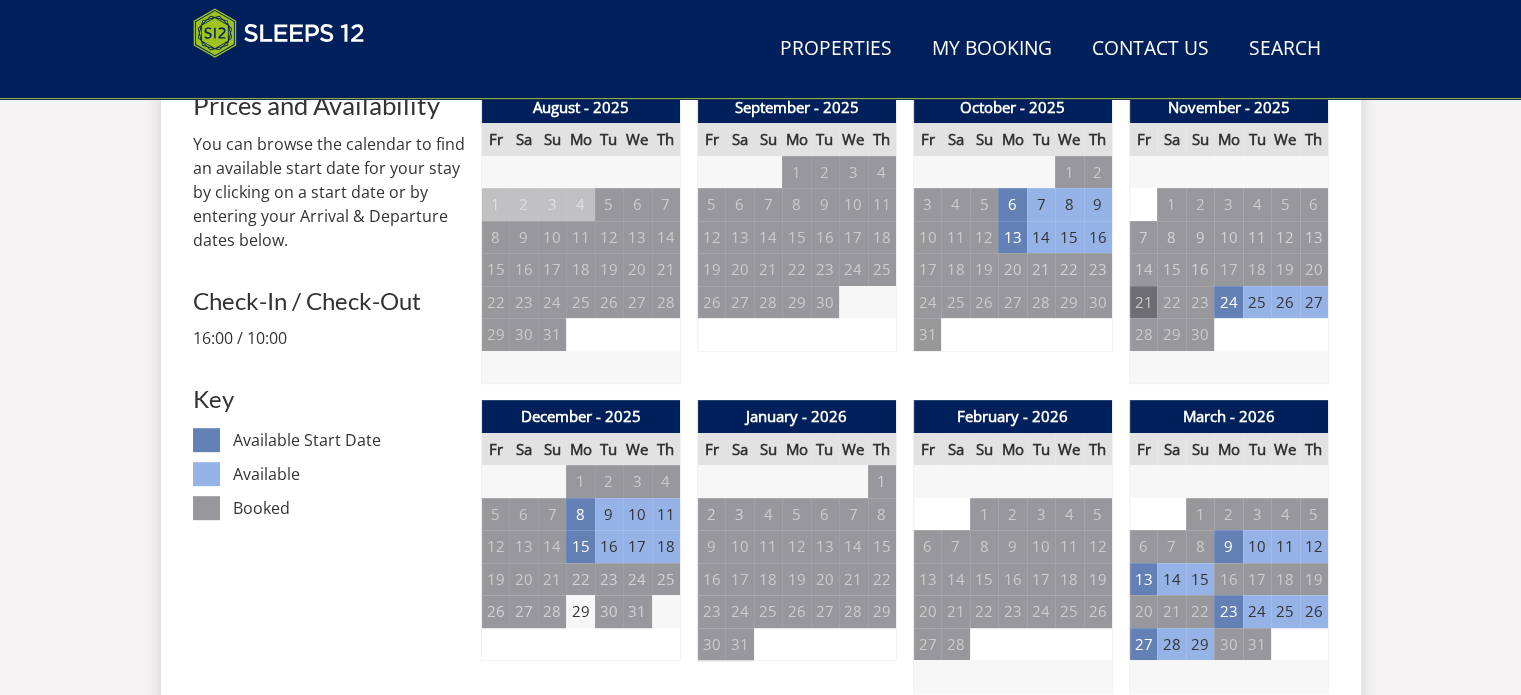click on "21" at bounding box center (1143, 302) 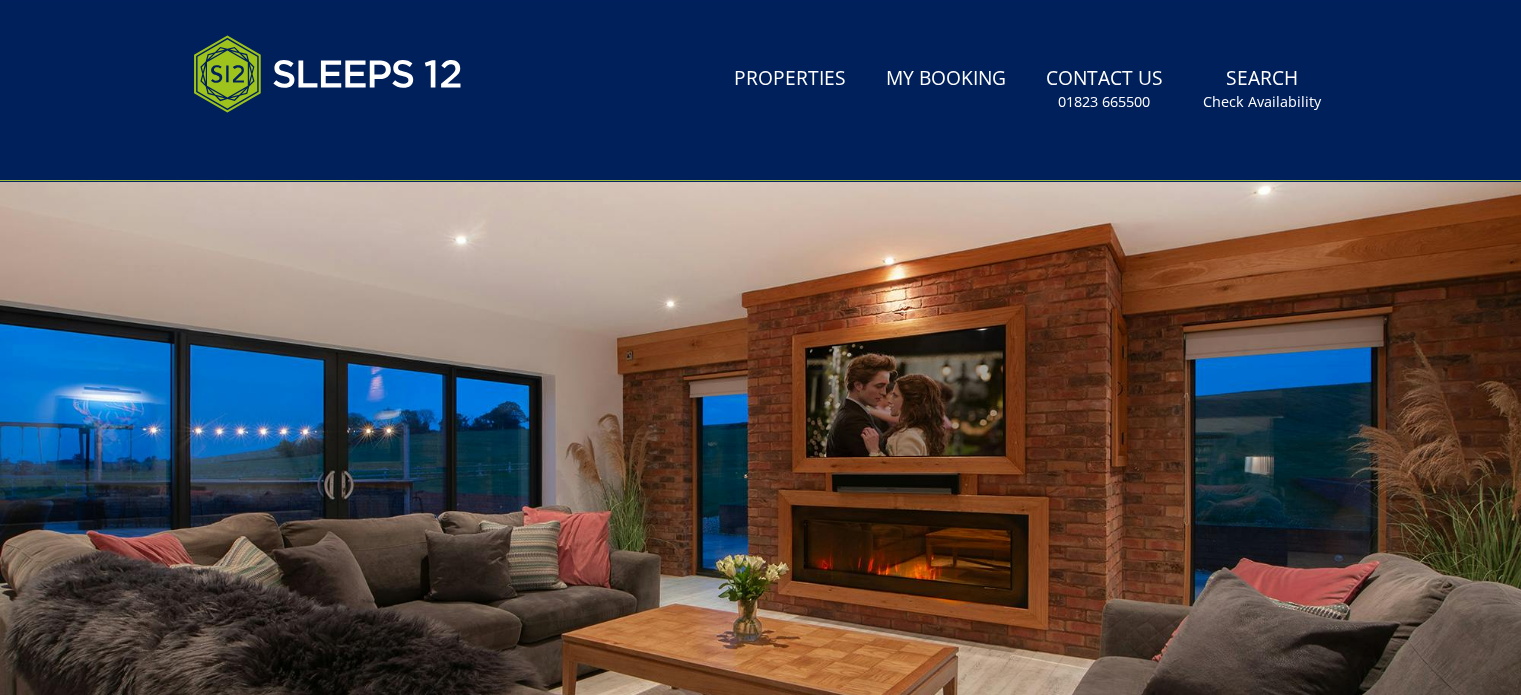scroll, scrollTop: 0, scrollLeft: 0, axis: both 